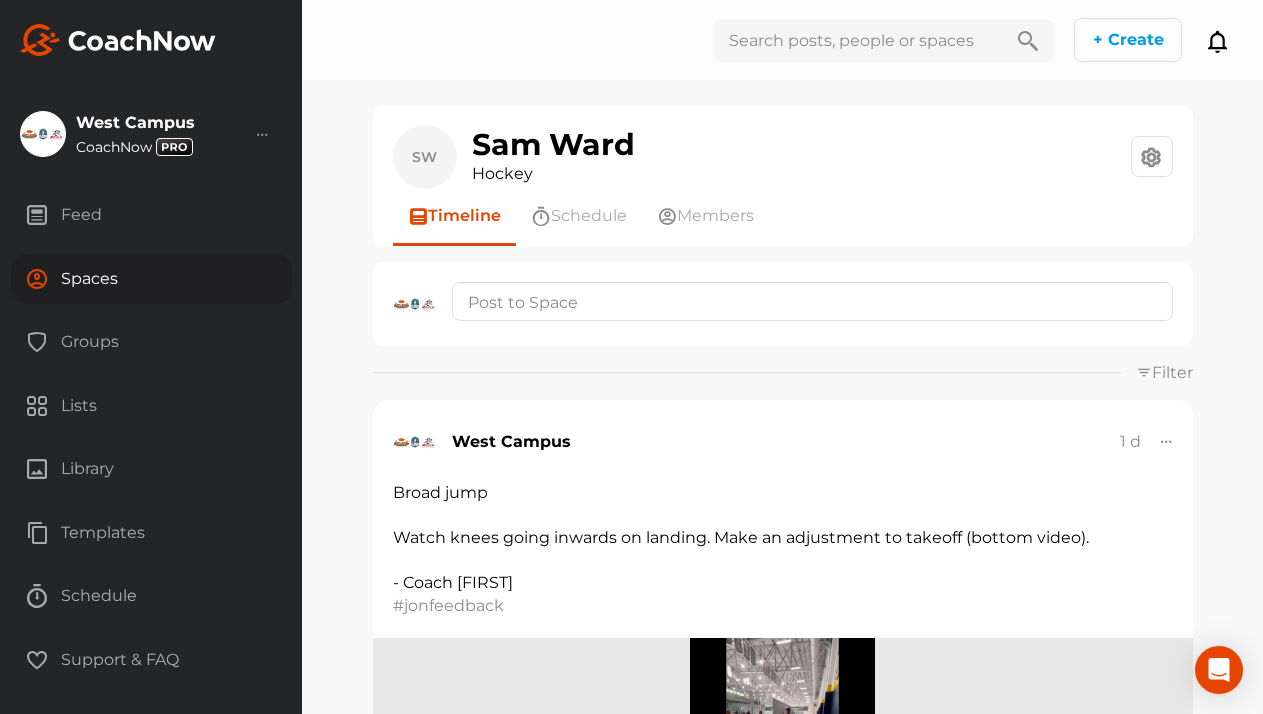 scroll, scrollTop: 0, scrollLeft: 0, axis: both 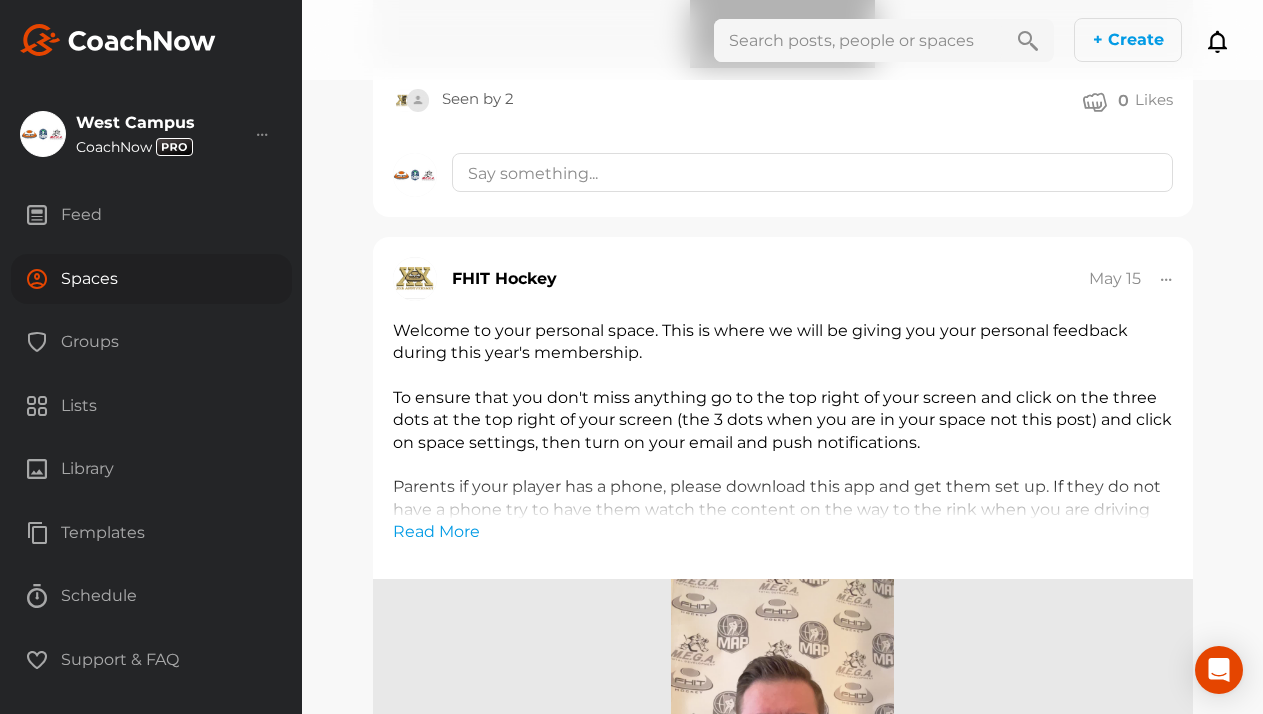 click on "Spaces" at bounding box center [151, 279] 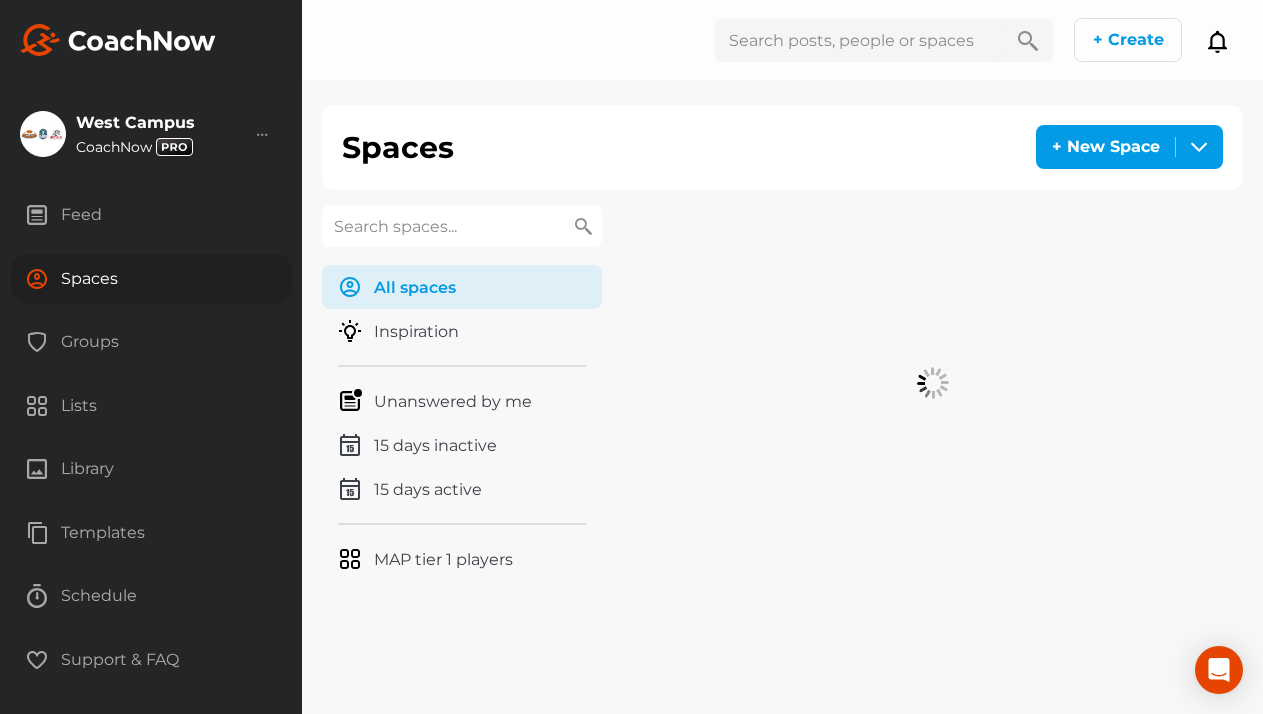click at bounding box center (462, 226) 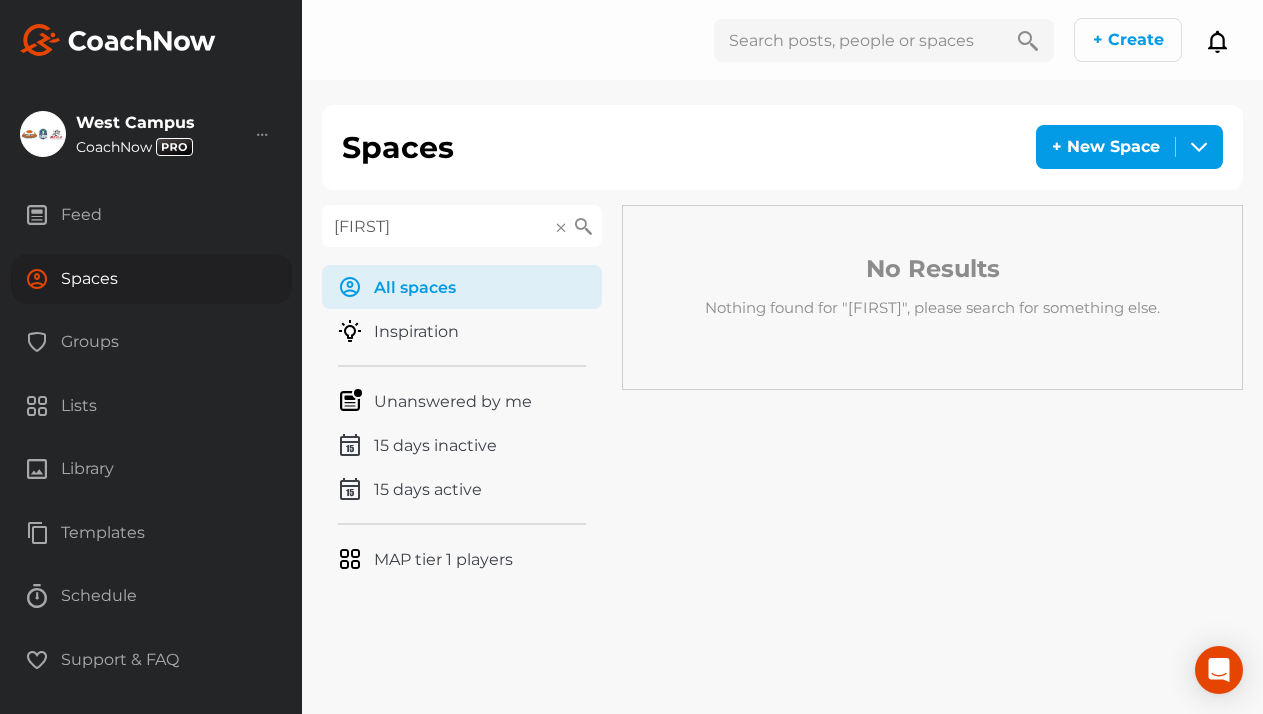 type on "[FIRST]" 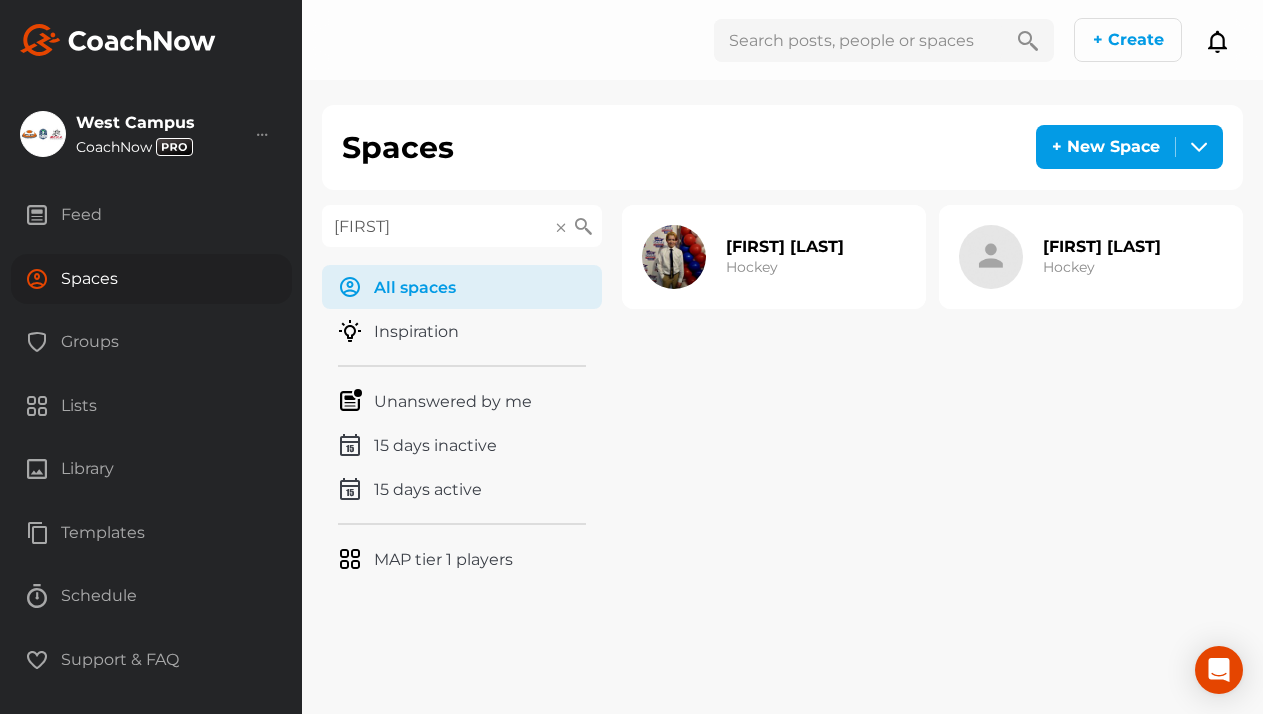 click on "[FIRST] [LAST] Hockey" at bounding box center (785, 257) 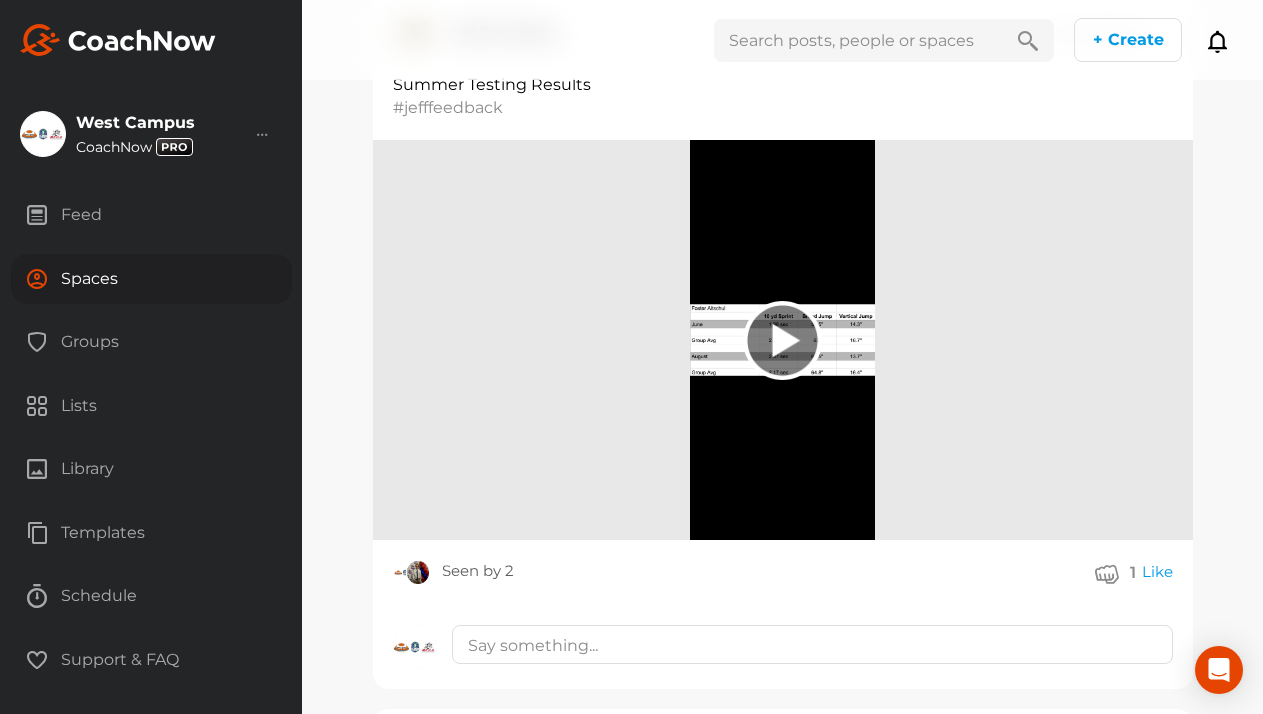 scroll, scrollTop: 4306, scrollLeft: 0, axis: vertical 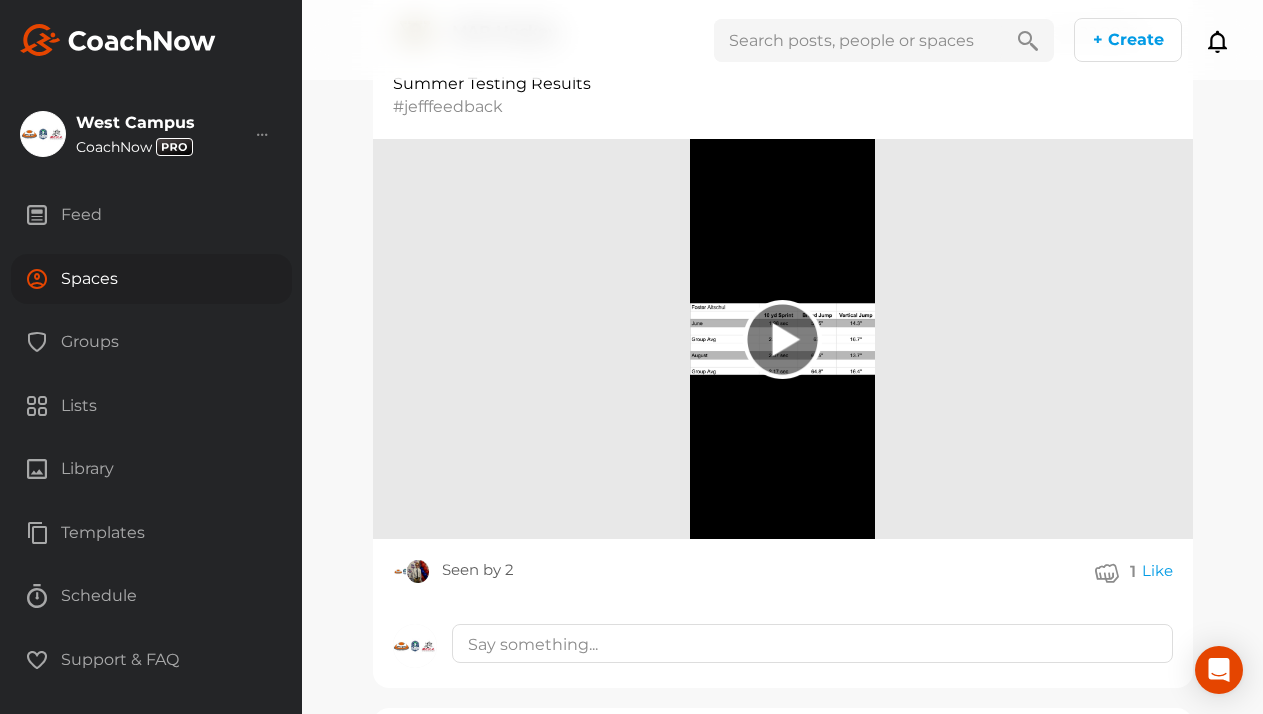 click on "Spaces" at bounding box center [151, 279] 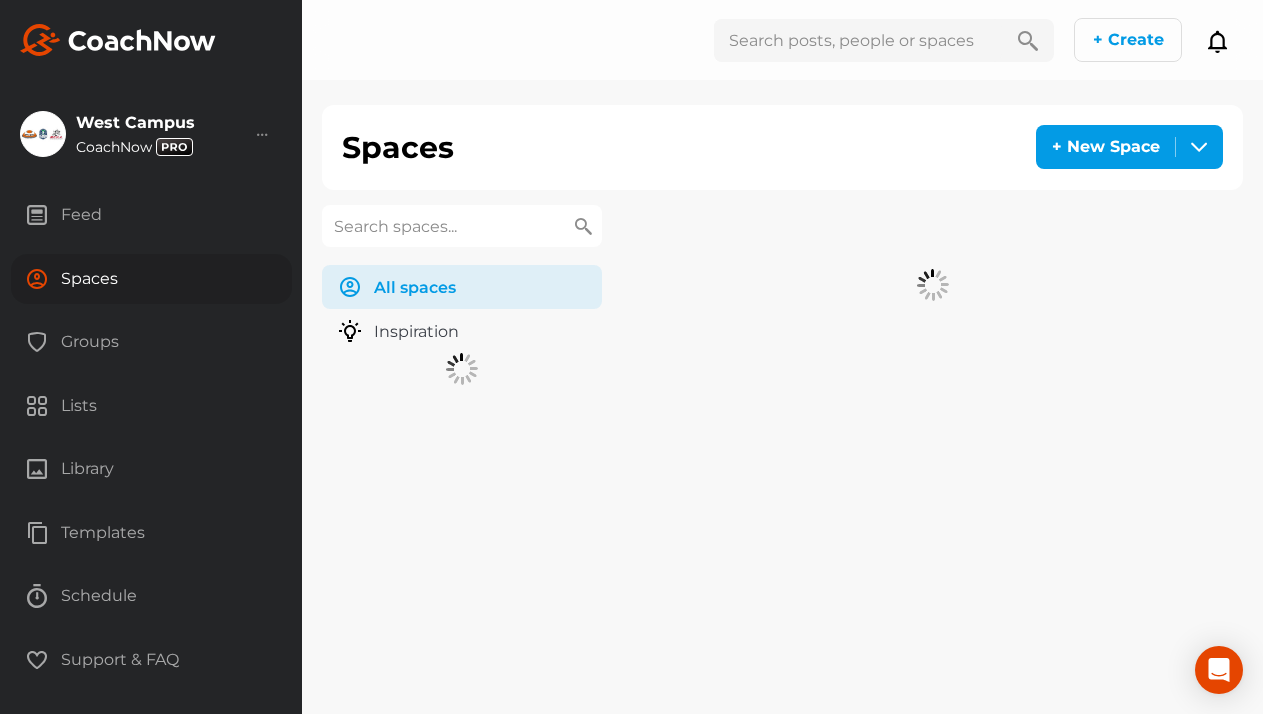 scroll, scrollTop: 0, scrollLeft: 0, axis: both 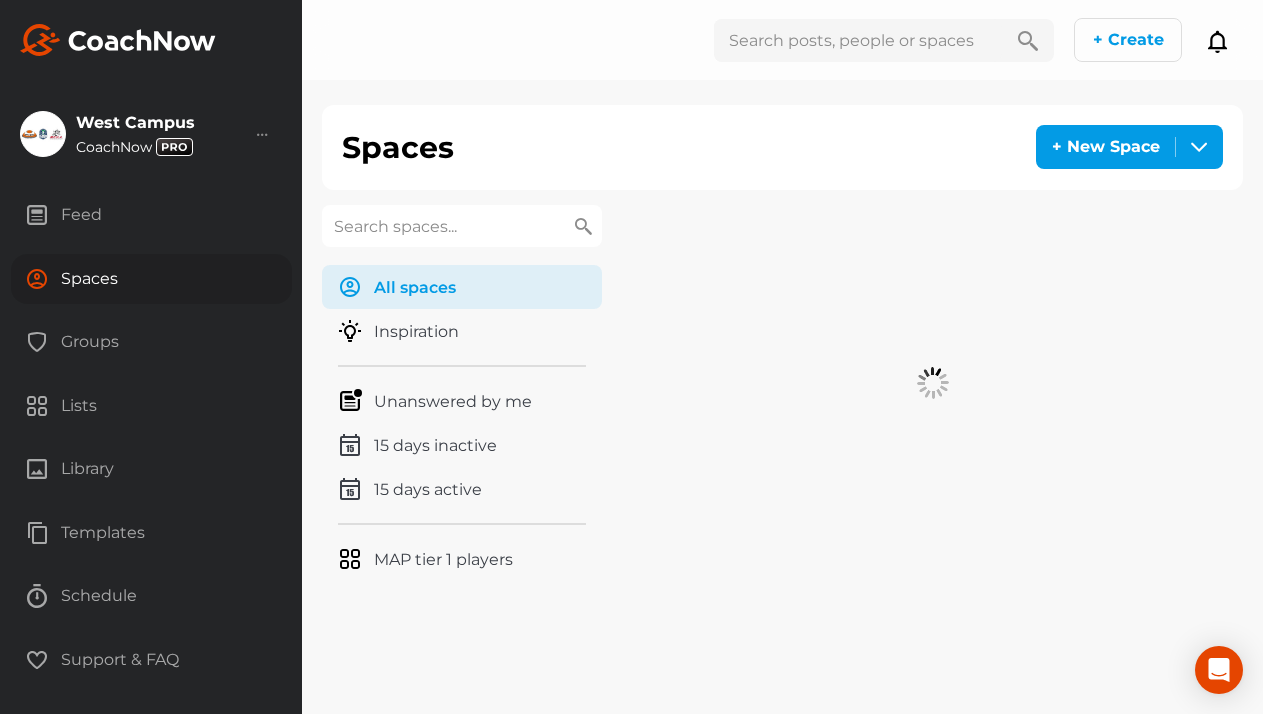 click at bounding box center (462, 226) 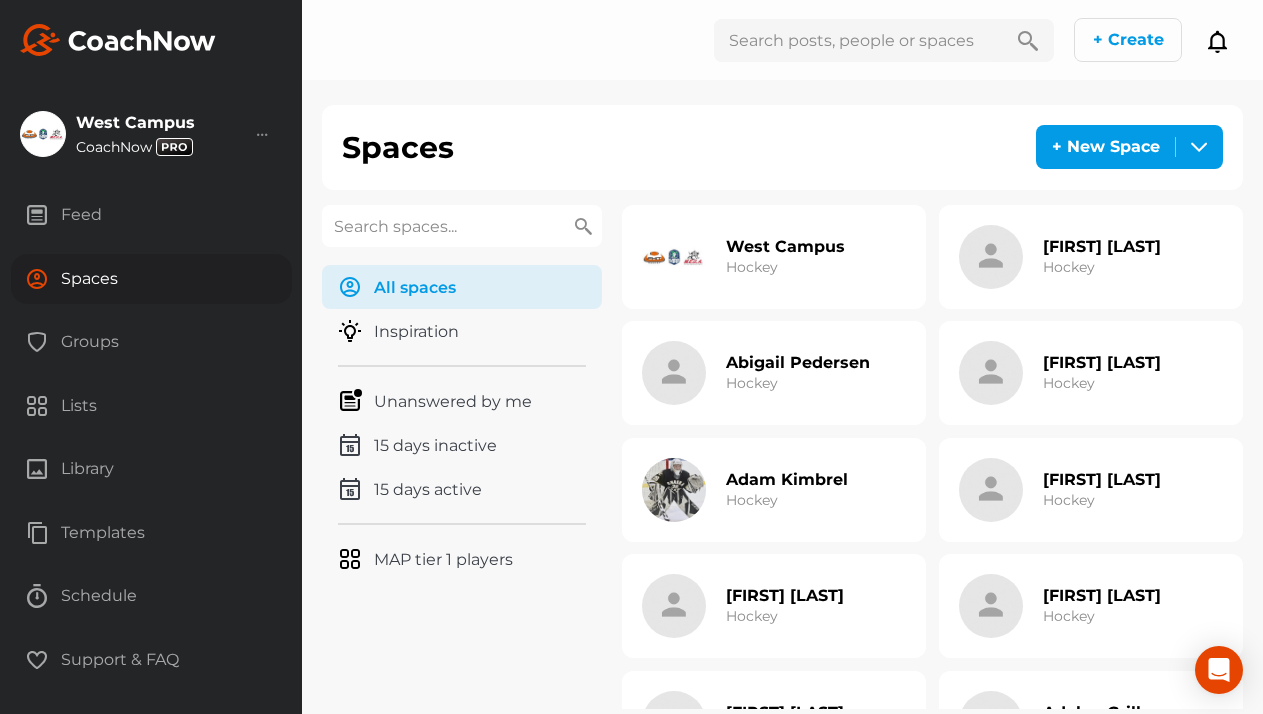 paste on "[LAST]" 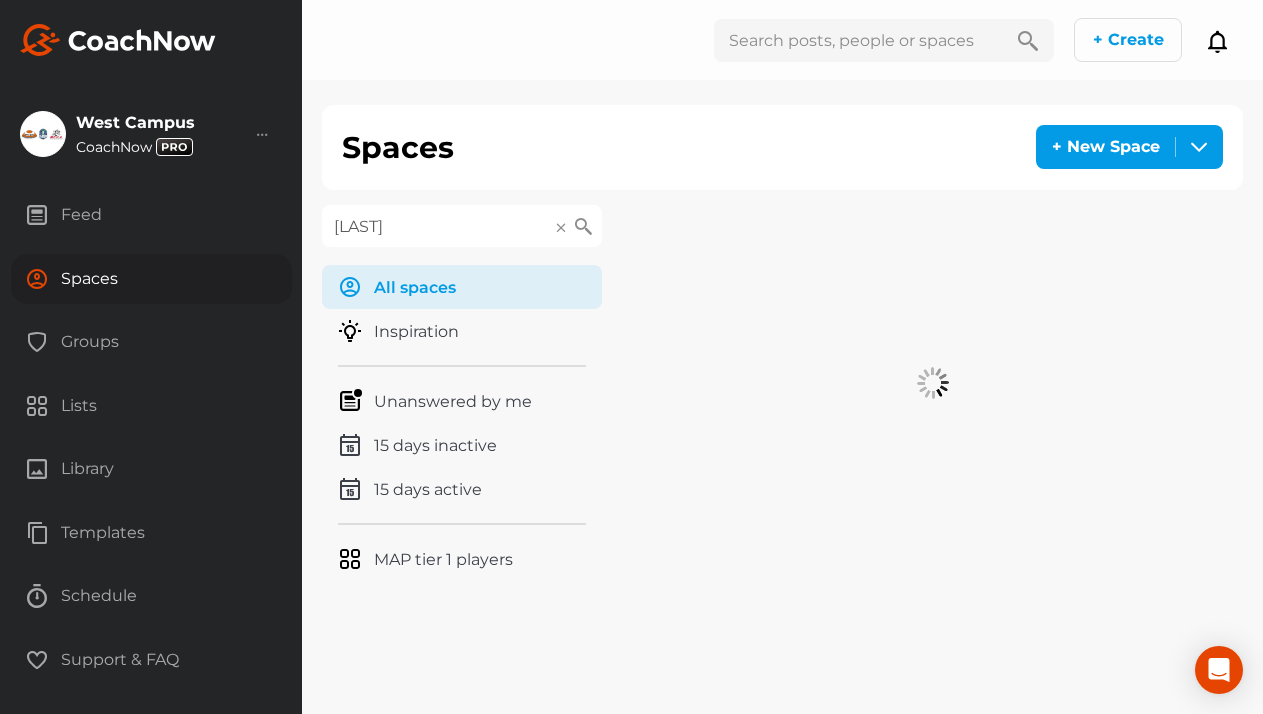 type on "[LAST]" 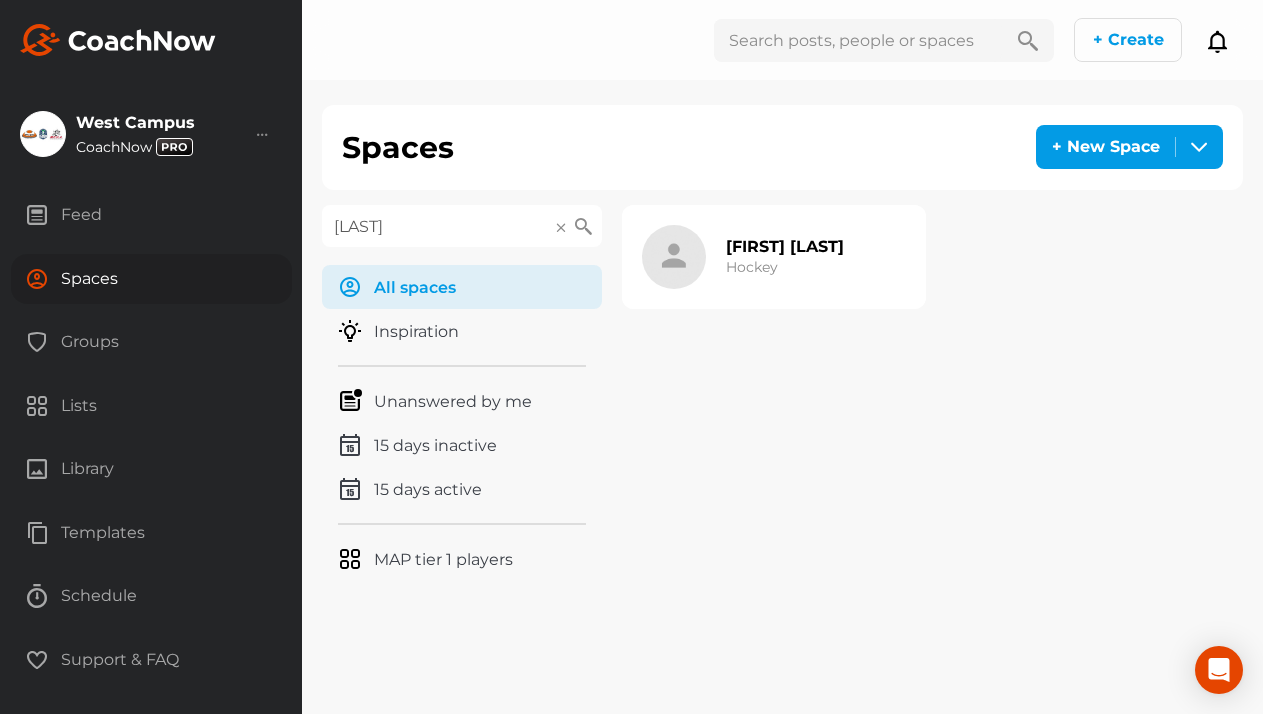 click on "[FIRST] [LAST] Hockey" at bounding box center [785, 257] 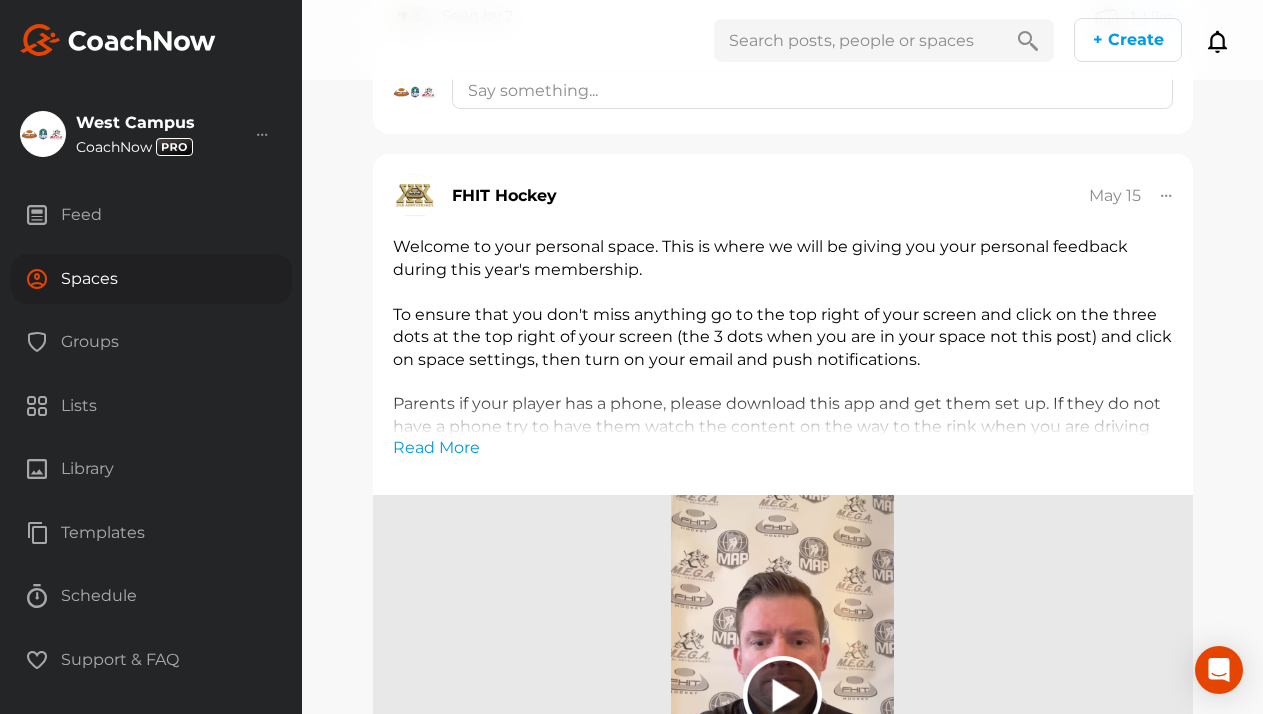 scroll, scrollTop: 5374, scrollLeft: 0, axis: vertical 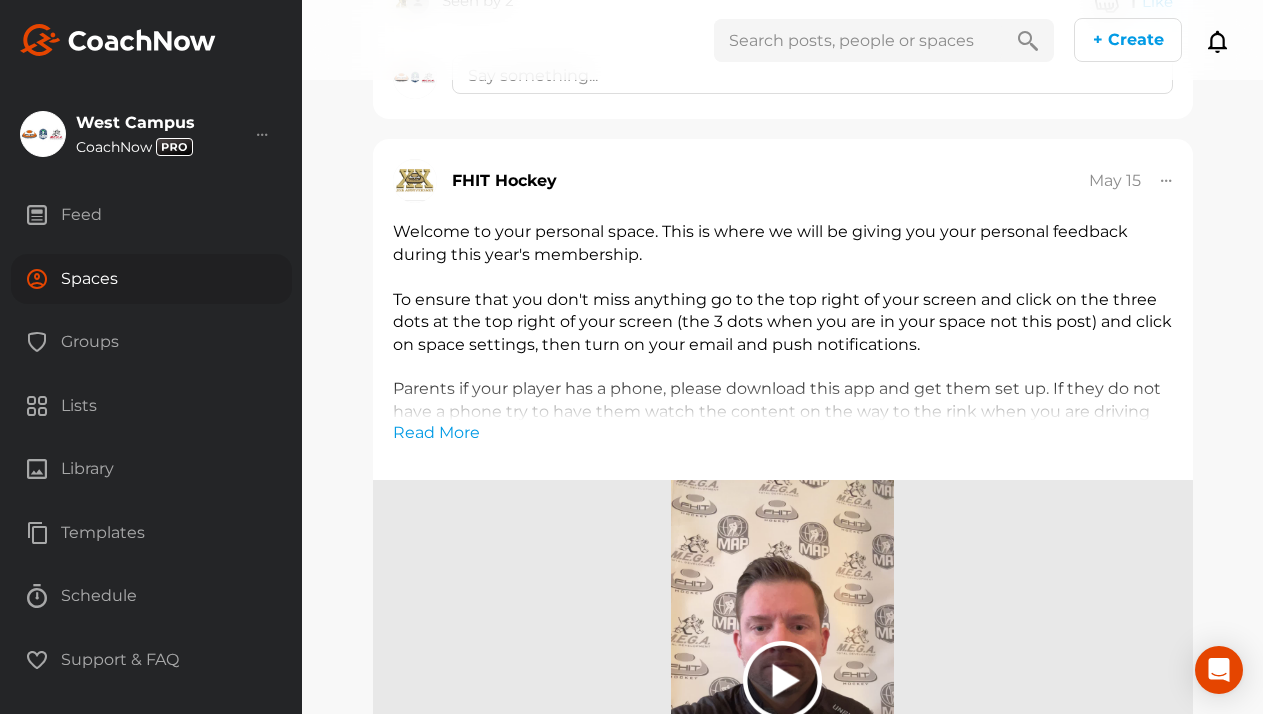 click on "Spaces" at bounding box center (151, 279) 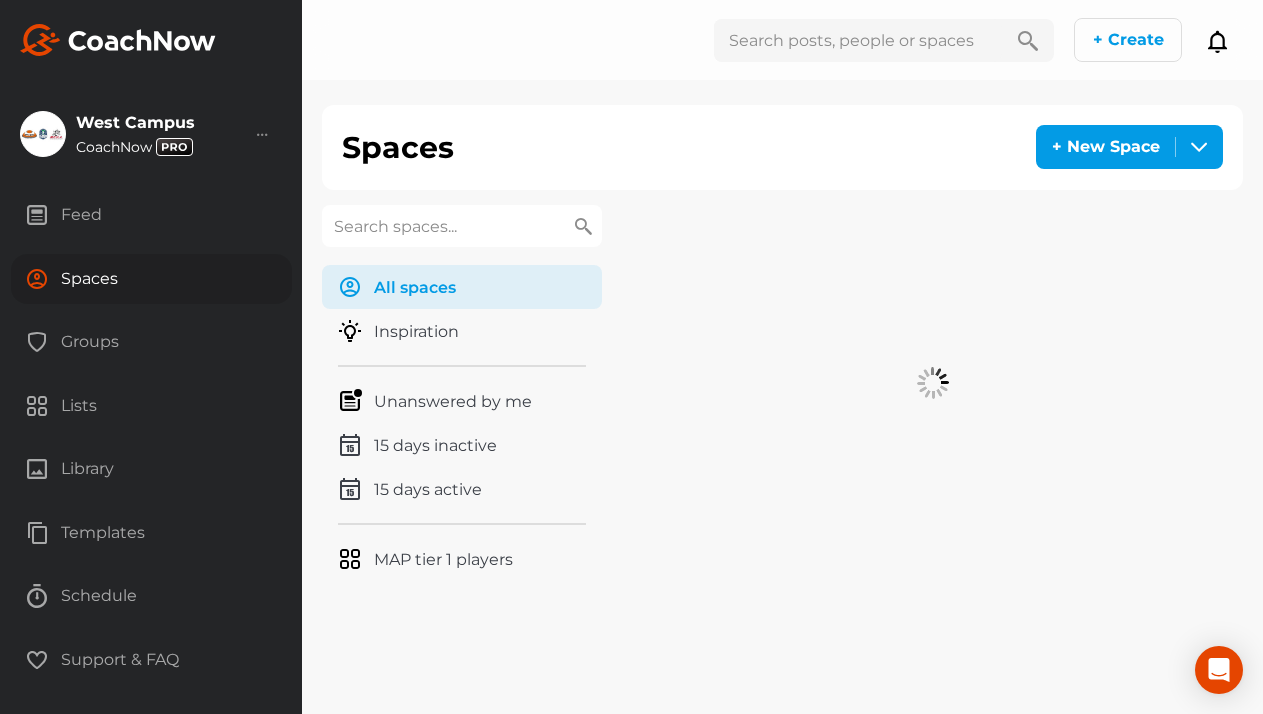 click at bounding box center [462, 226] 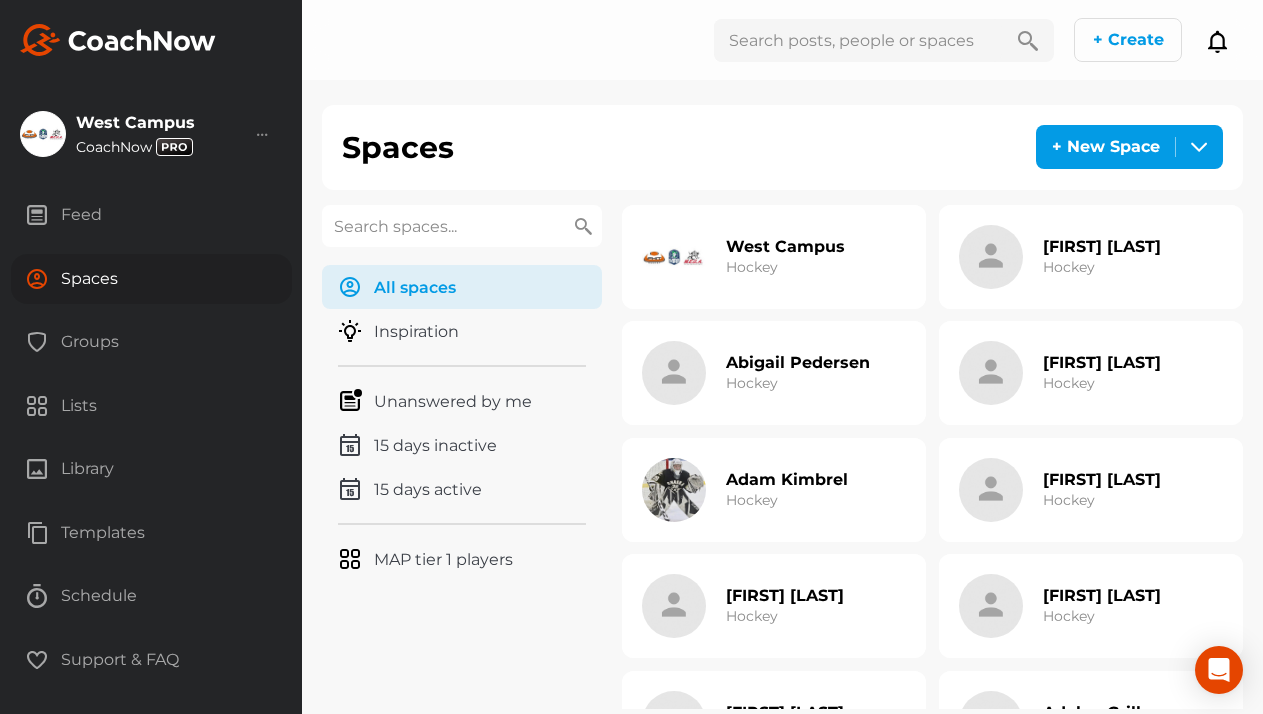 paste on "[LAST]" 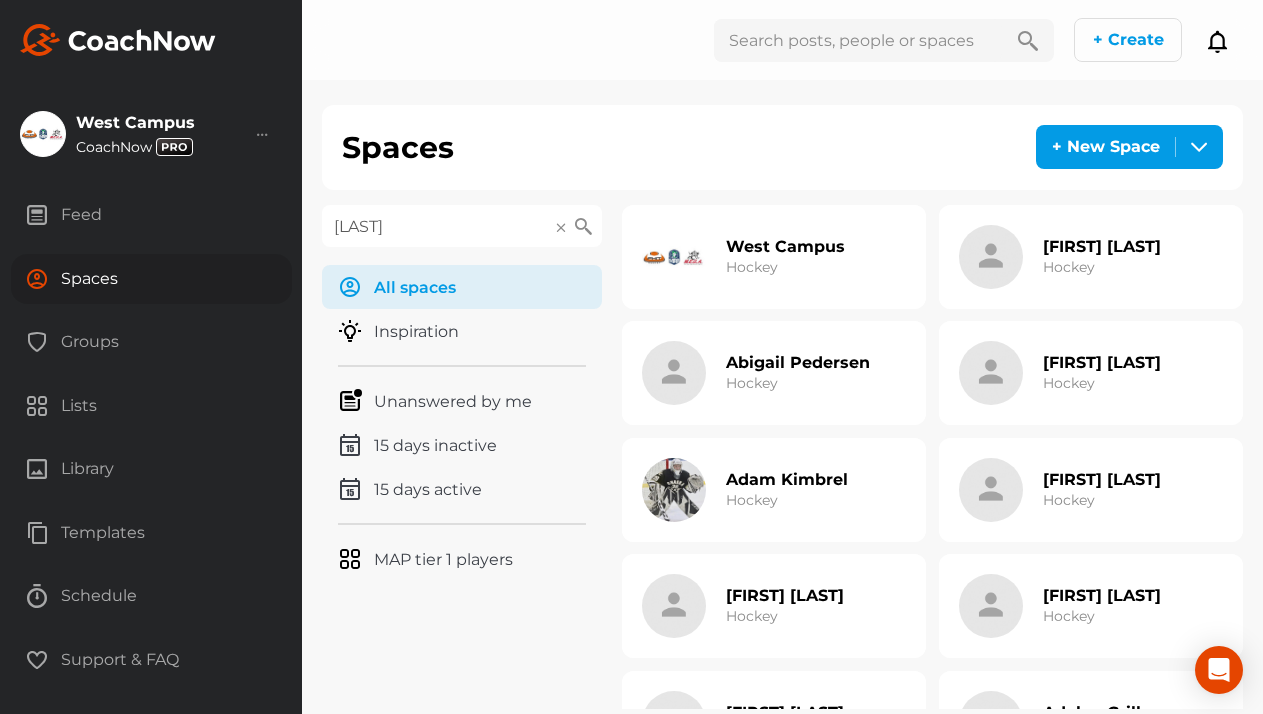 type on "[LAST]" 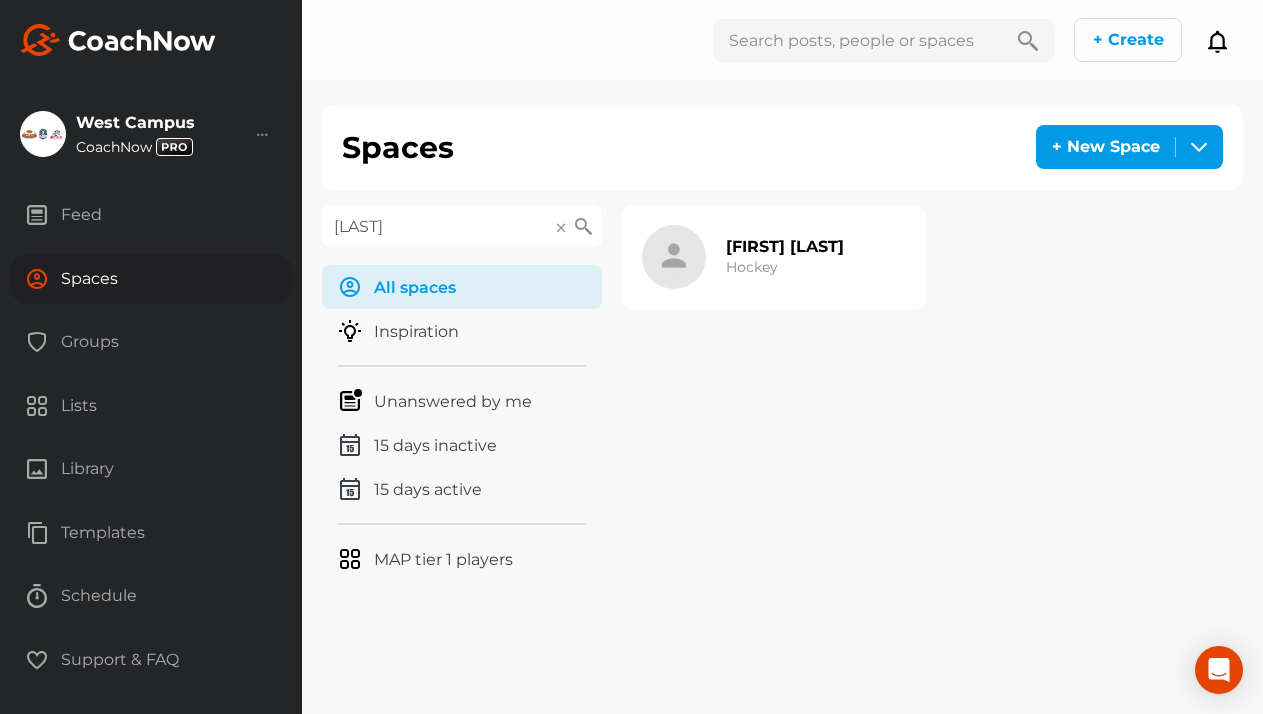 click on "[FIRST] [LAST]" at bounding box center (785, 246) 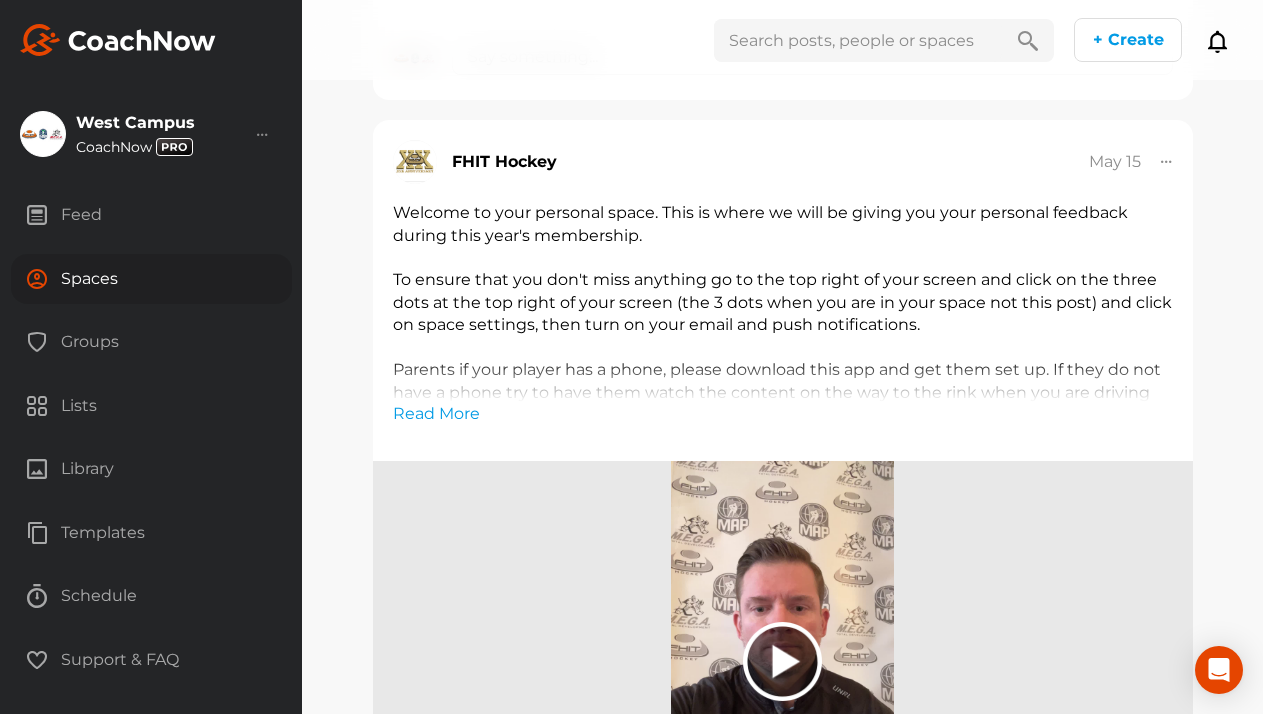 scroll, scrollTop: 5332, scrollLeft: 0, axis: vertical 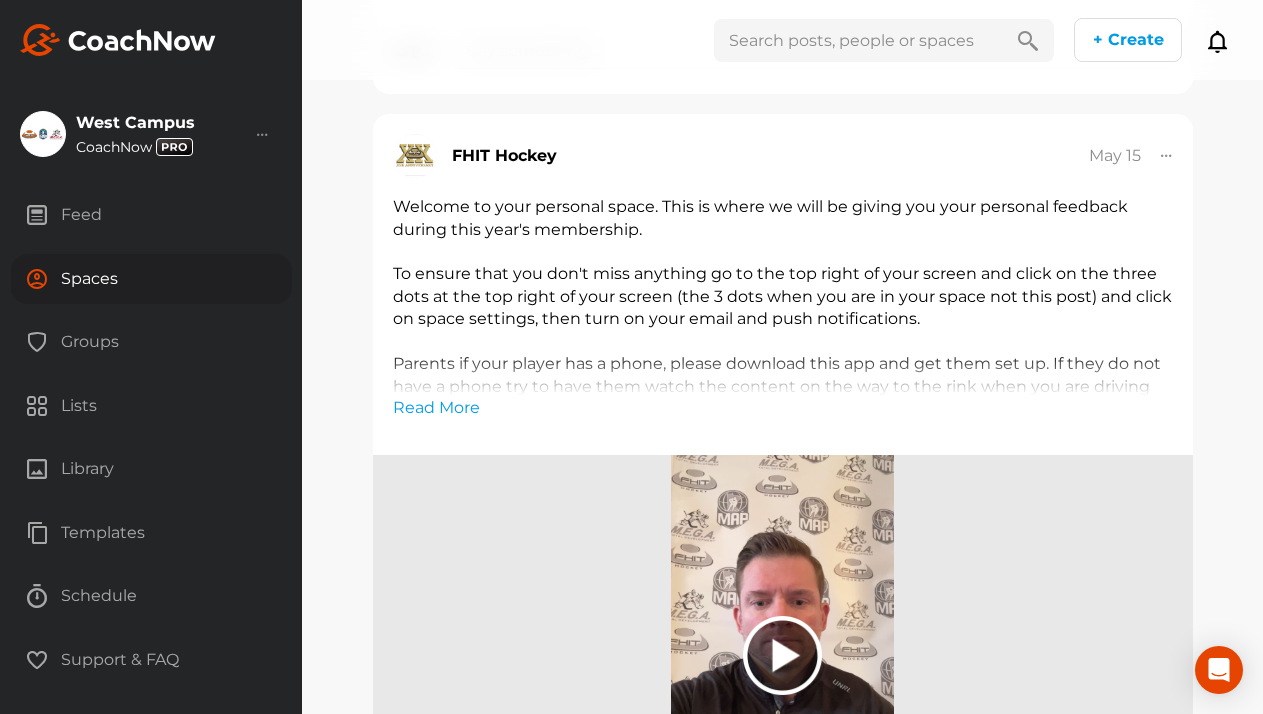 click on "Spaces" at bounding box center (151, 279) 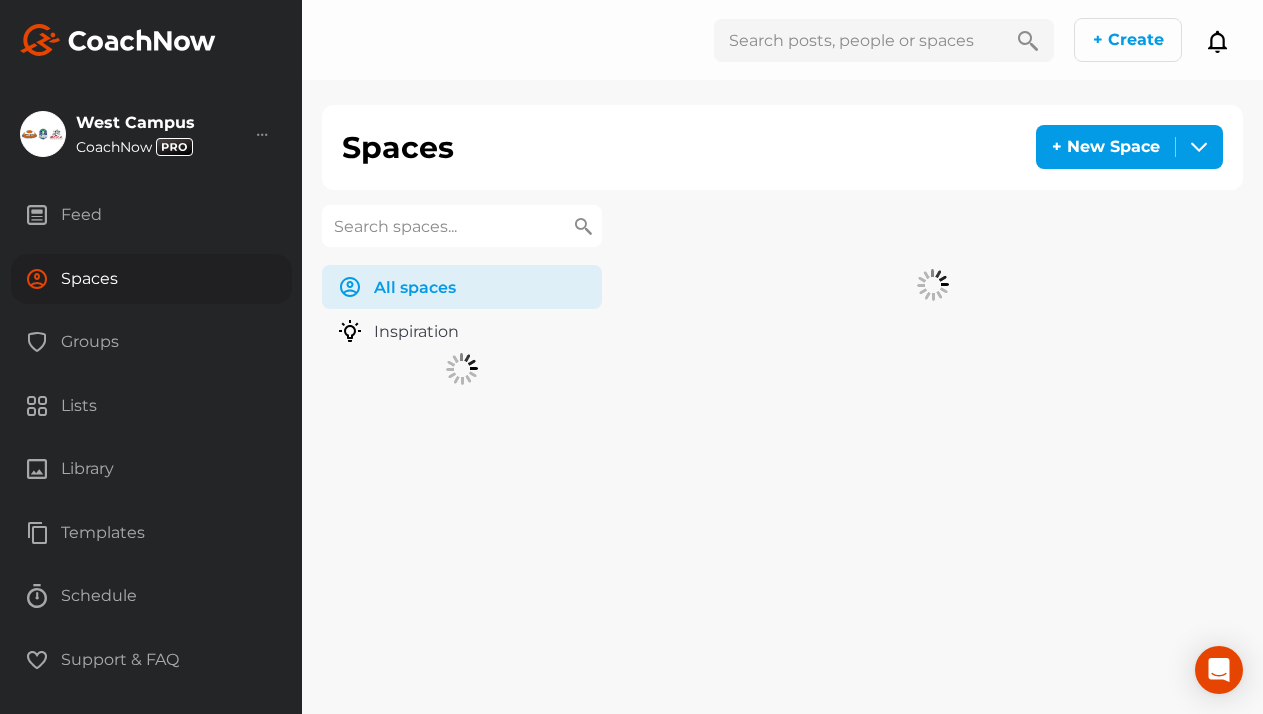 scroll, scrollTop: 0, scrollLeft: 0, axis: both 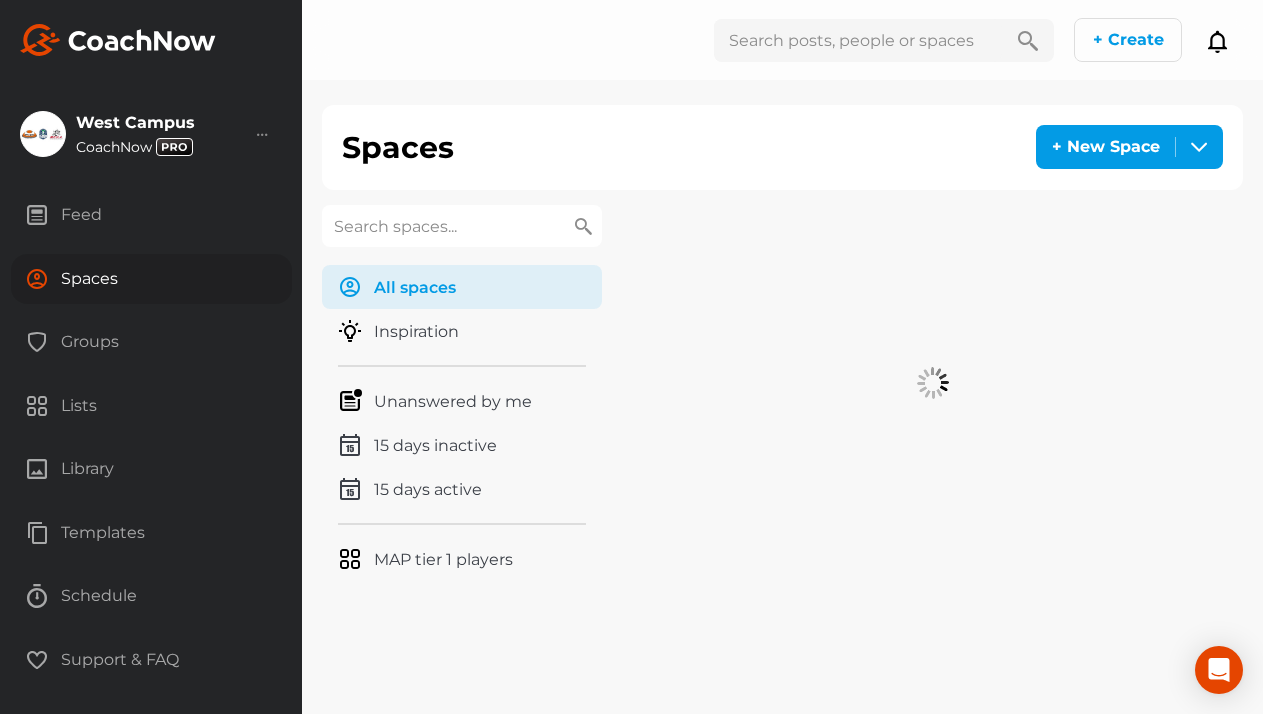 click at bounding box center [462, 226] 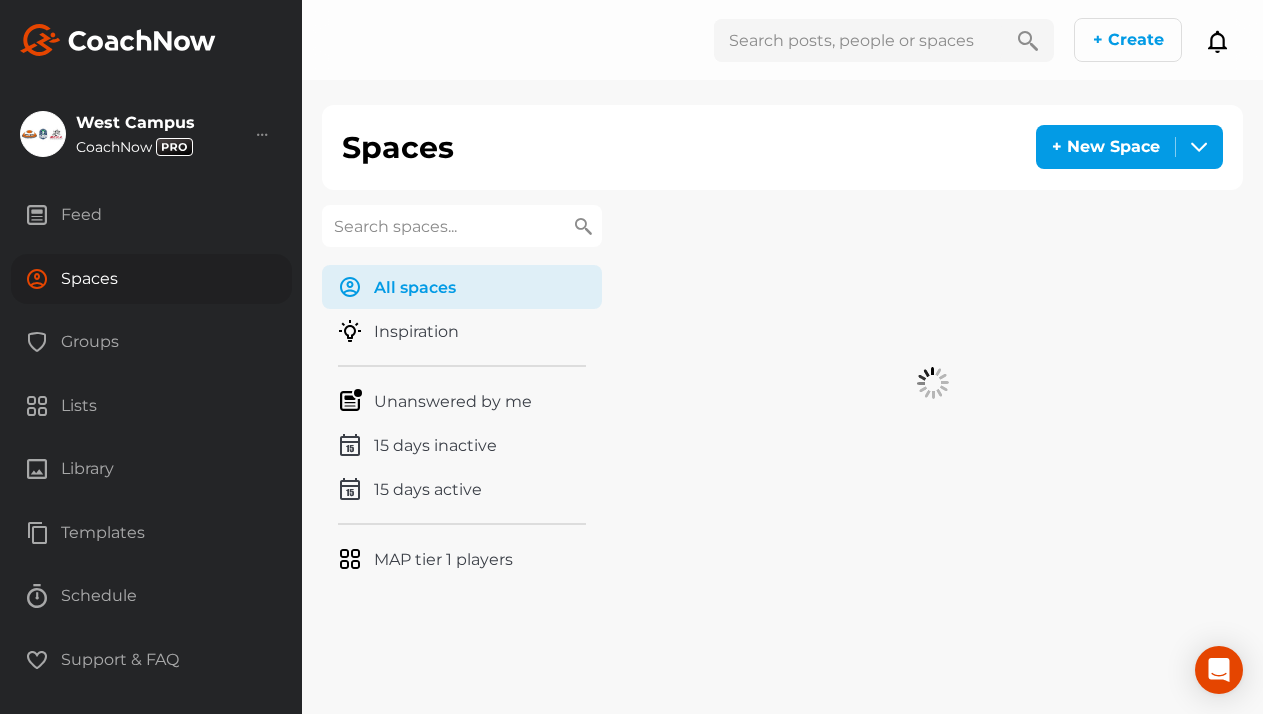 paste on "Brindise" 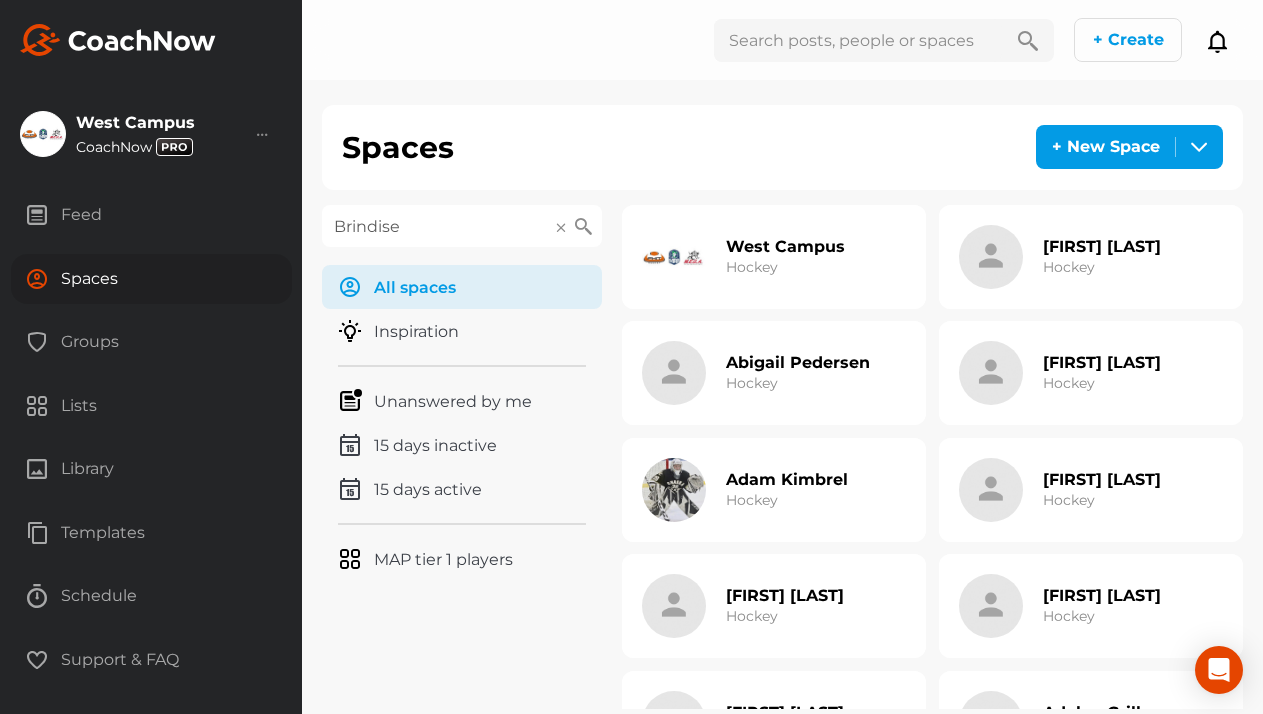 type on "Brindise" 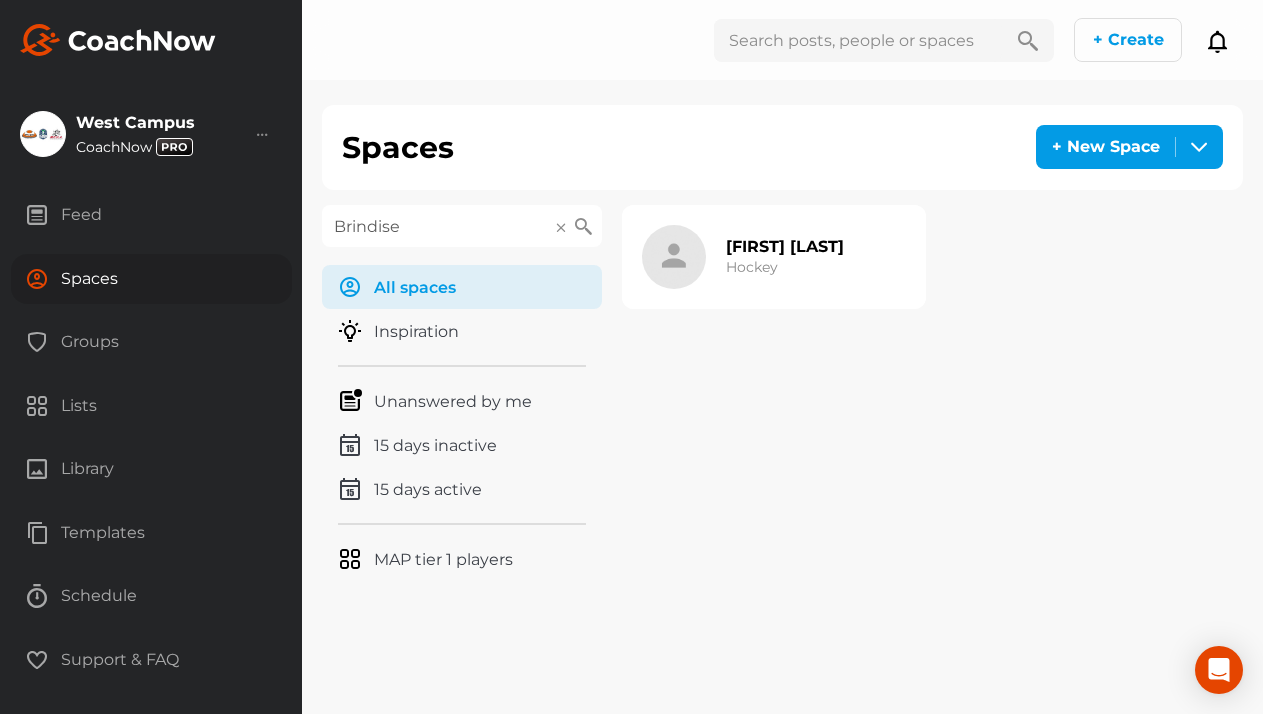 click on "[FIRST] [LAST] Hockey" at bounding box center [774, 257] 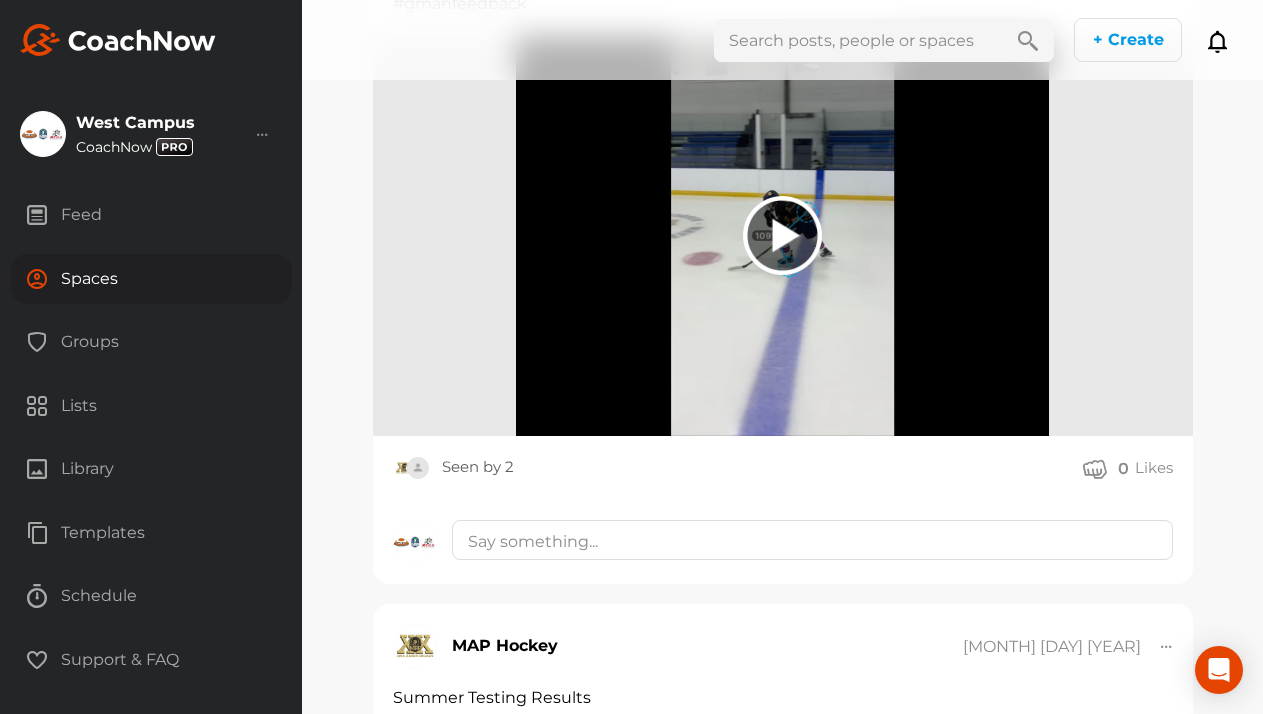 scroll, scrollTop: 4107, scrollLeft: 0, axis: vertical 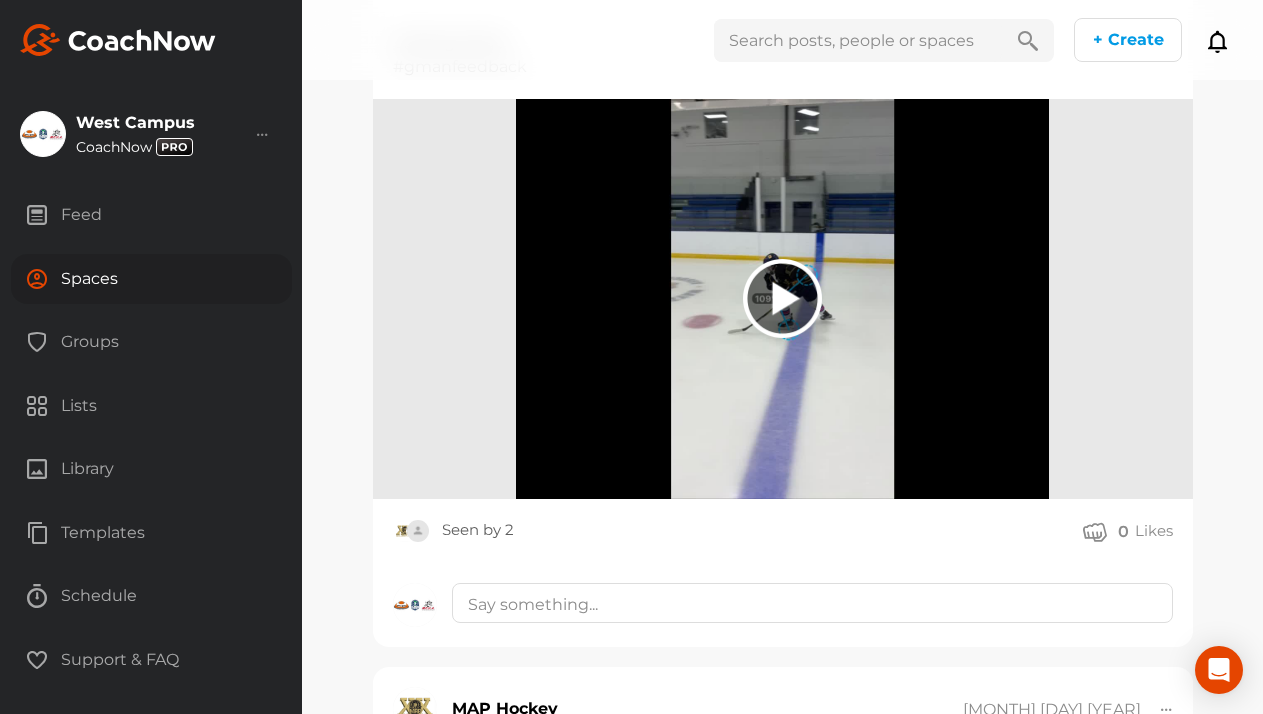 click on "Spaces" at bounding box center [151, 279] 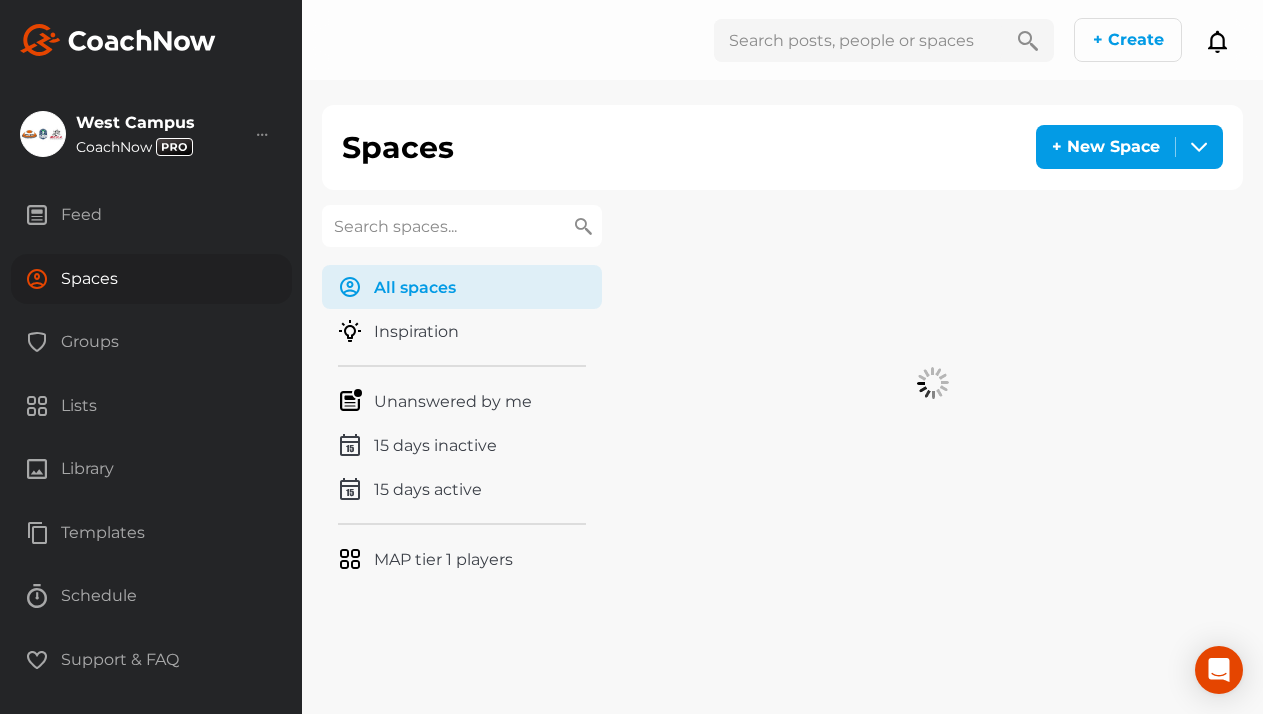 click at bounding box center [462, 226] 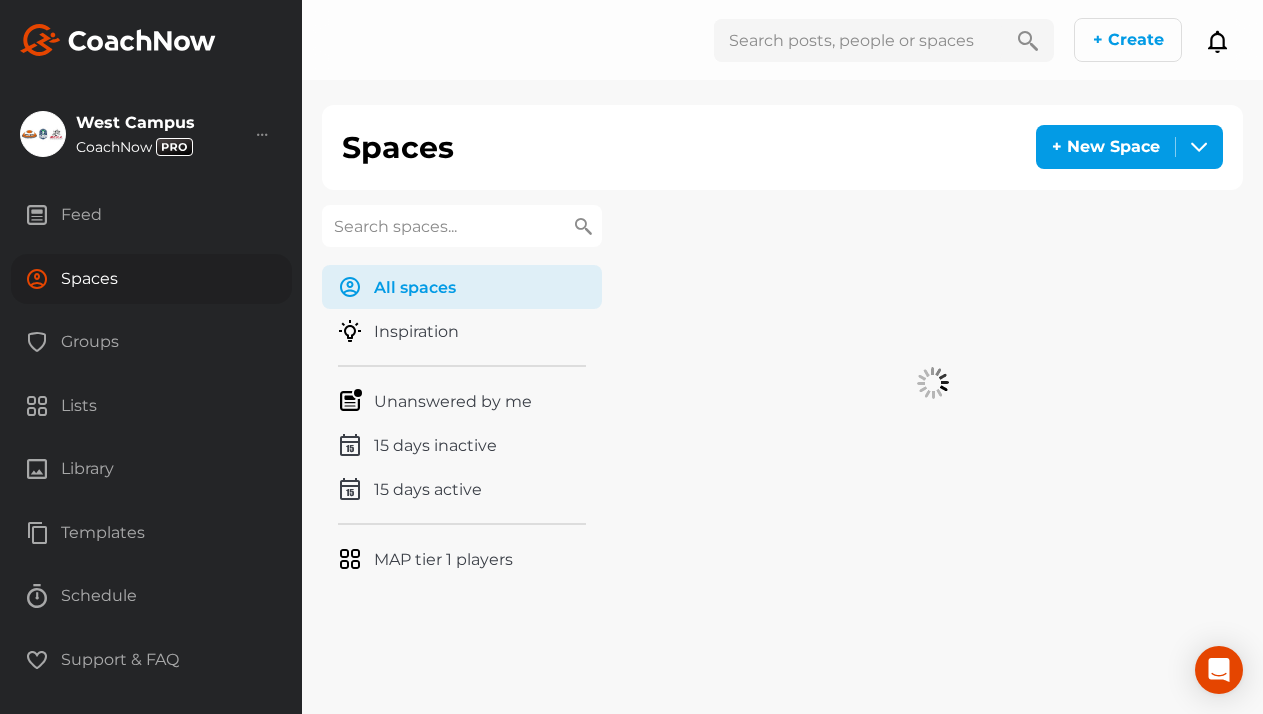 paste on "[LAST]" 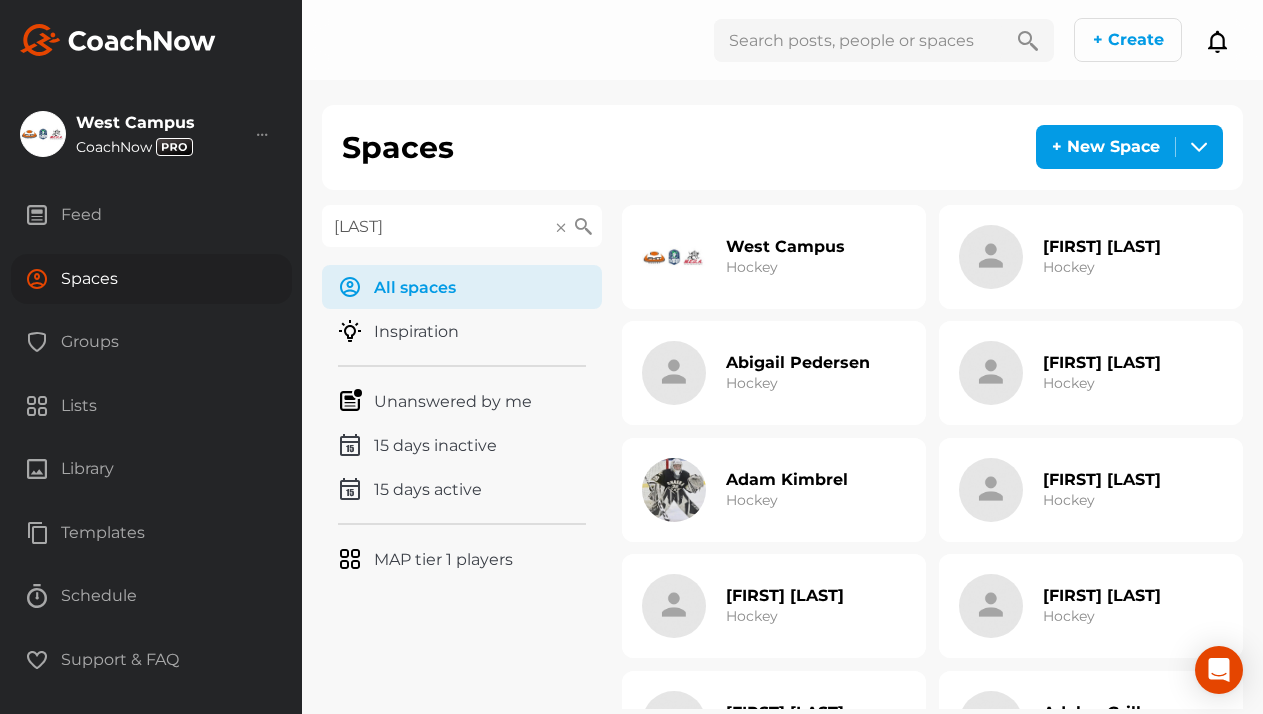 type on "[LAST]" 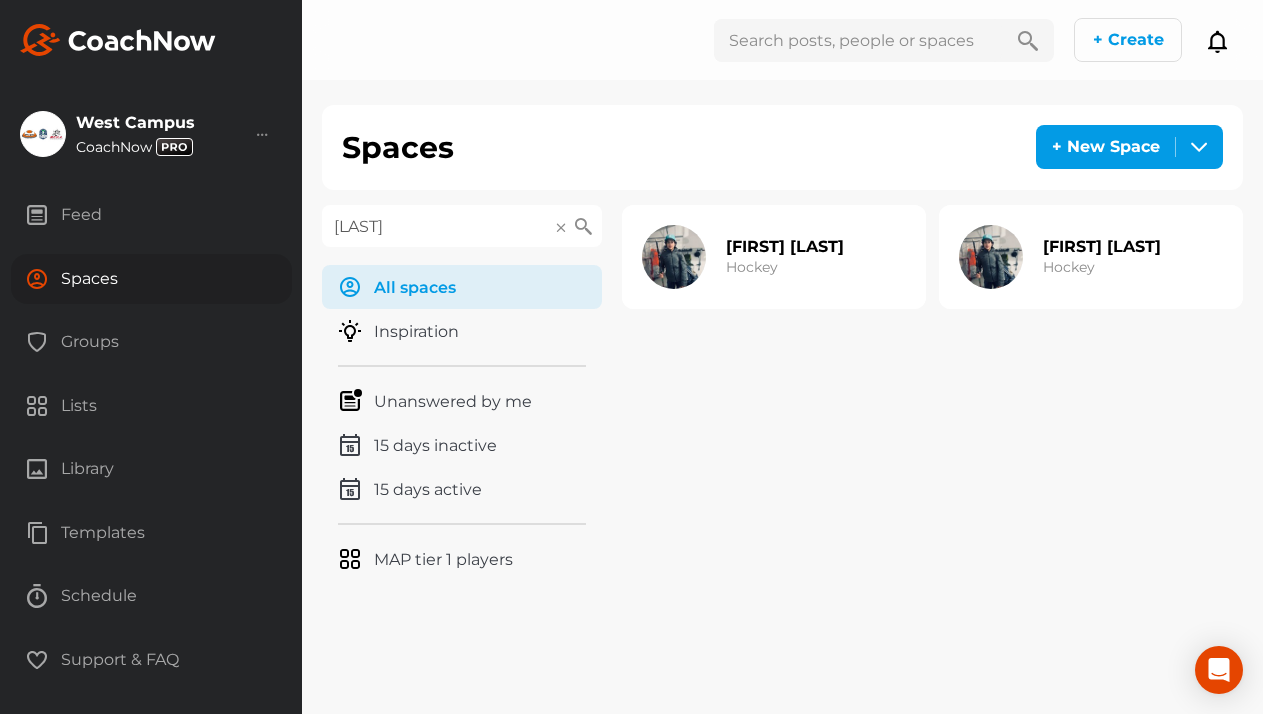 click on "[FIRST] [LAST]" at bounding box center [785, 246] 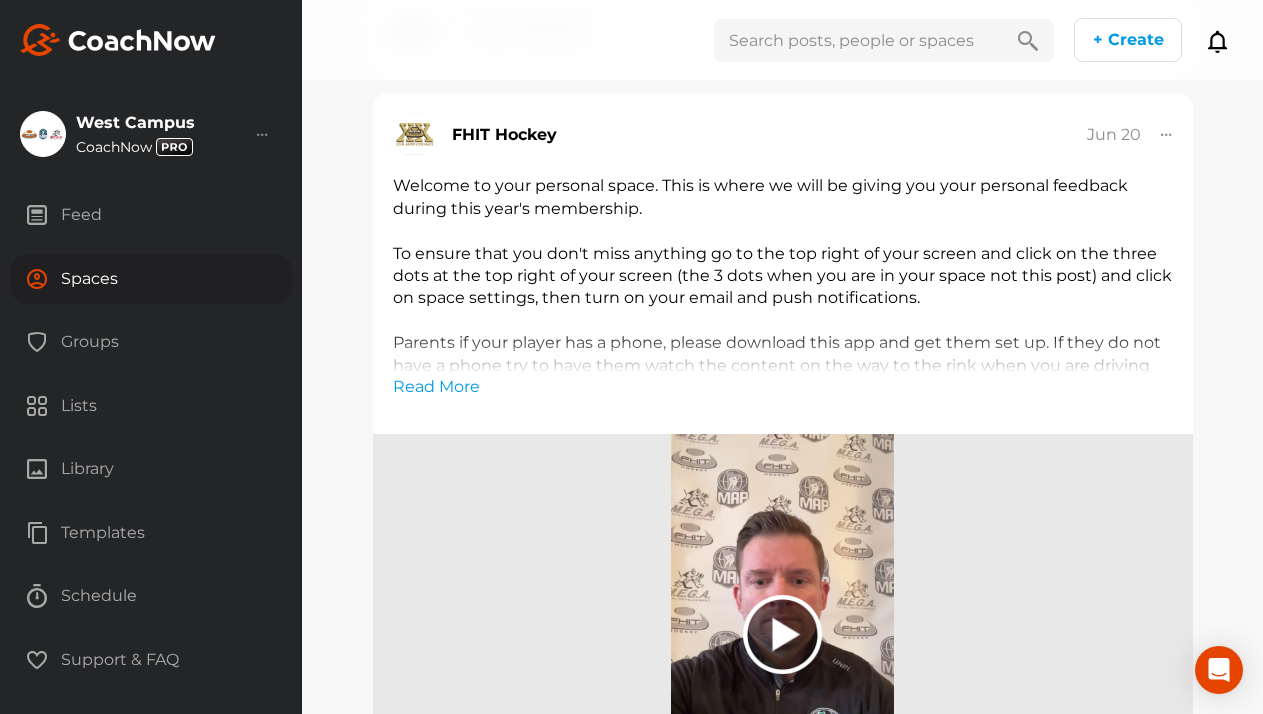 scroll, scrollTop: 4615, scrollLeft: 0, axis: vertical 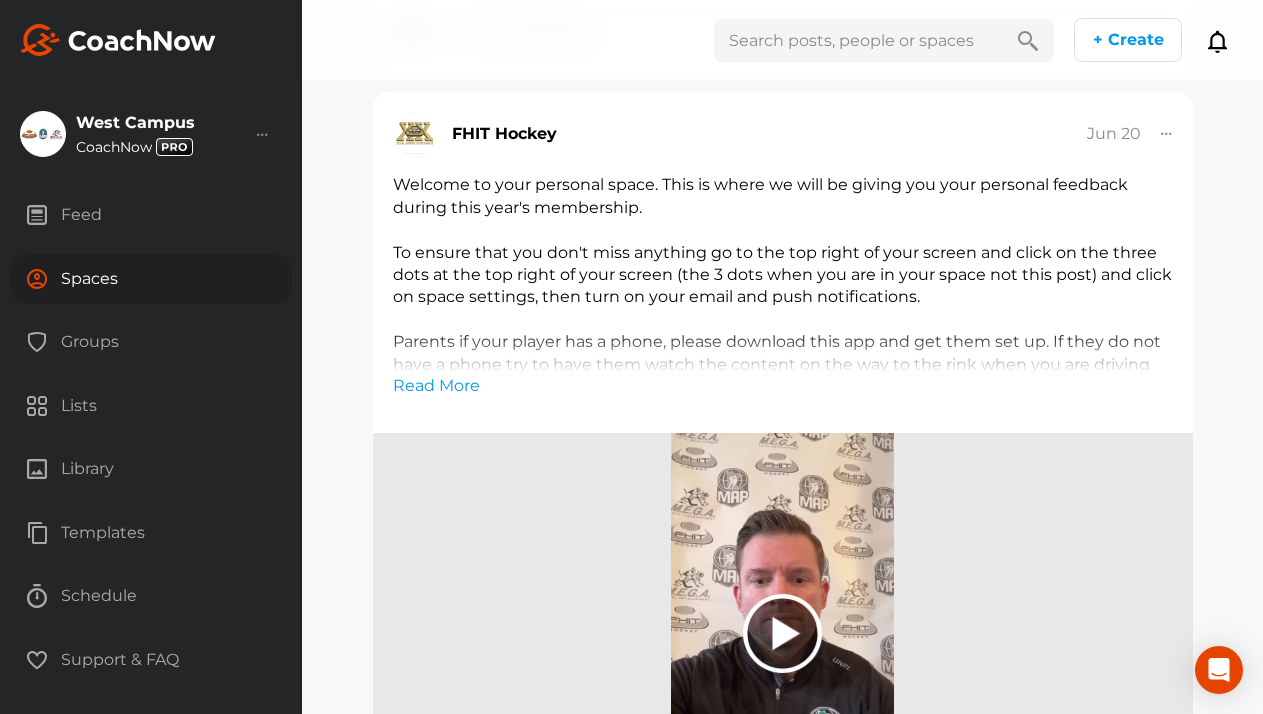 click on "Spaces" at bounding box center [151, 279] 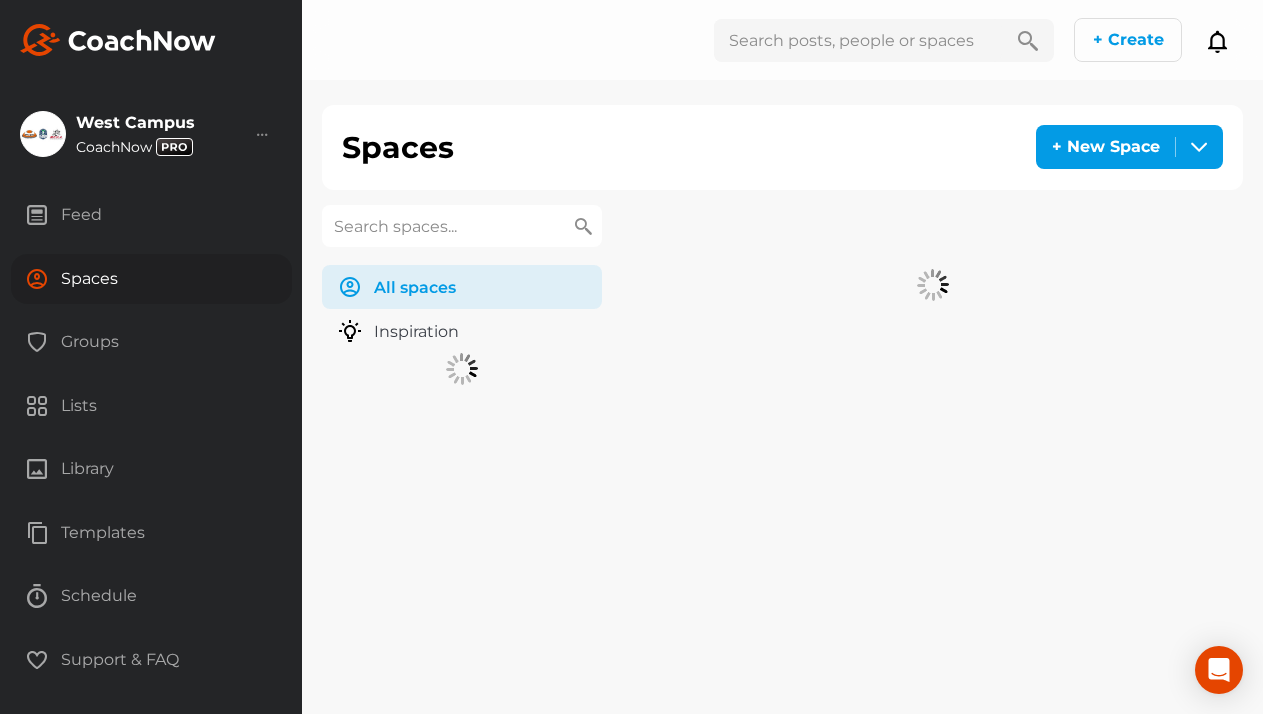 scroll, scrollTop: 0, scrollLeft: 0, axis: both 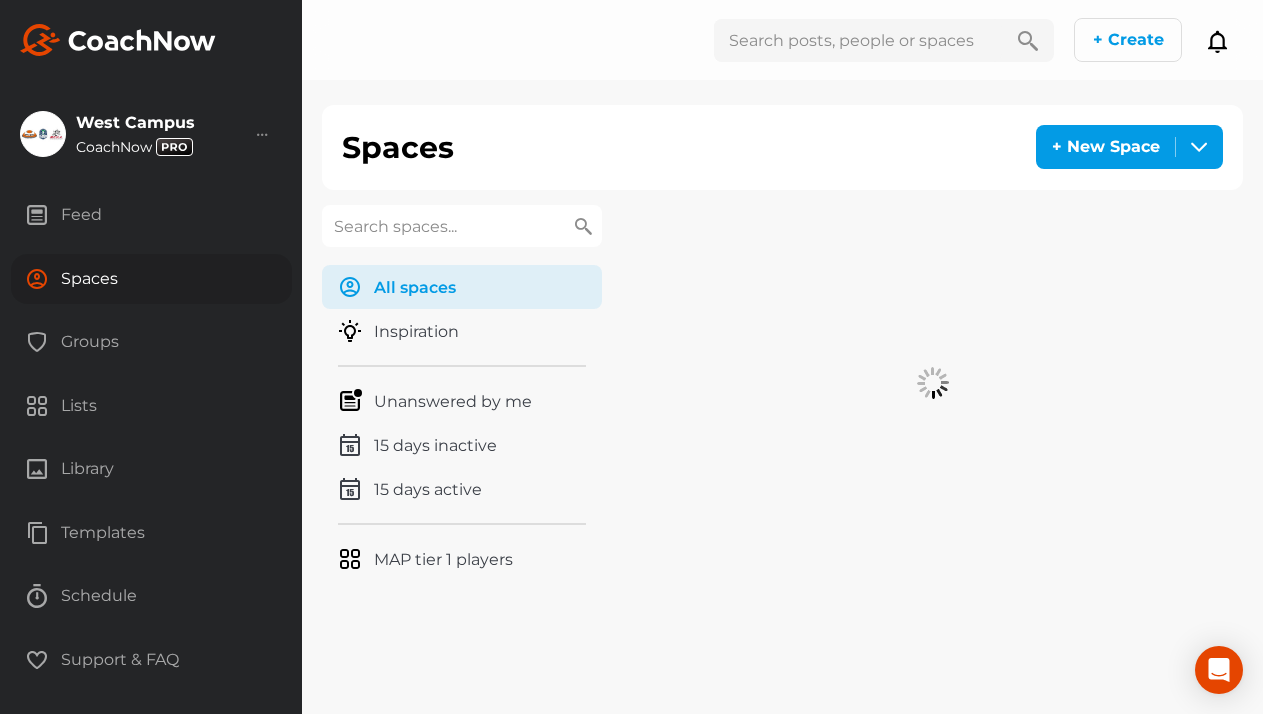 click at bounding box center [462, 226] 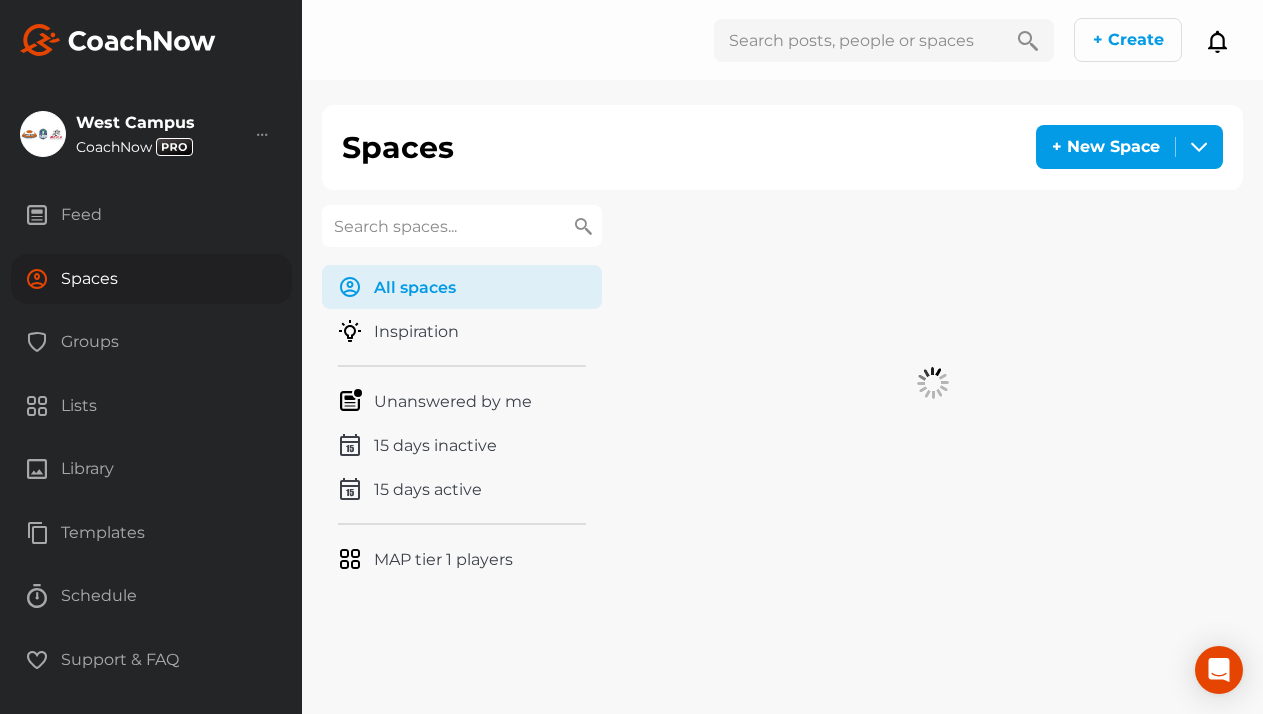 paste on "[LAST]" 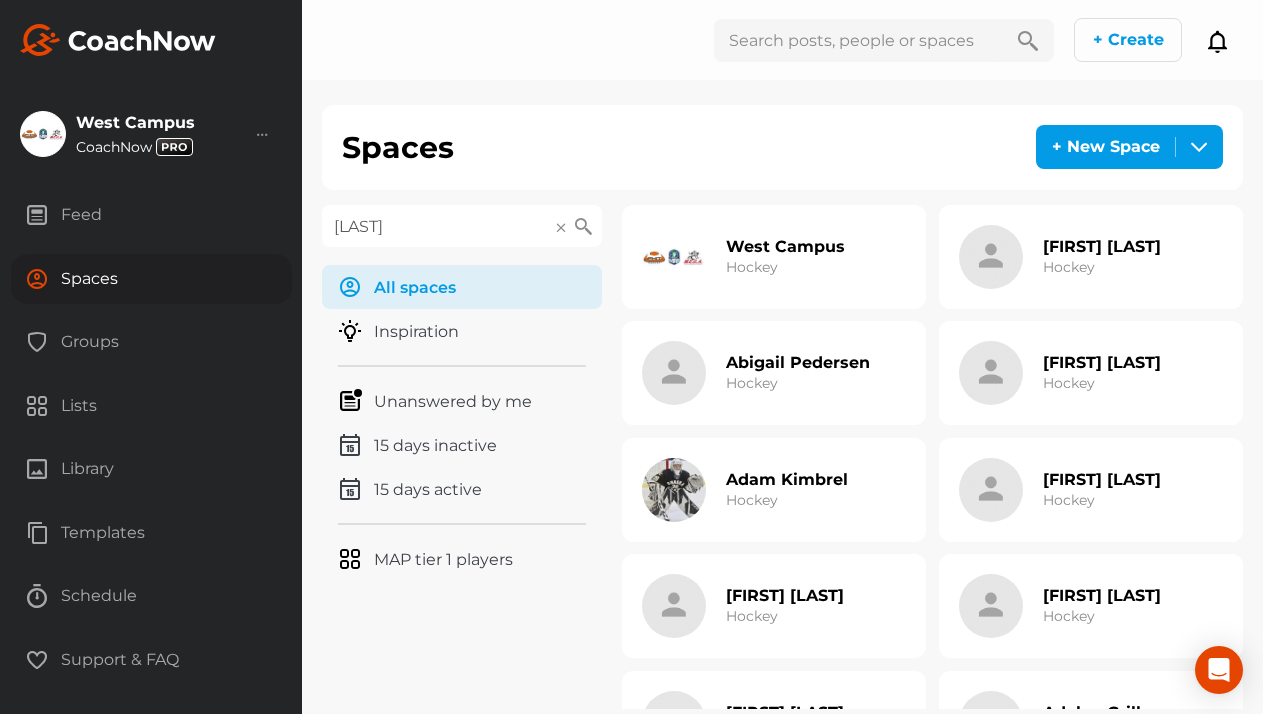 type on "[LAST]" 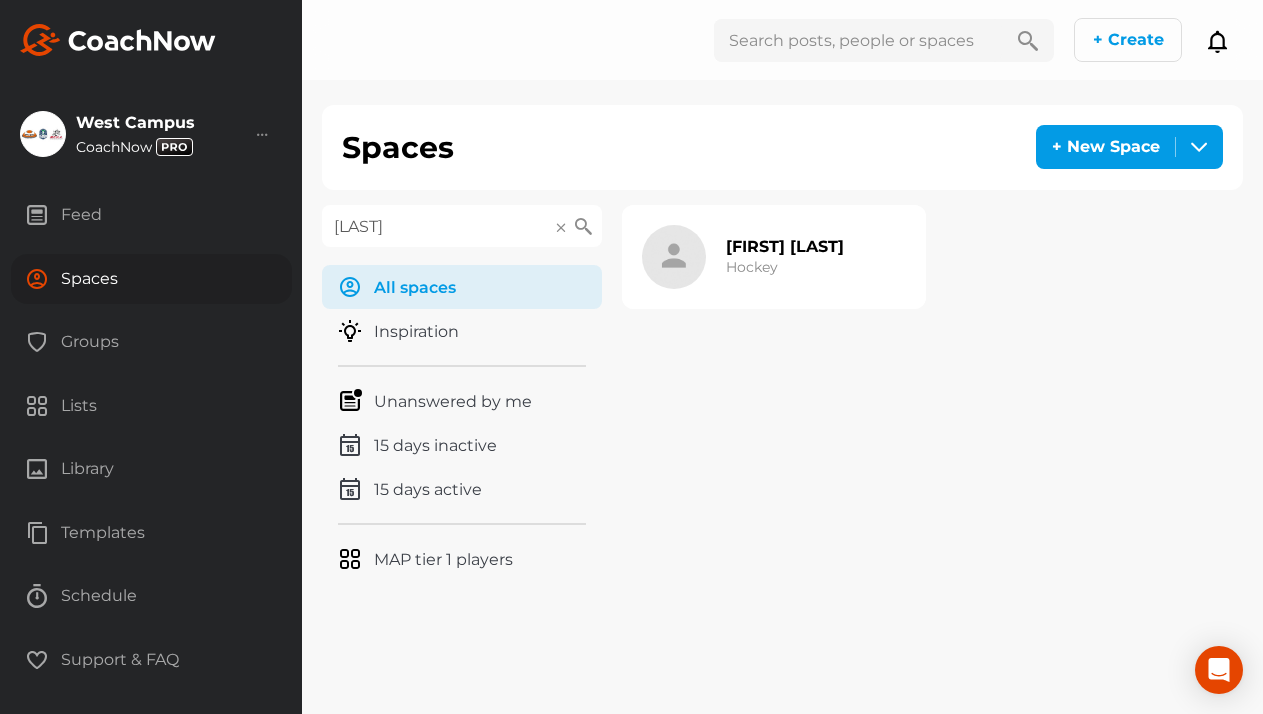 click on "[FIRST] [LAST]" at bounding box center [785, 246] 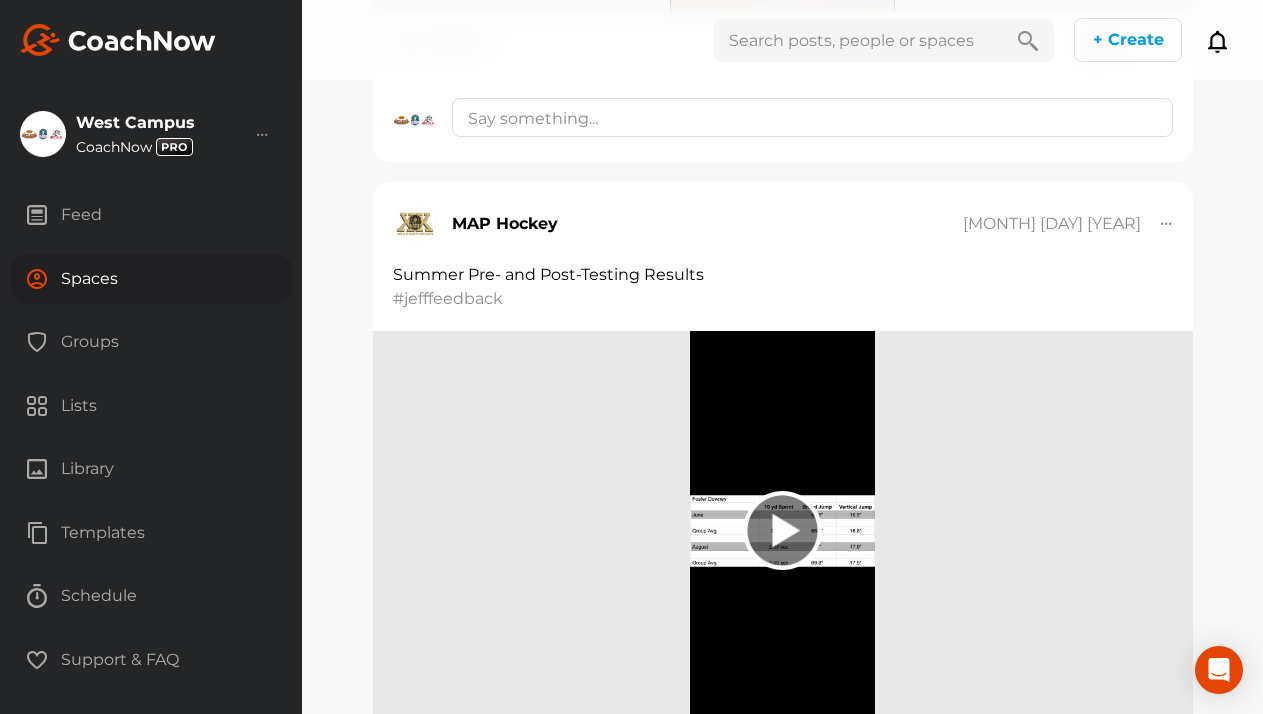scroll, scrollTop: 5337, scrollLeft: 0, axis: vertical 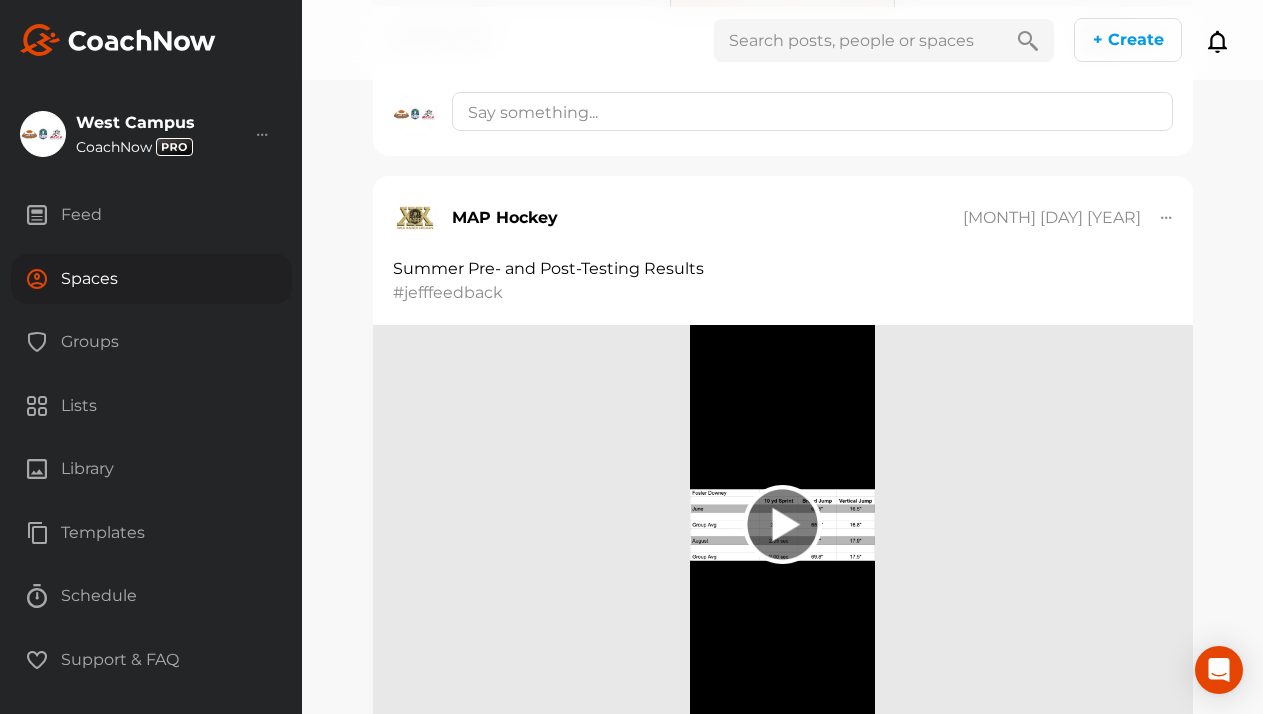 click on "Spaces" at bounding box center [151, 279] 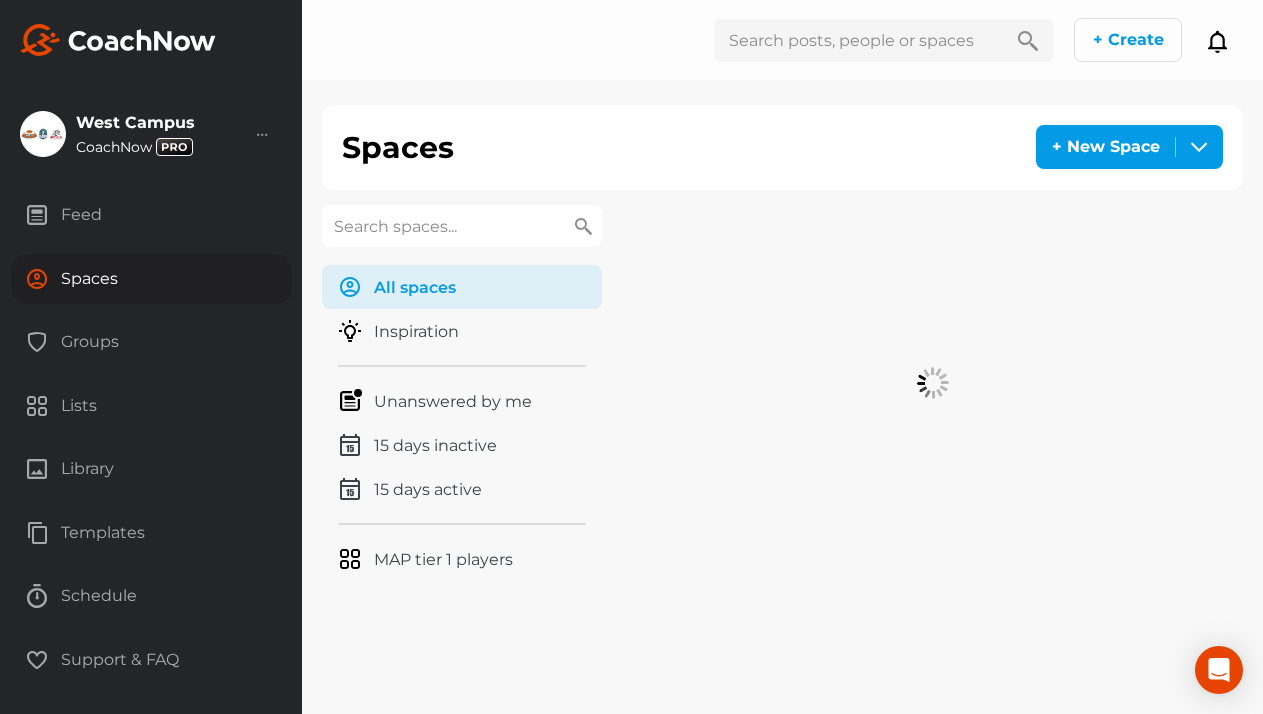 click at bounding box center (462, 226) 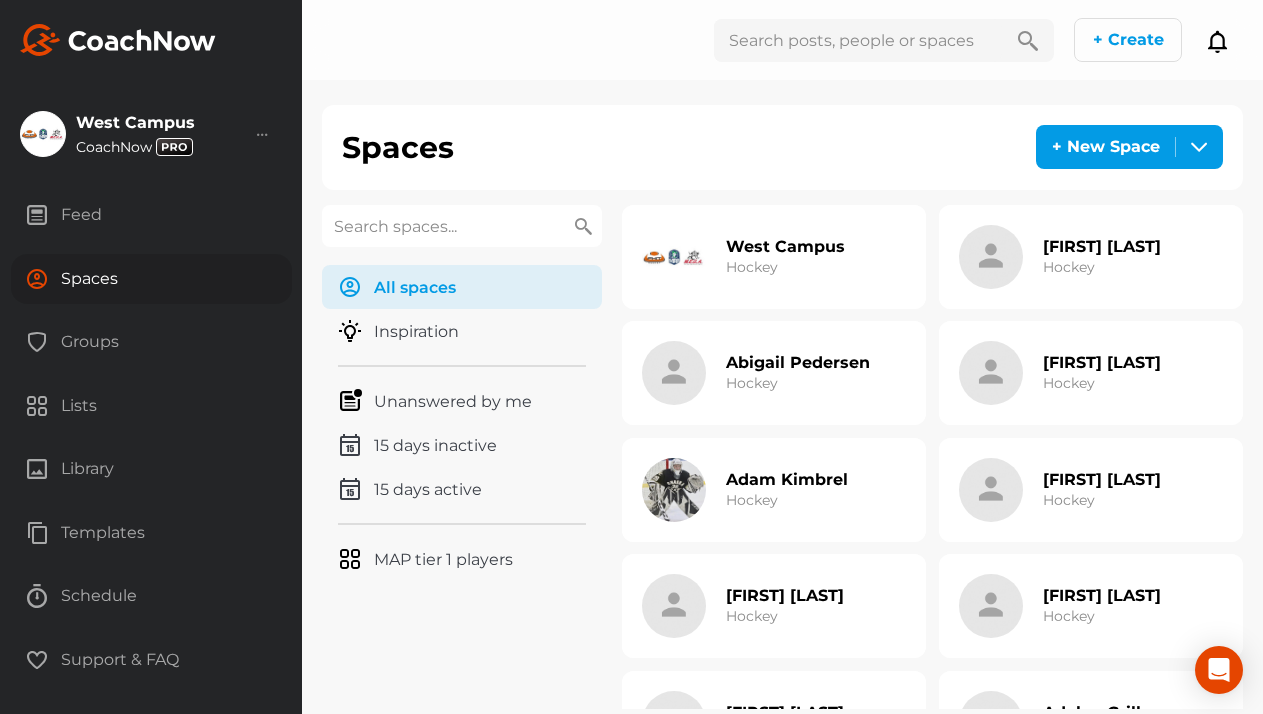 paste on "[LAST]" 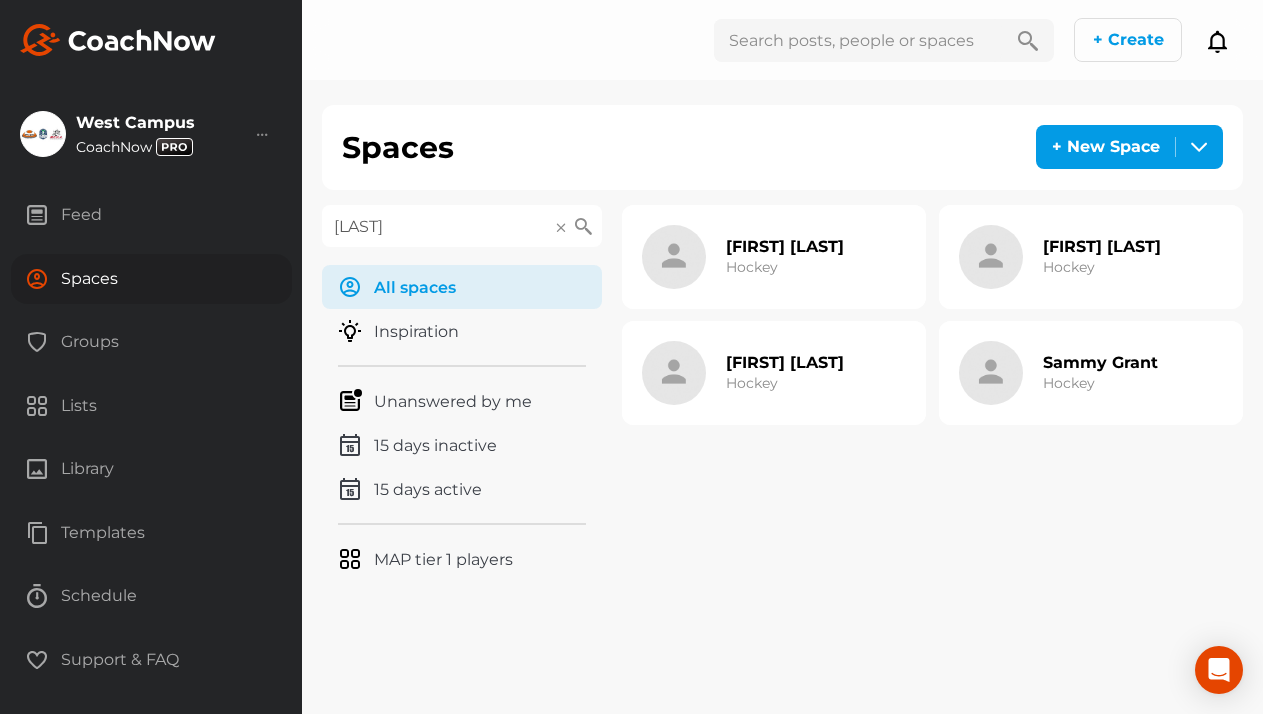 type on "[LAST]" 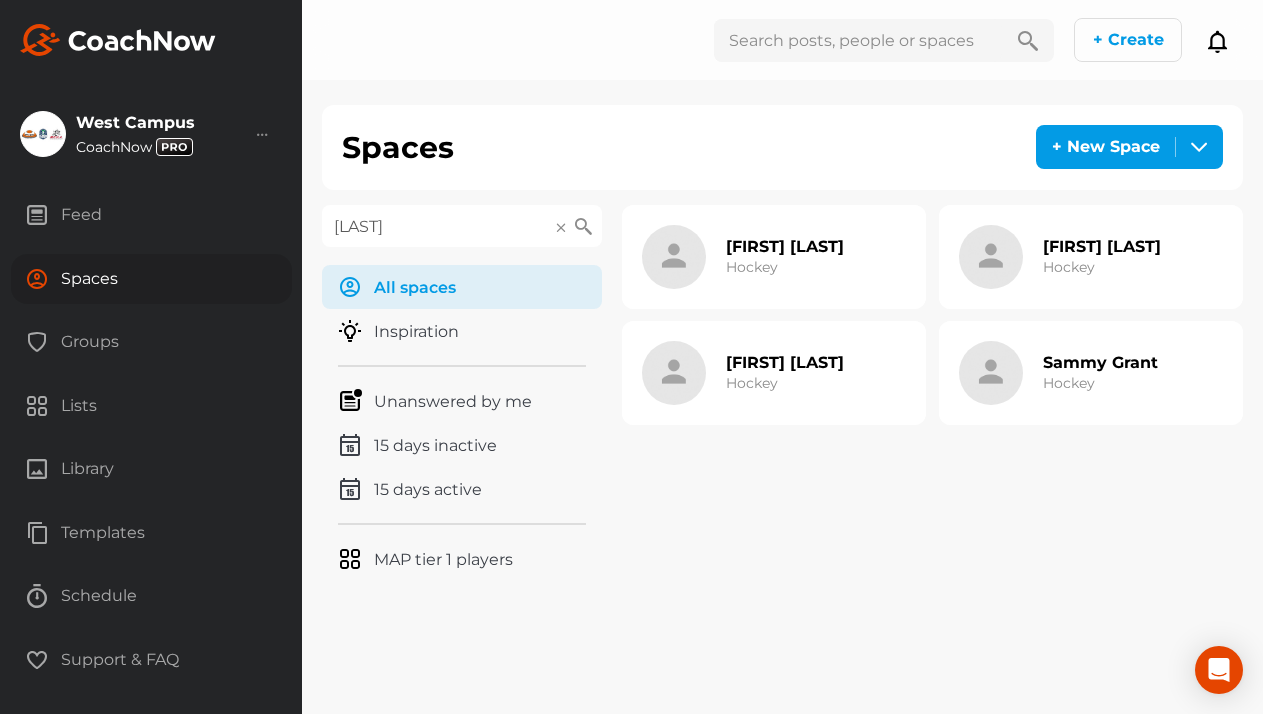 click at bounding box center [991, 373] 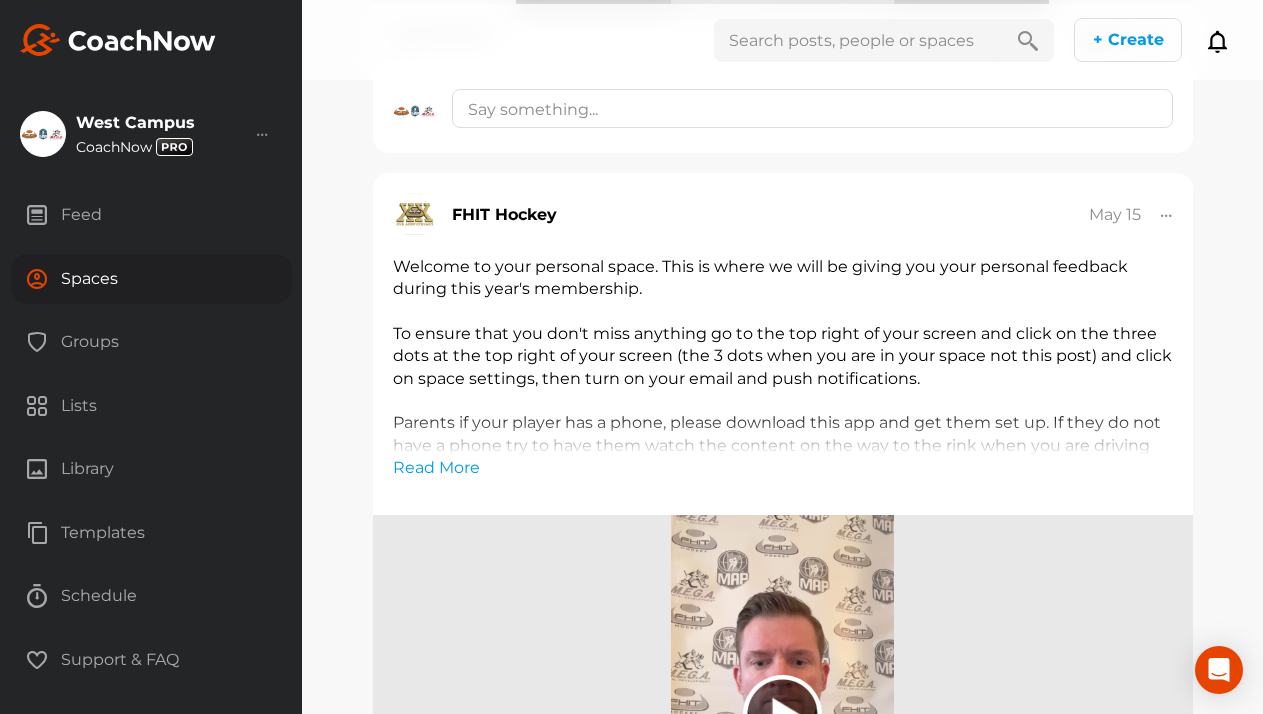scroll, scrollTop: 7462, scrollLeft: 0, axis: vertical 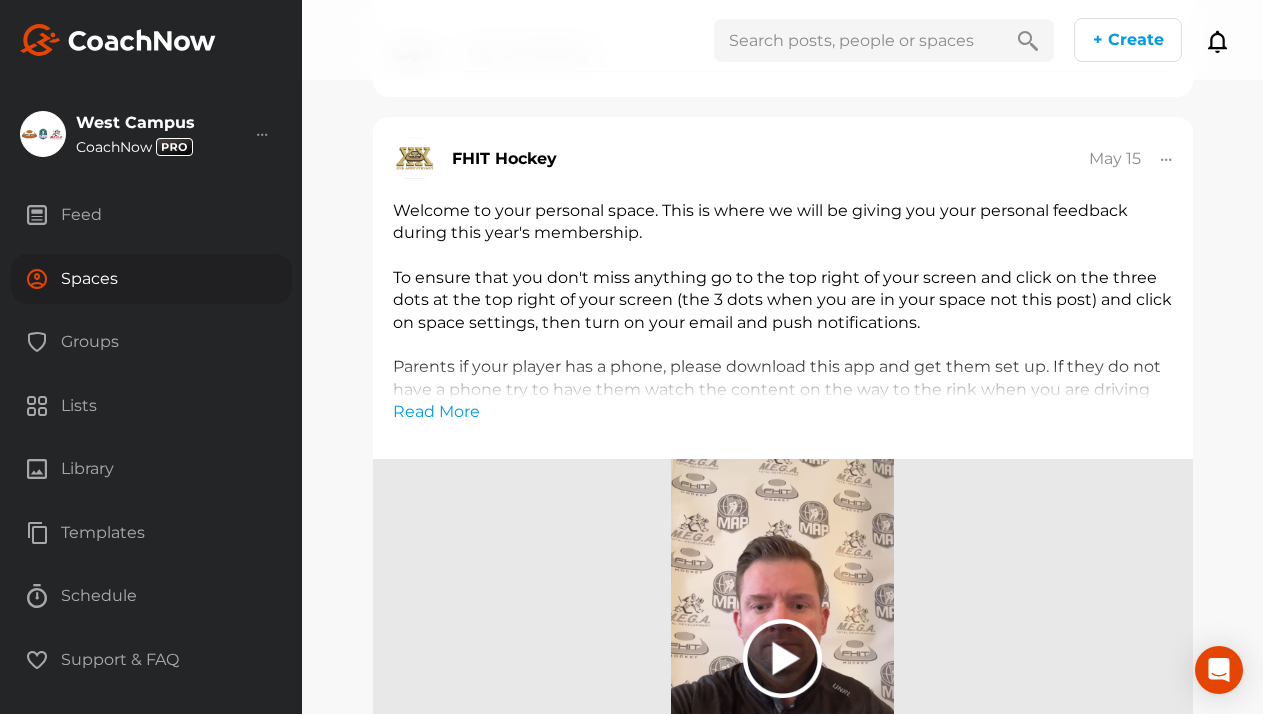 click on "Spaces" at bounding box center [151, 279] 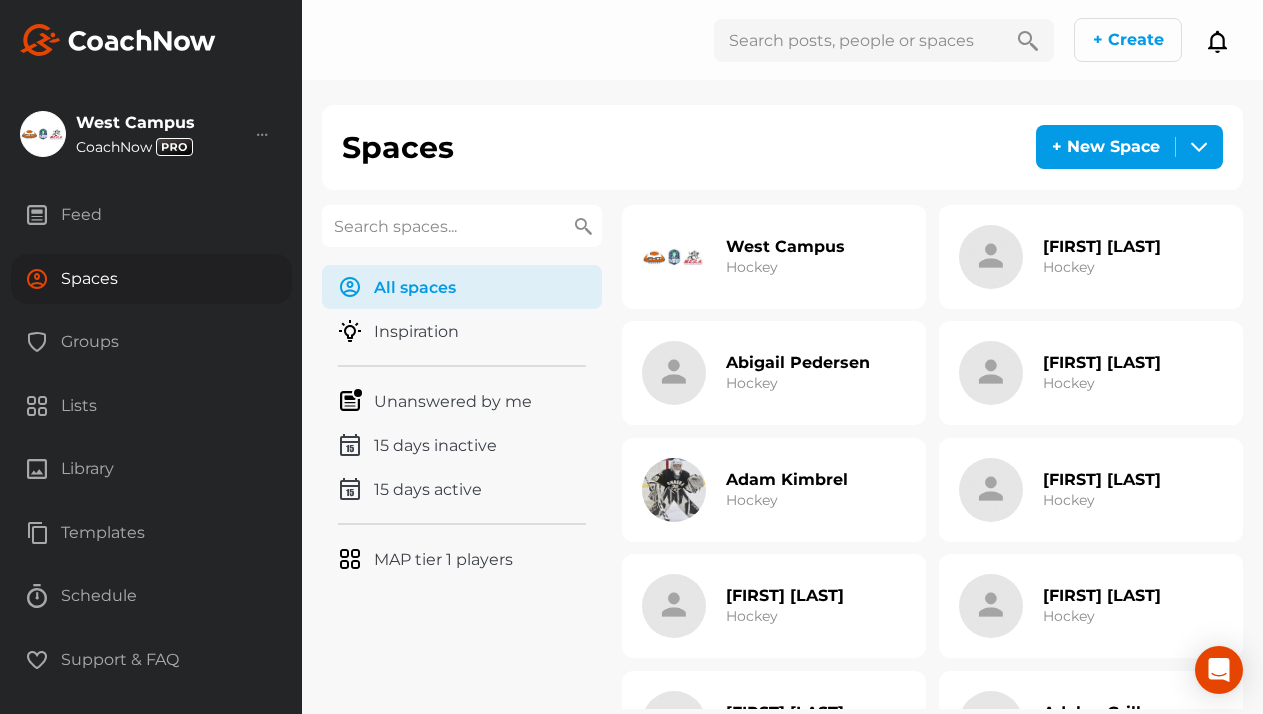 click at bounding box center [462, 226] 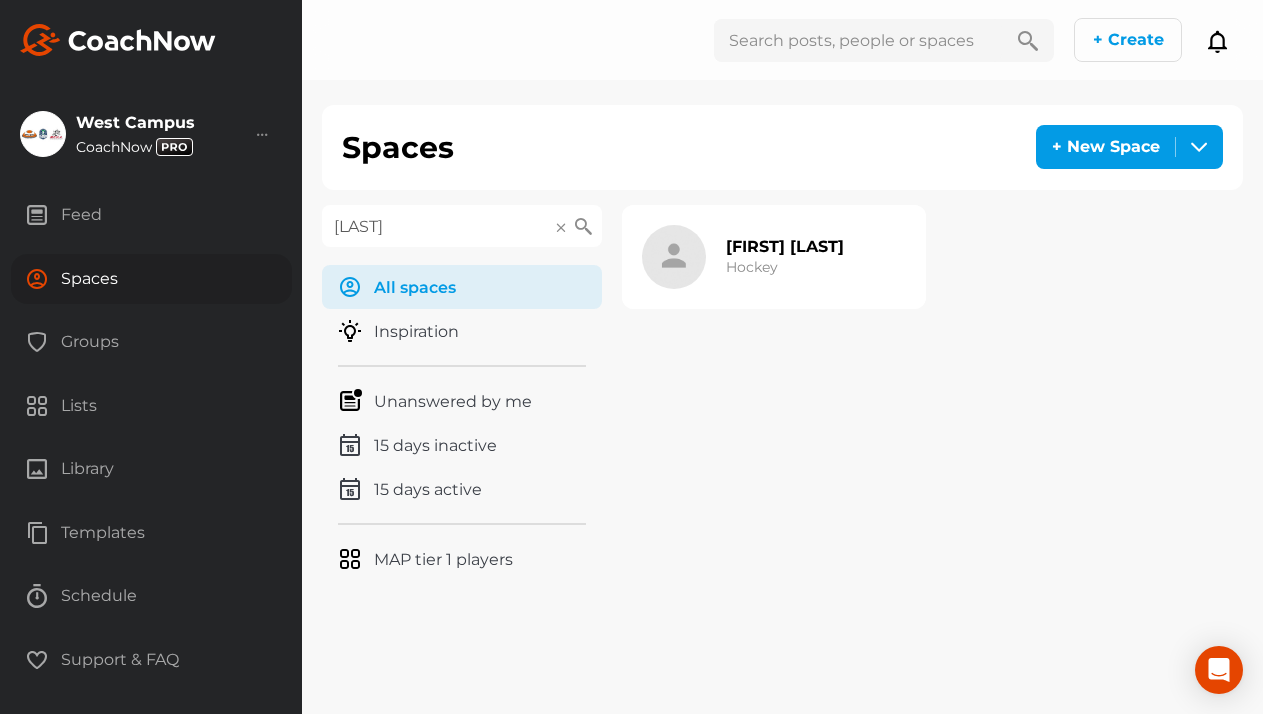 type on "[LAST]" 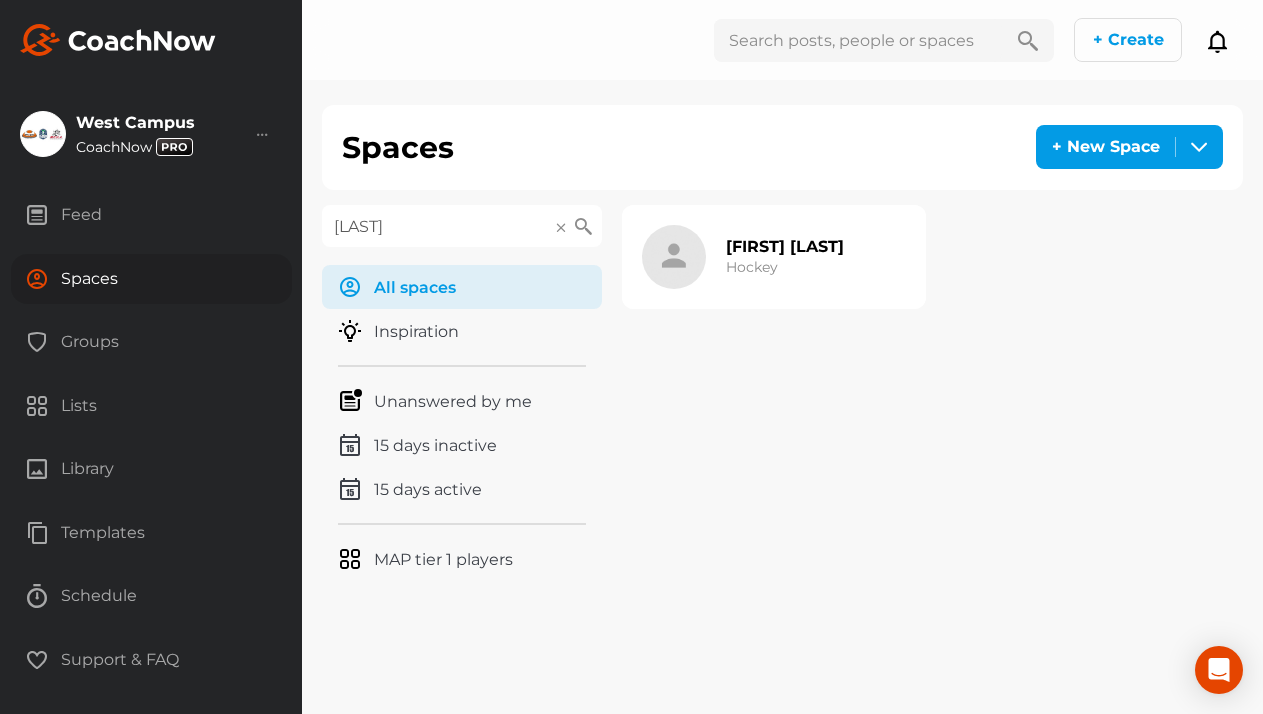 click on "[FIRST] [LAST] Hockey" at bounding box center [785, 257] 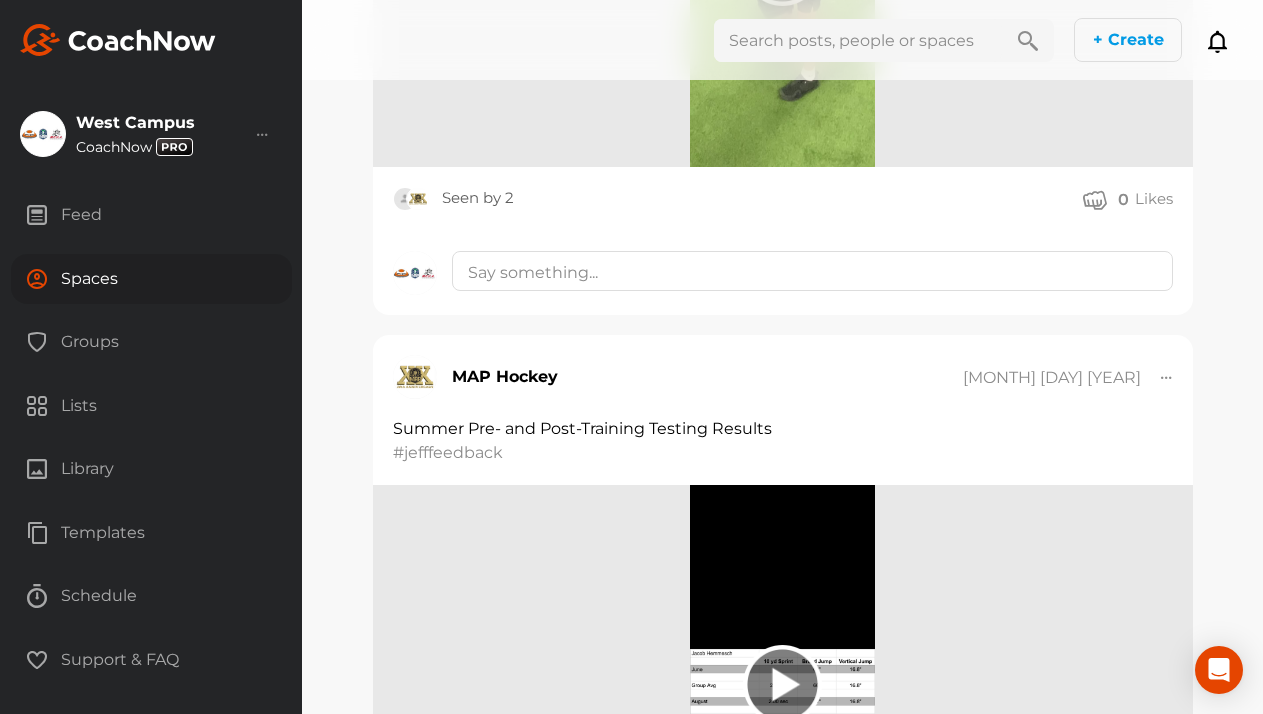 scroll, scrollTop: 8162, scrollLeft: 0, axis: vertical 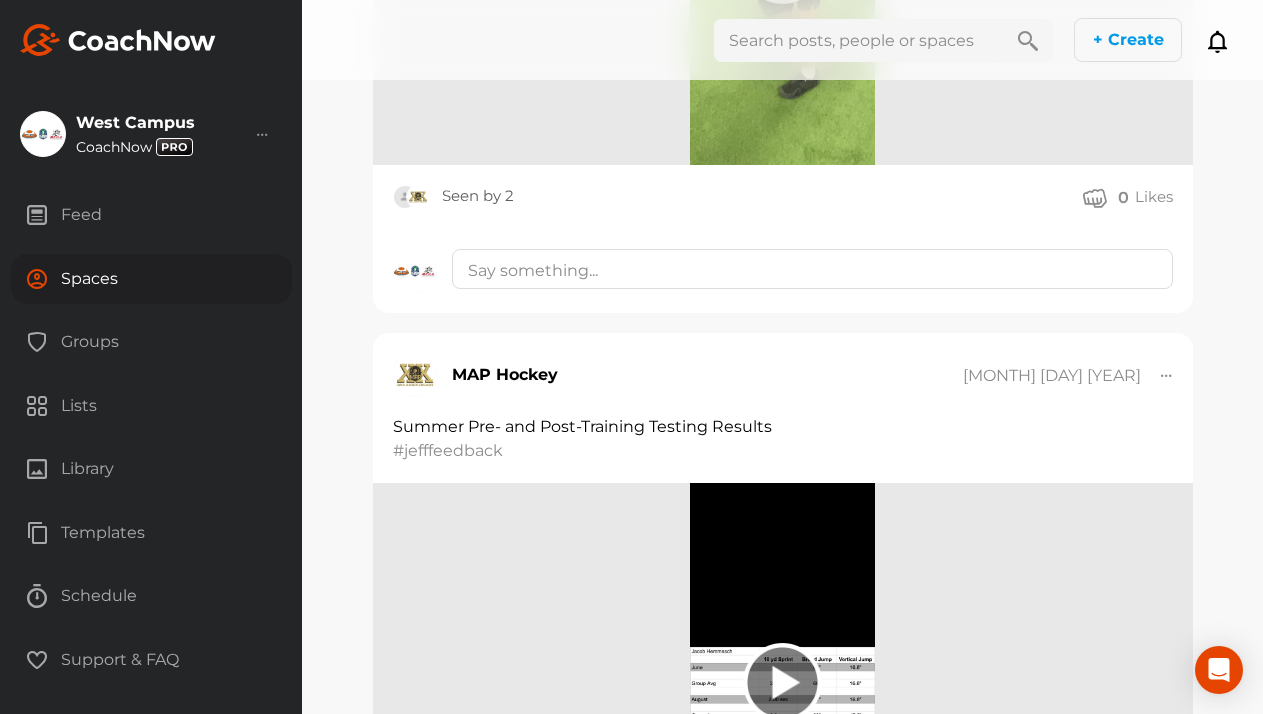 click on "Spaces" at bounding box center [151, 279] 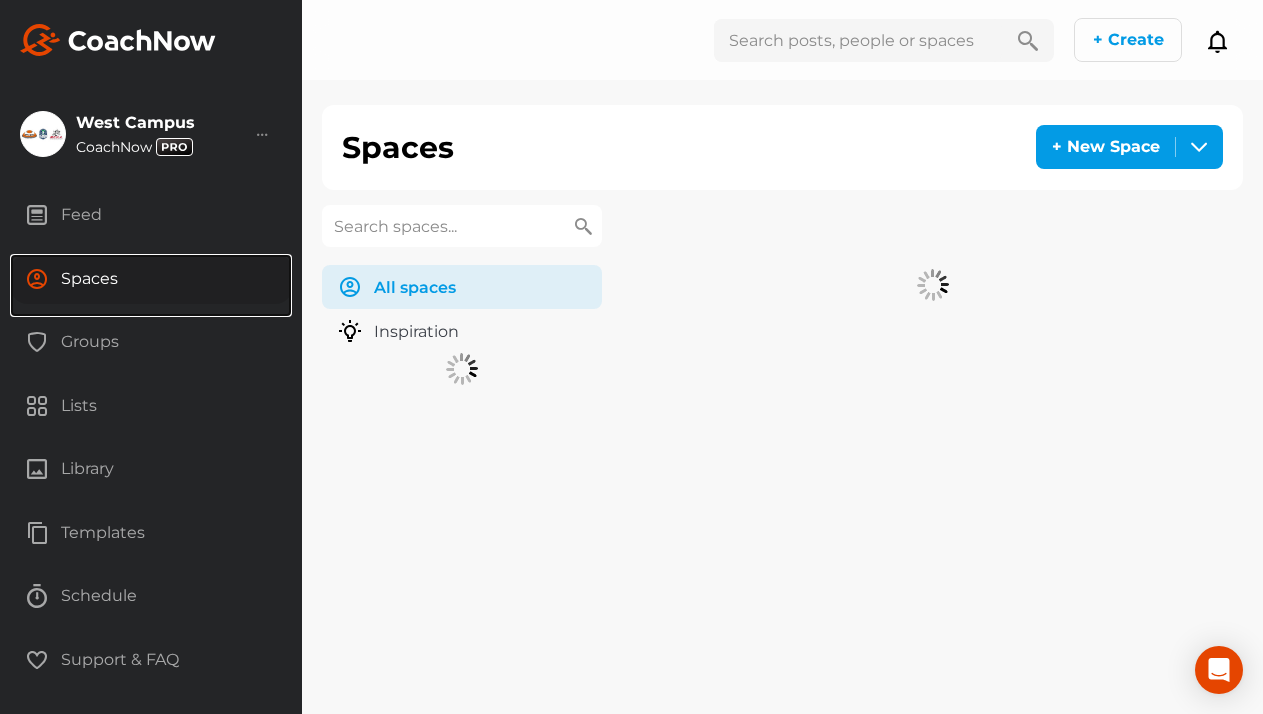 scroll, scrollTop: 0, scrollLeft: 0, axis: both 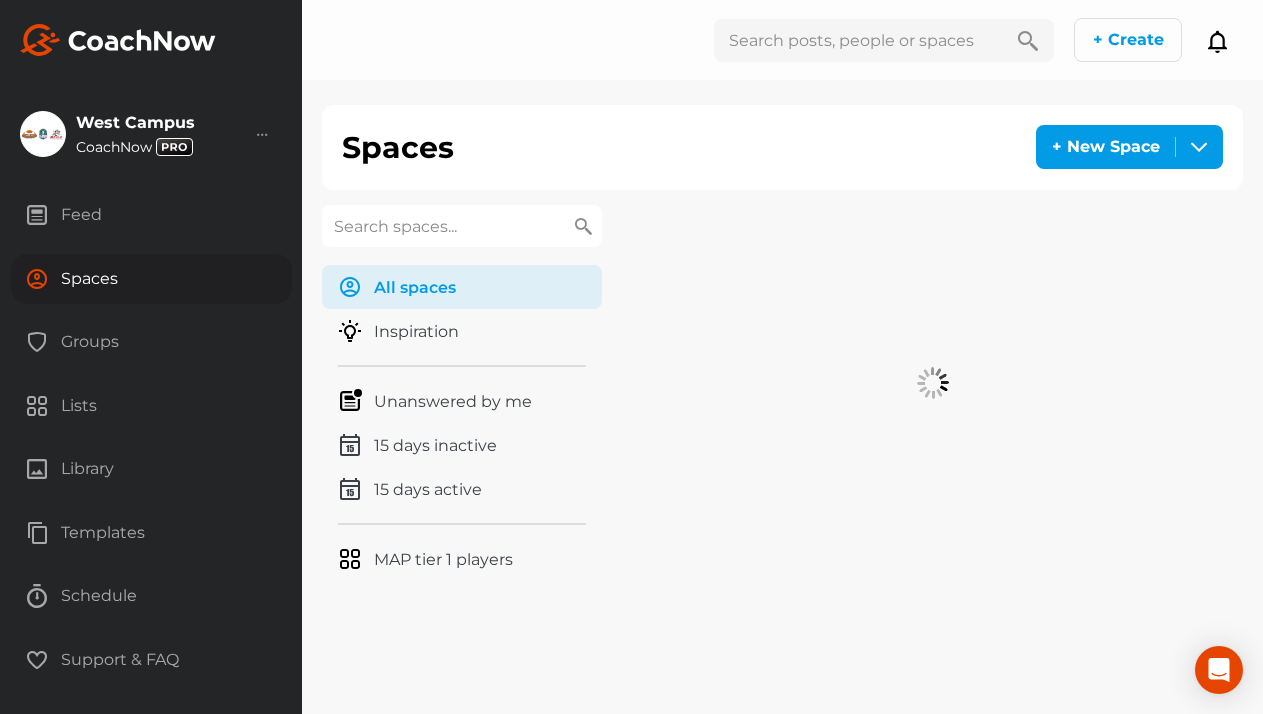 click at bounding box center [462, 226] 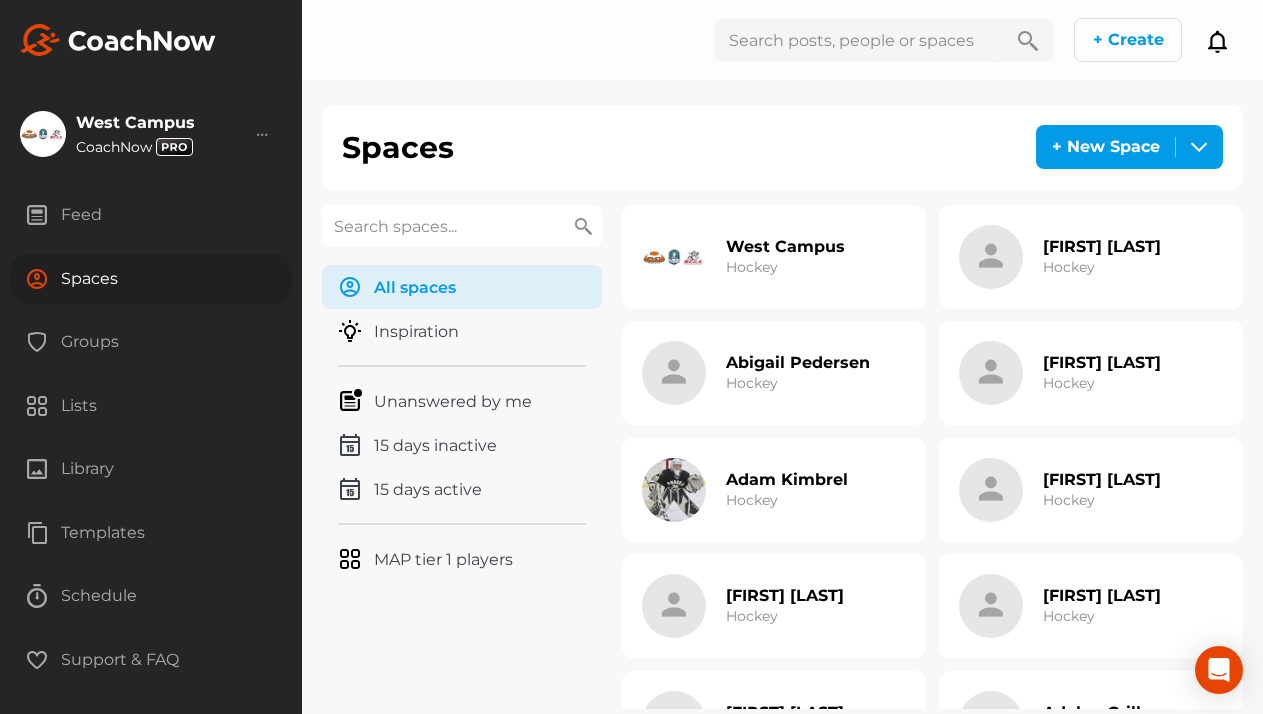 paste on "[FIRST]" 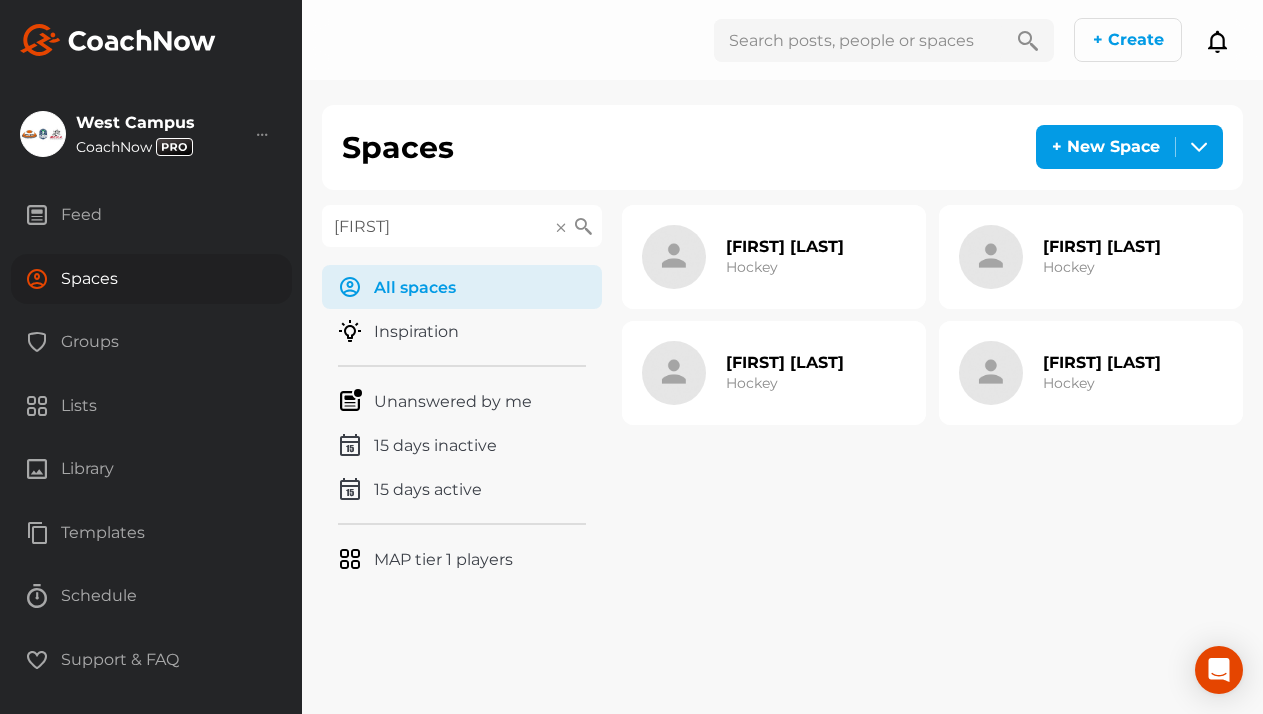 type on "[FIRST]" 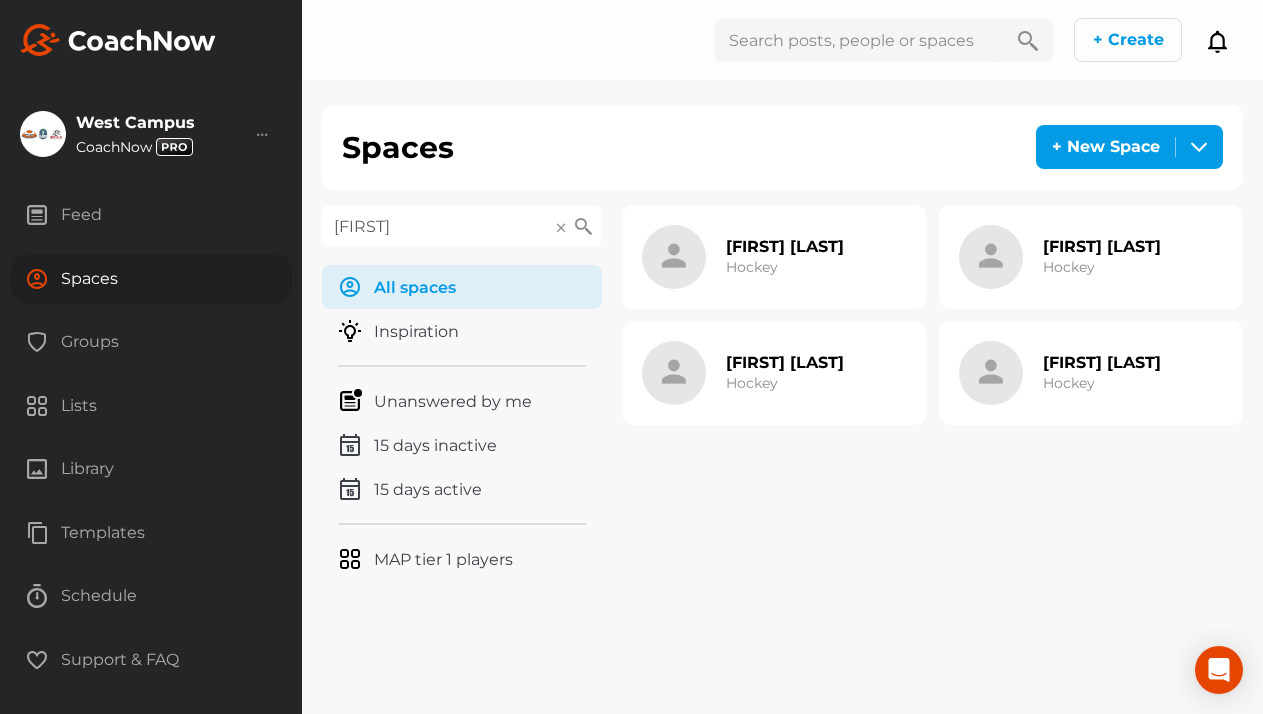 click on "Hockey" at bounding box center [1069, 267] 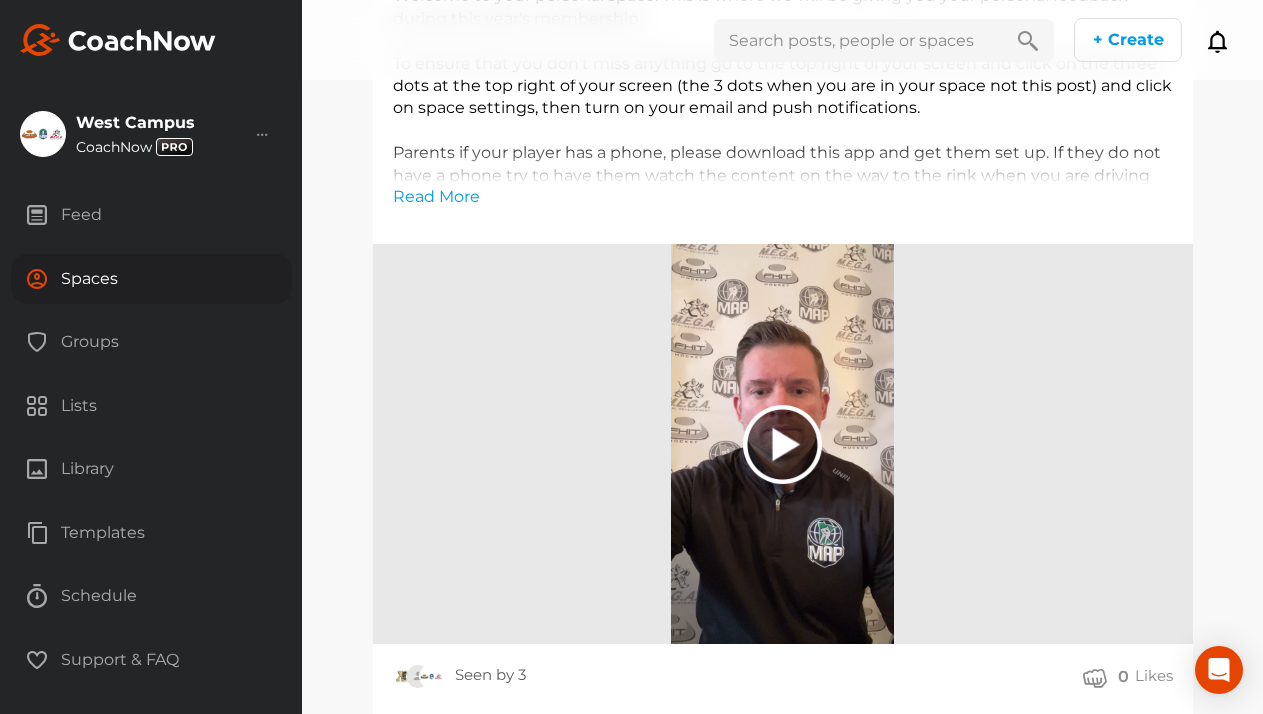 scroll, scrollTop: 4067, scrollLeft: 0, axis: vertical 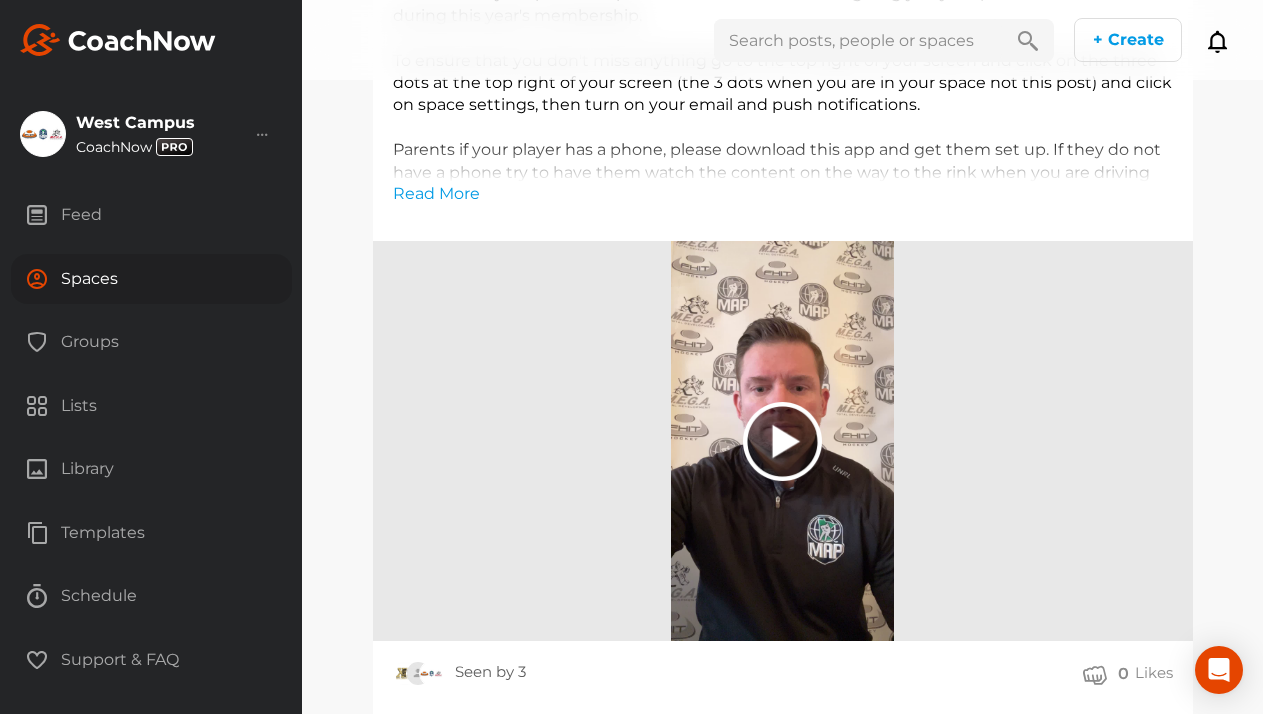 click on "Spaces" at bounding box center [151, 279] 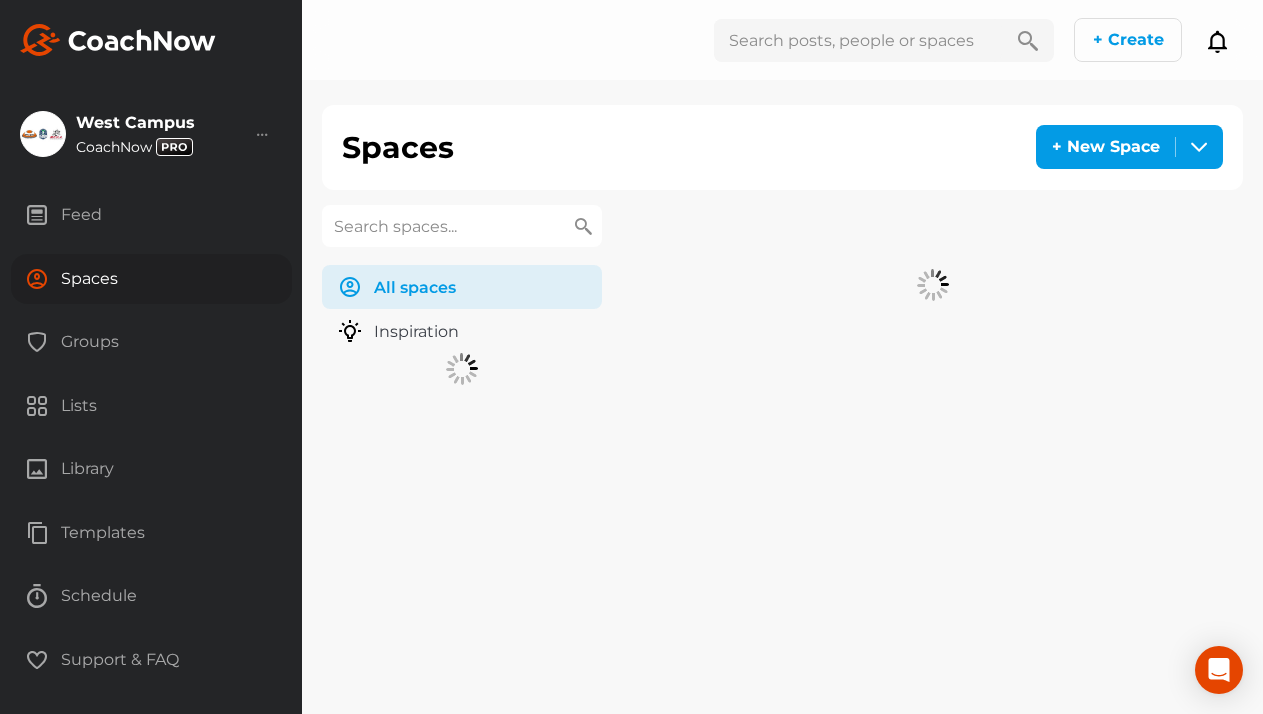 scroll, scrollTop: 0, scrollLeft: 0, axis: both 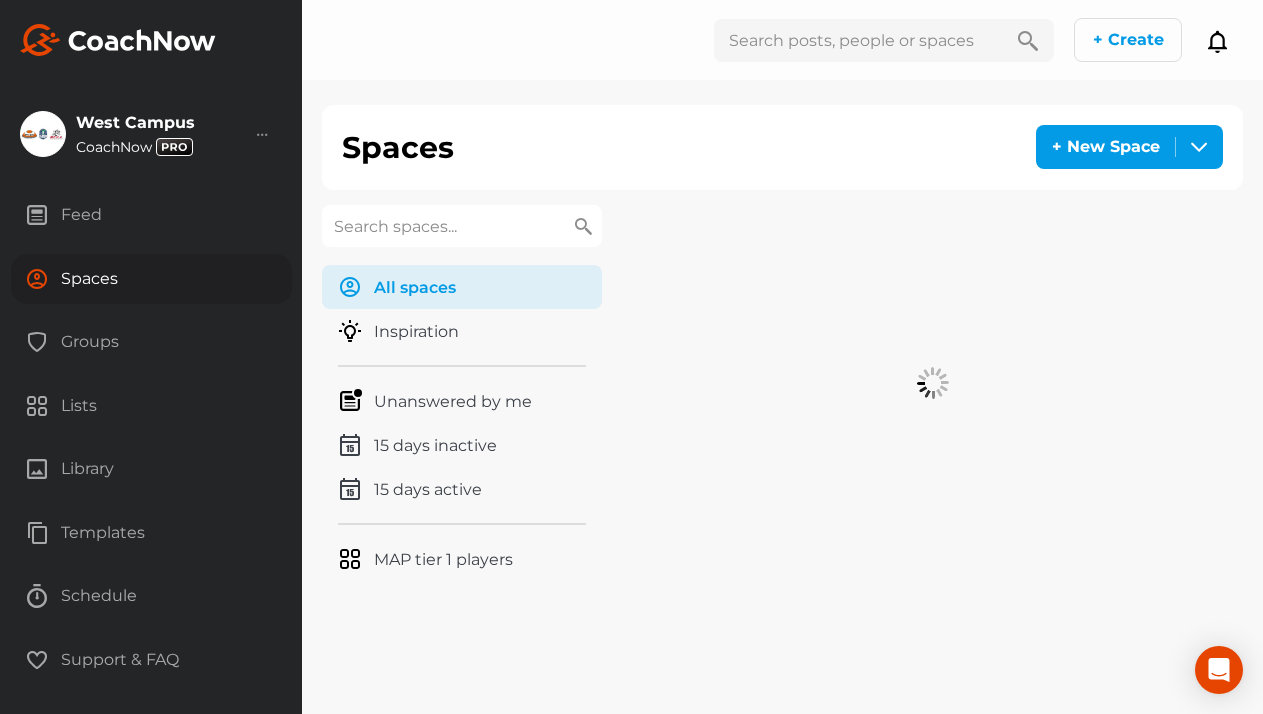 click on "All spaces All spaces Inspiration Unanswered by me 15 days inactive 15 days active MAP tier 1 players" at bounding box center (462, 403) 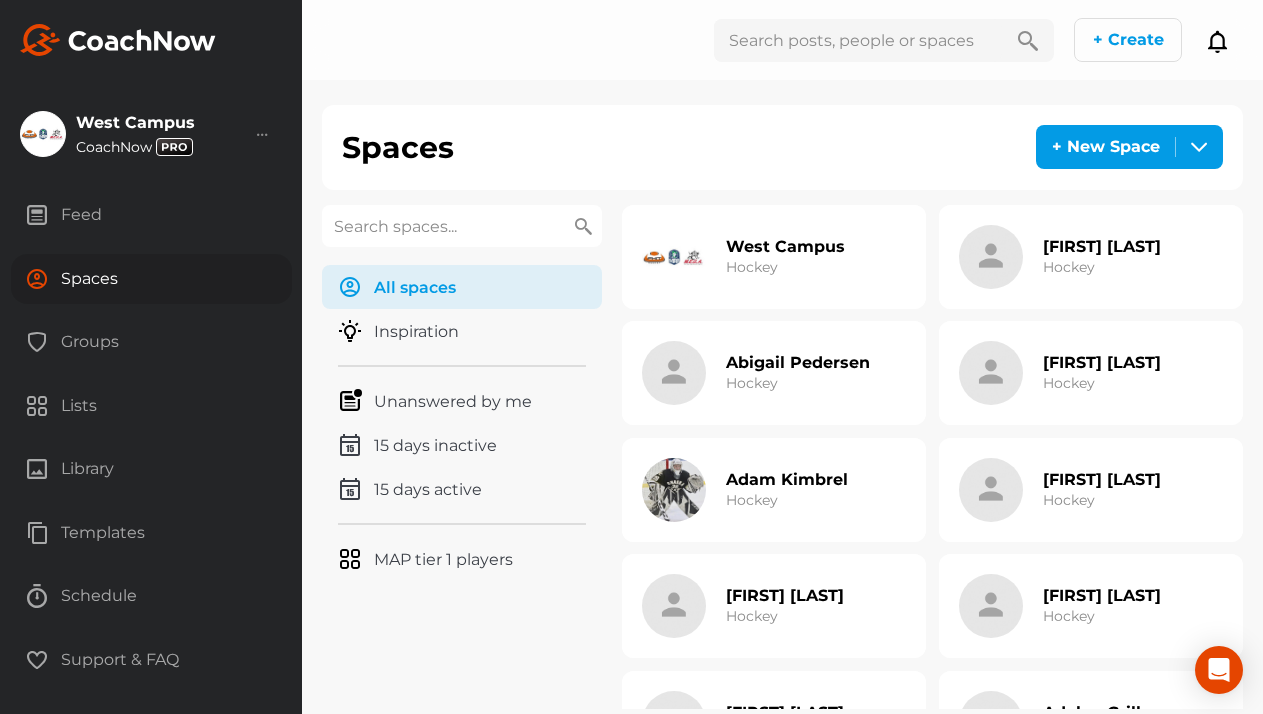 click at bounding box center [462, 226] 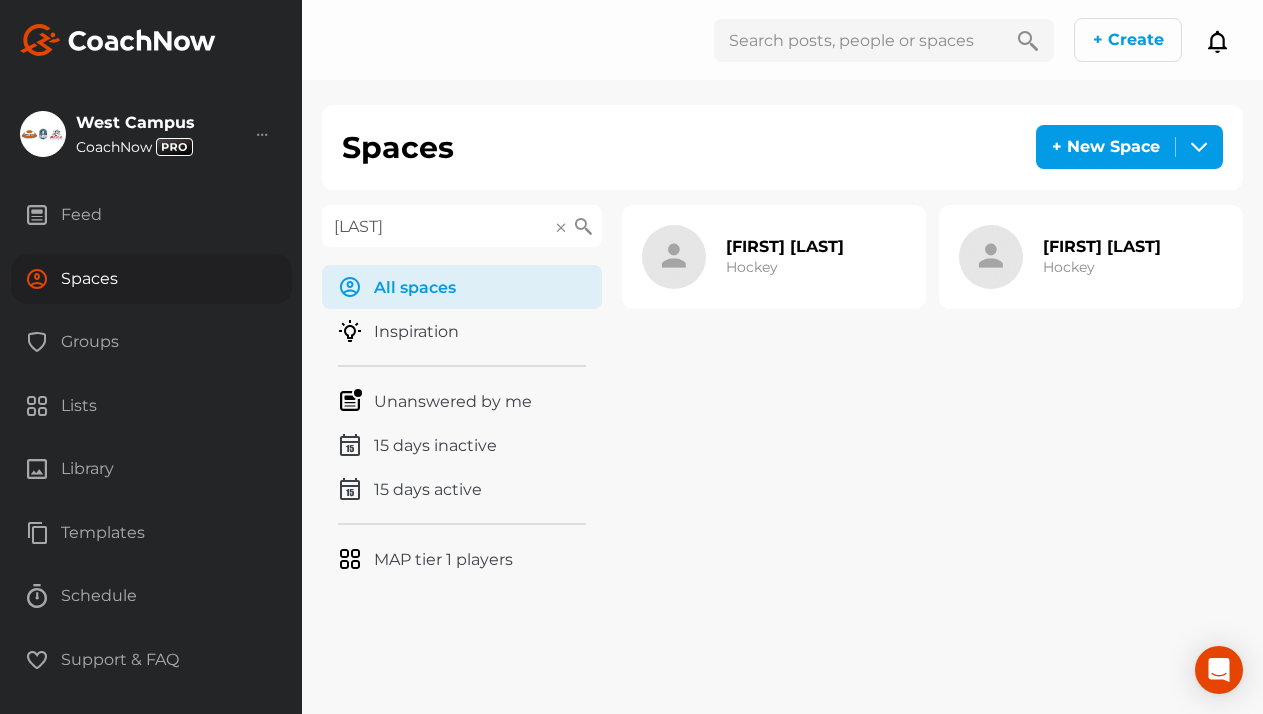 type on "[LAST]" 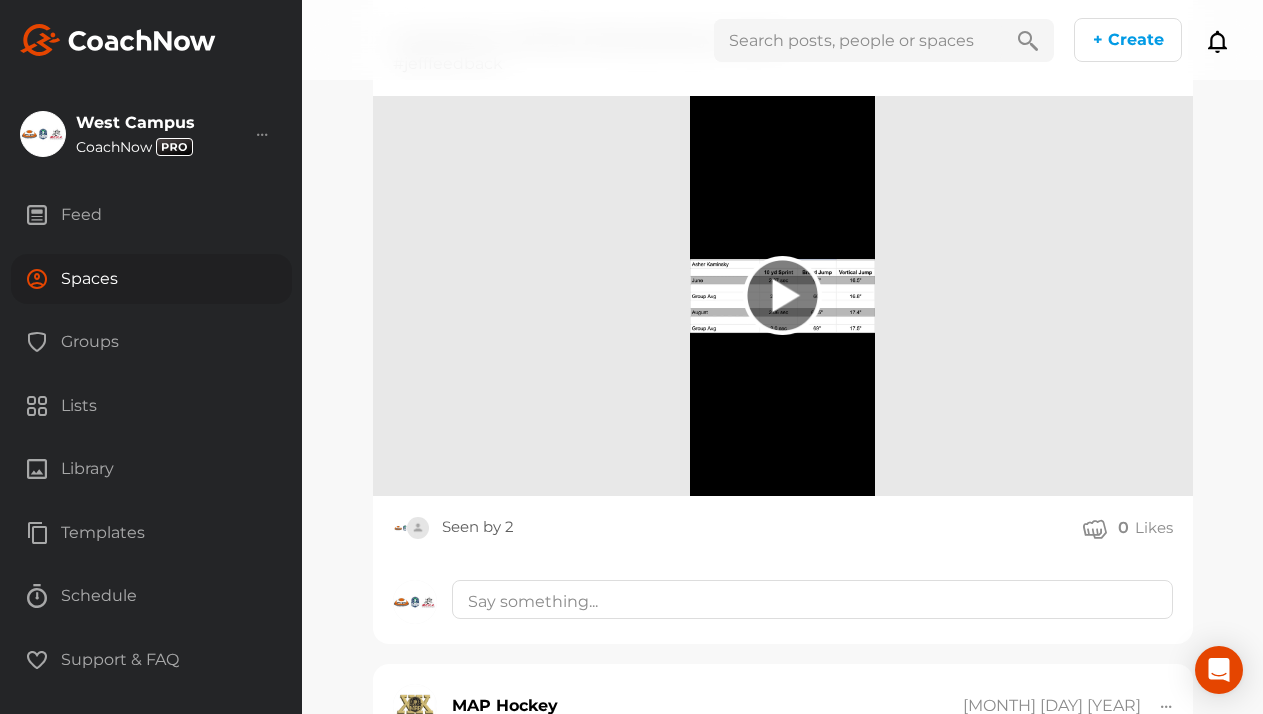 scroll, scrollTop: 4760, scrollLeft: 0, axis: vertical 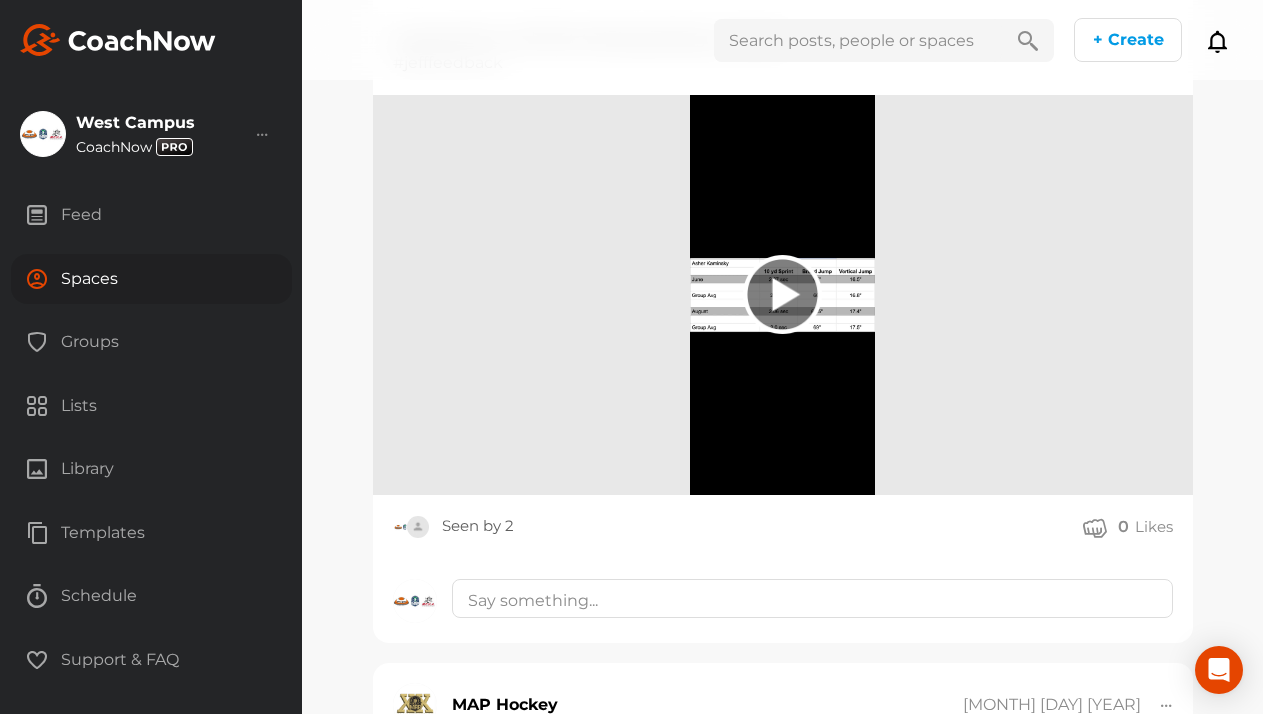 click on "Spaces" at bounding box center (151, 279) 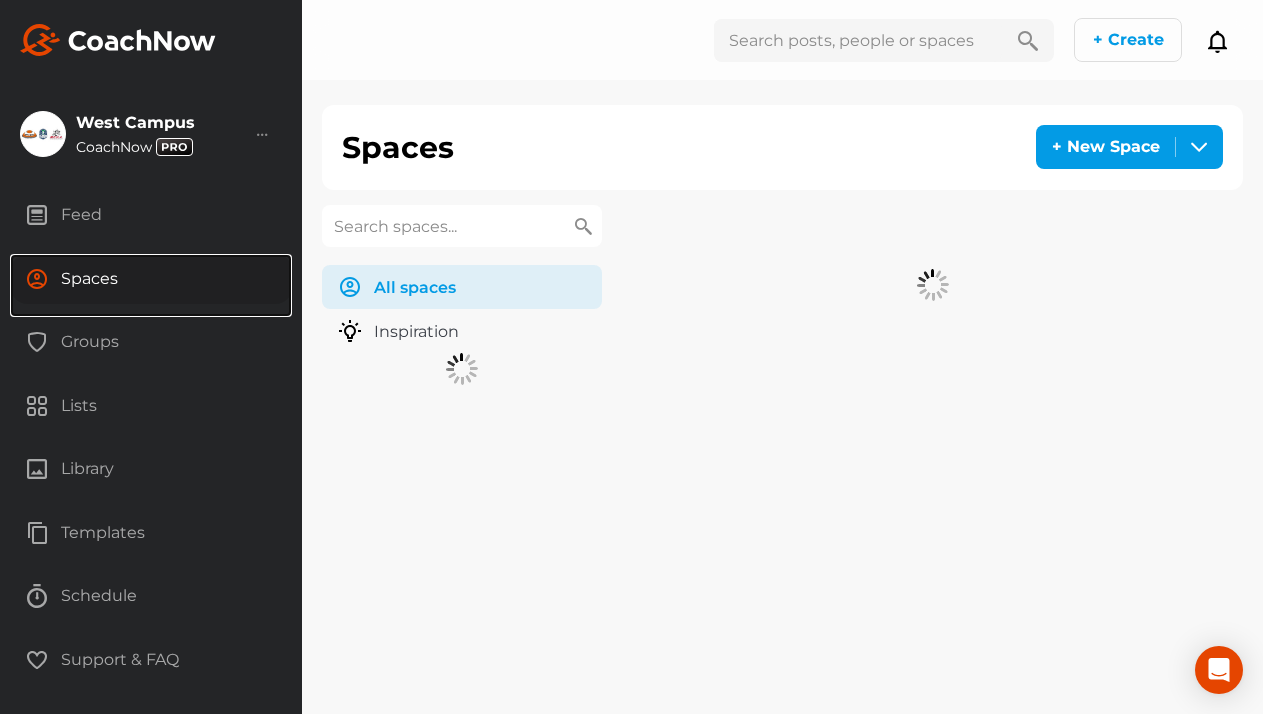 scroll, scrollTop: 0, scrollLeft: 0, axis: both 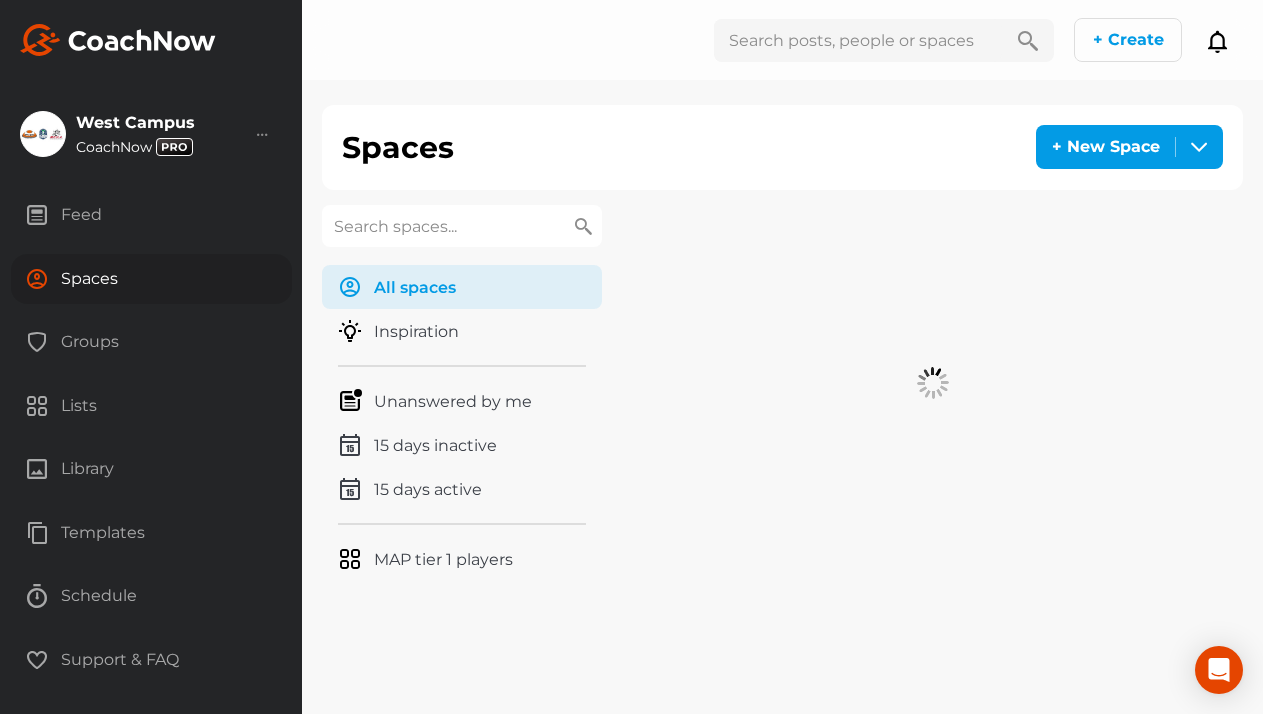 click at bounding box center (462, 226) 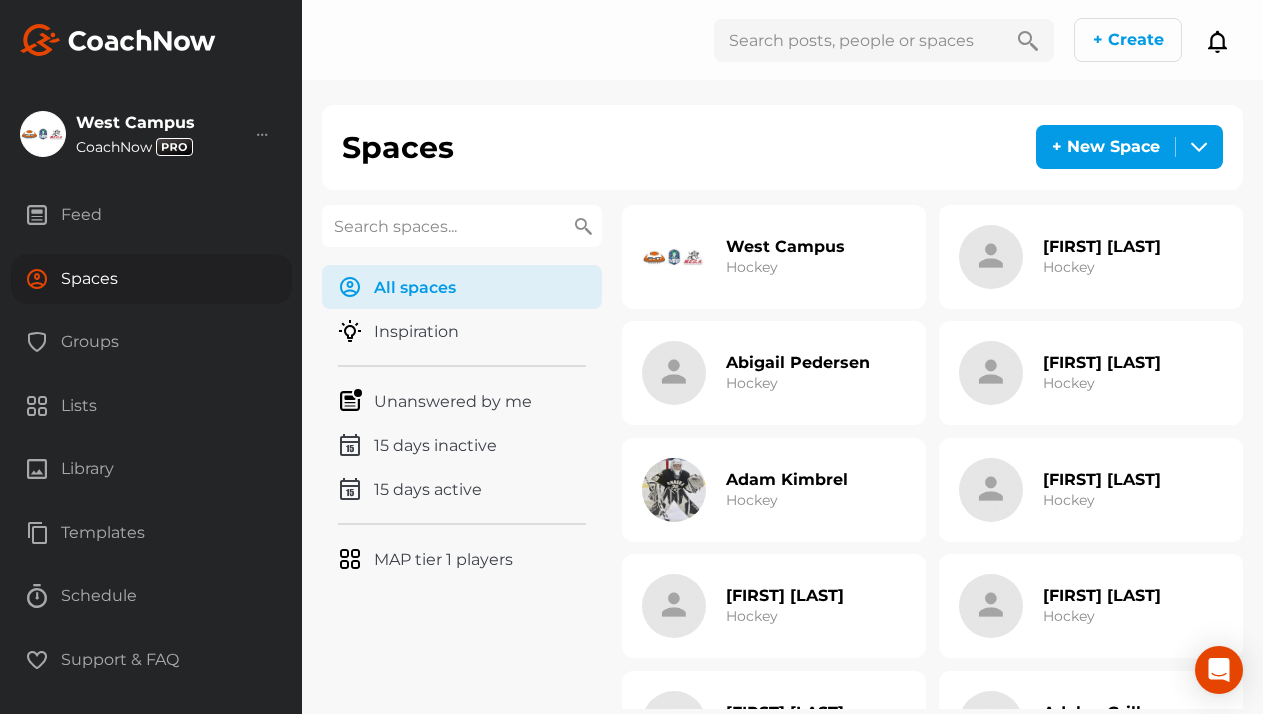 paste on "LeClair" 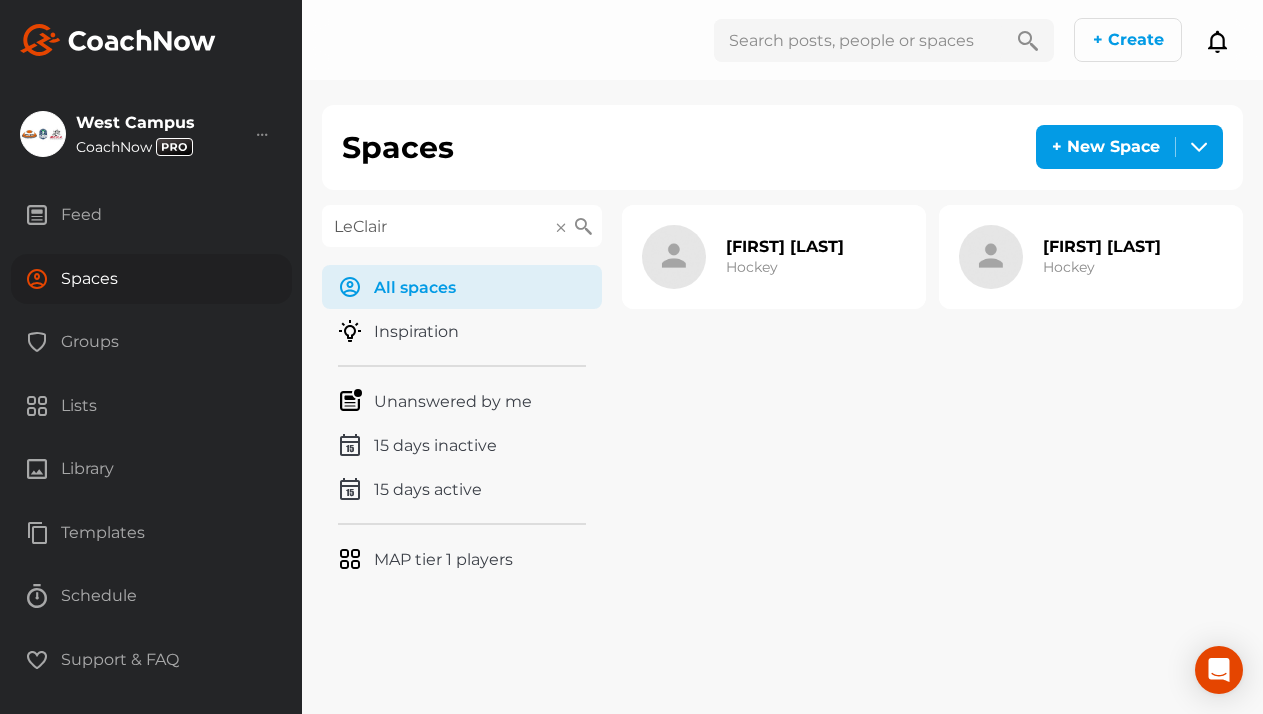 type on "LeClair" 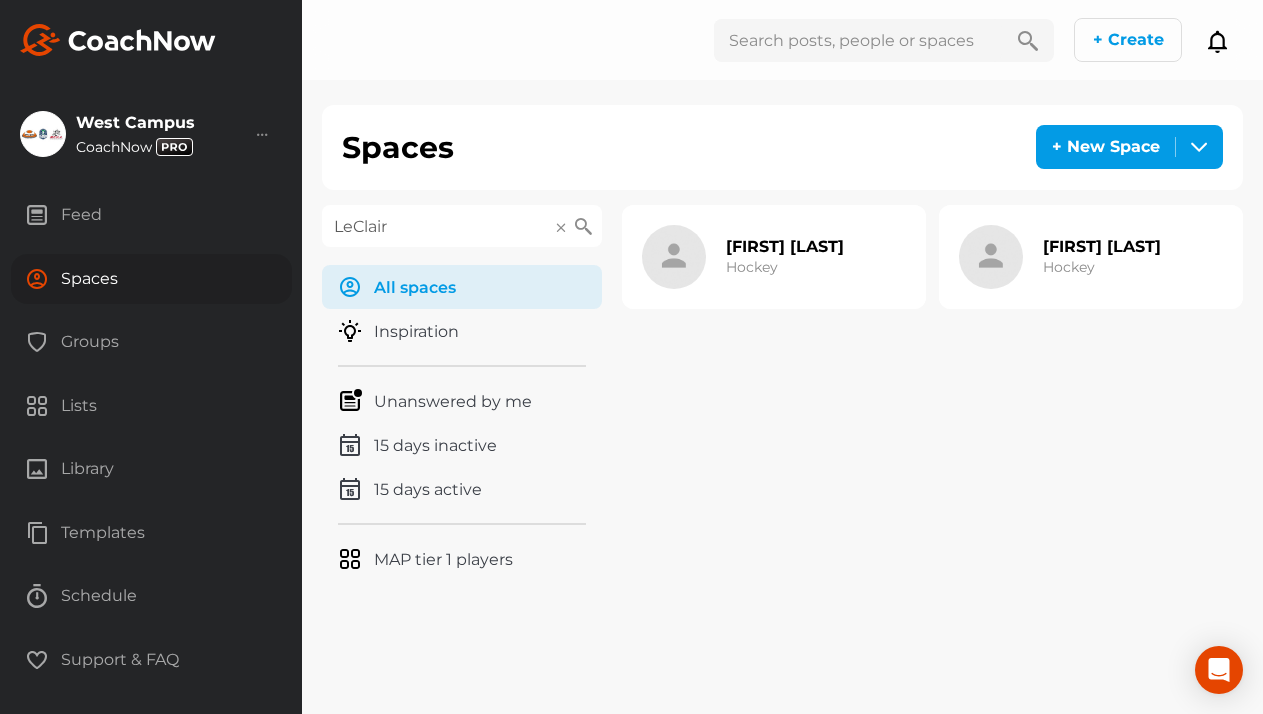 click on "[FIRST] [LAST]" at bounding box center (785, 246) 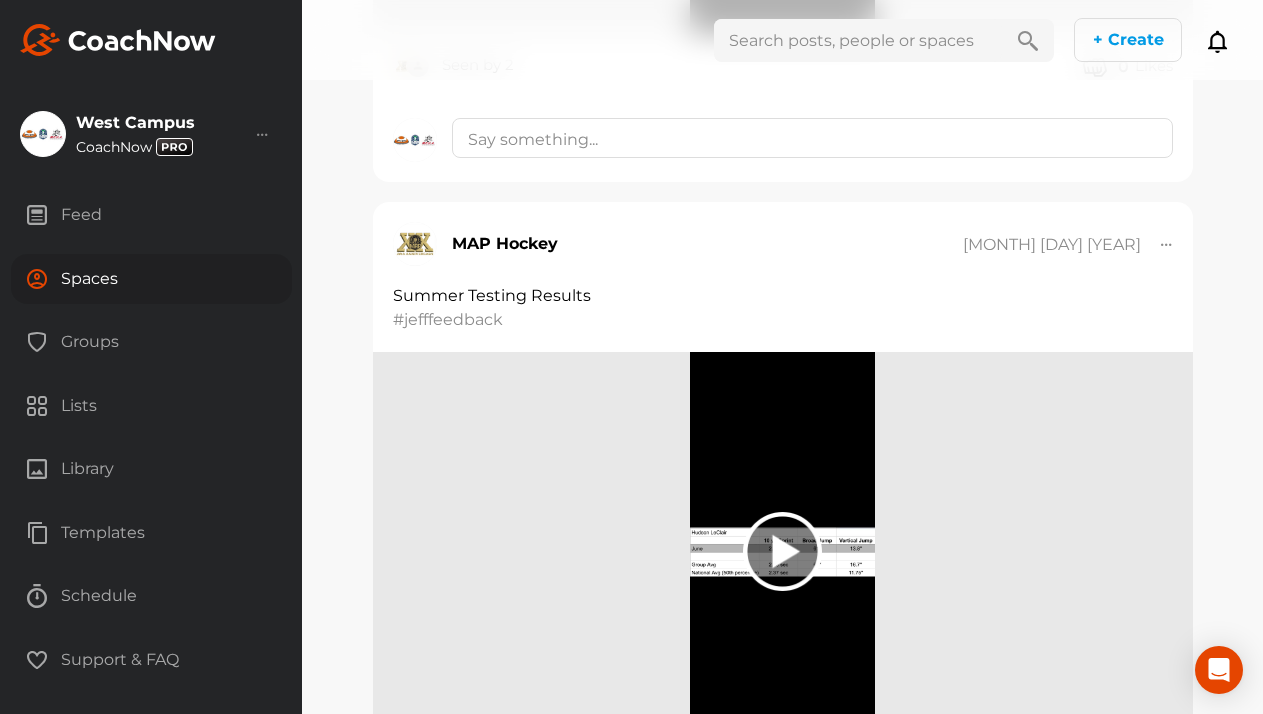scroll, scrollTop: 5426, scrollLeft: 0, axis: vertical 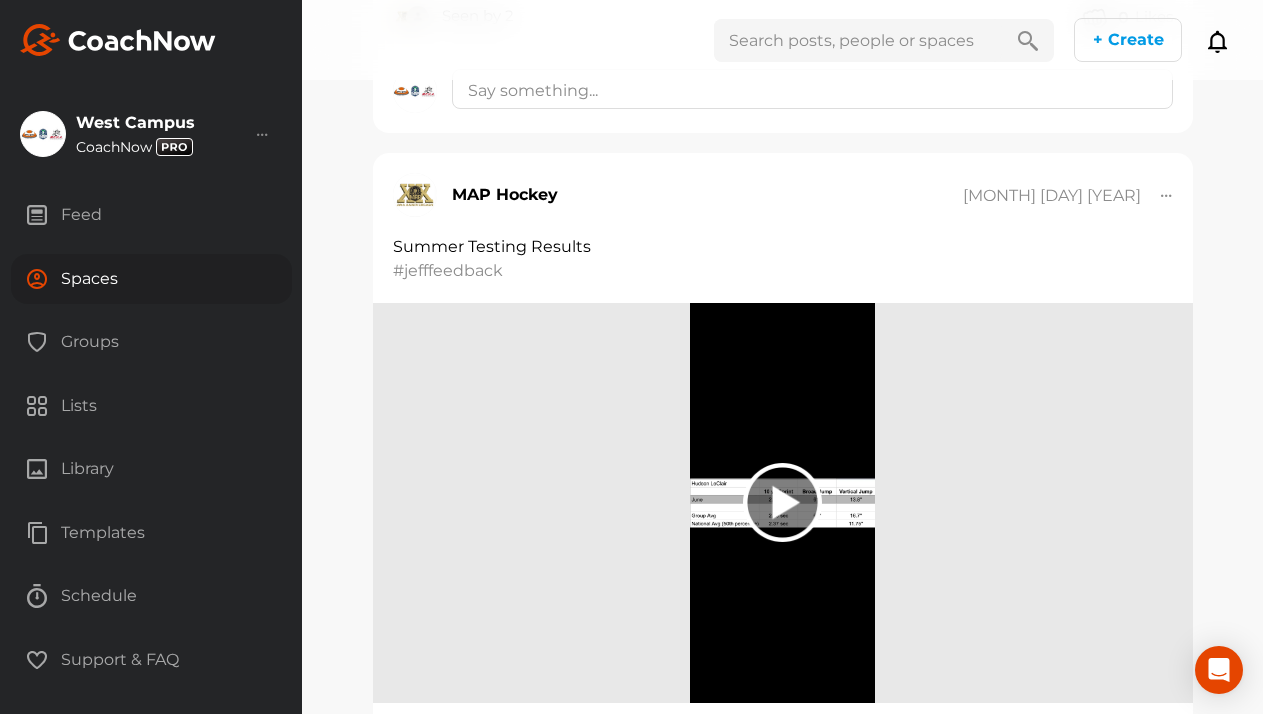 click on "Spaces" at bounding box center [151, 279] 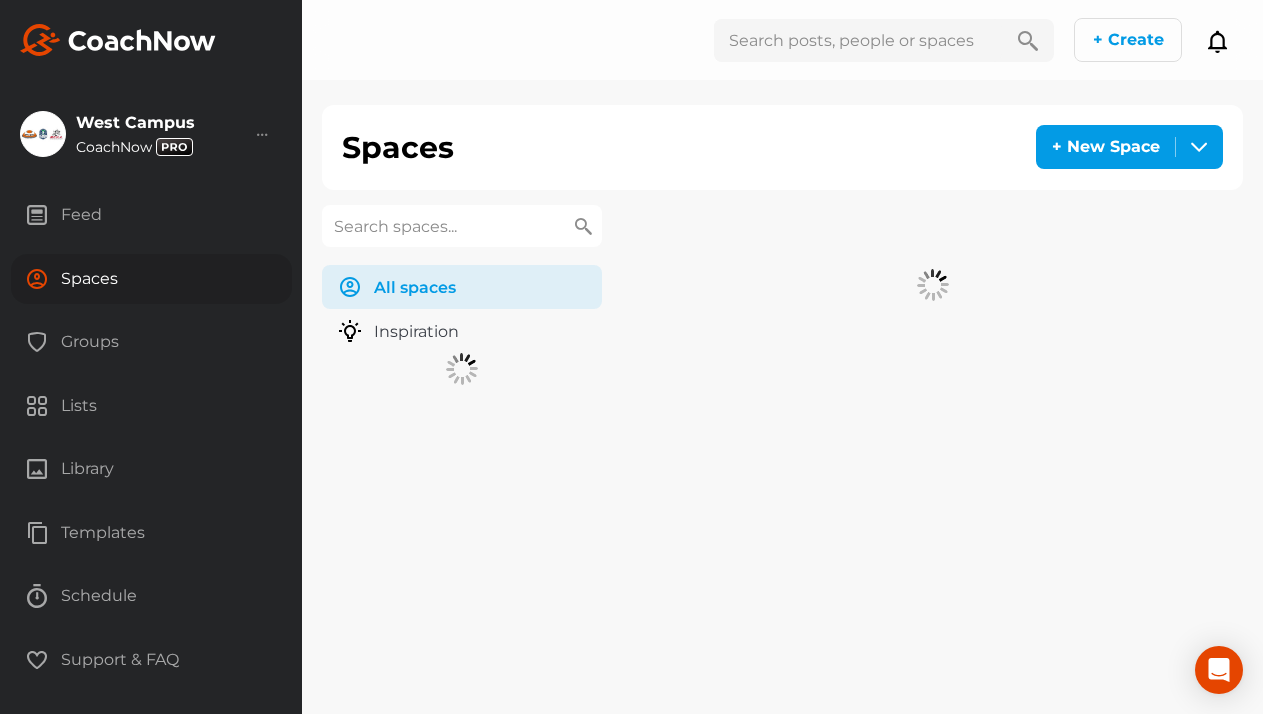 scroll, scrollTop: 0, scrollLeft: 0, axis: both 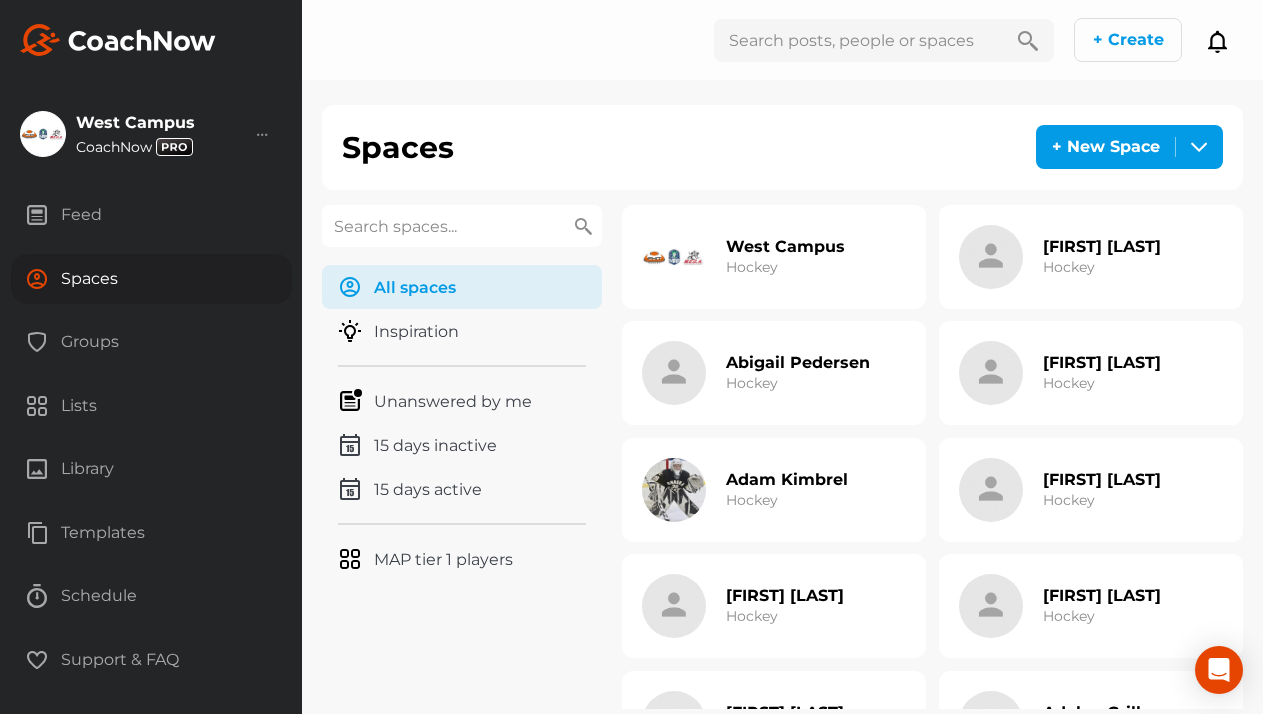 click at bounding box center (462, 226) 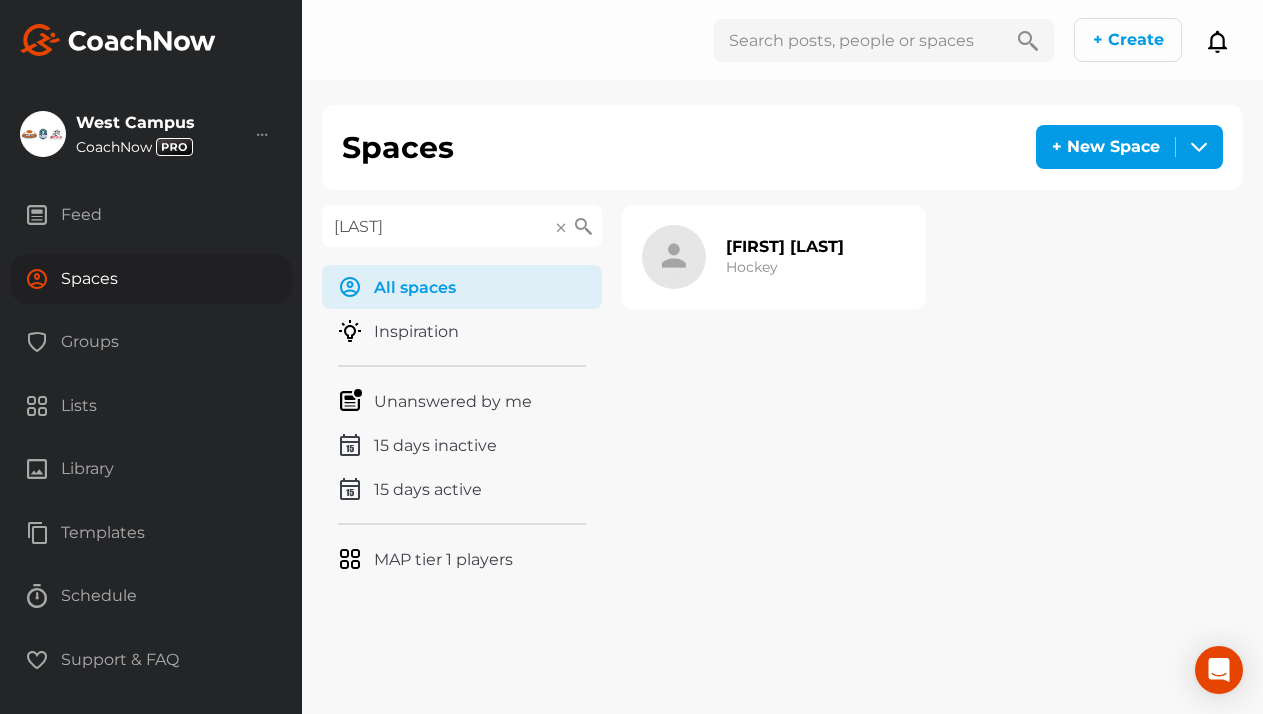type on "[LAST]" 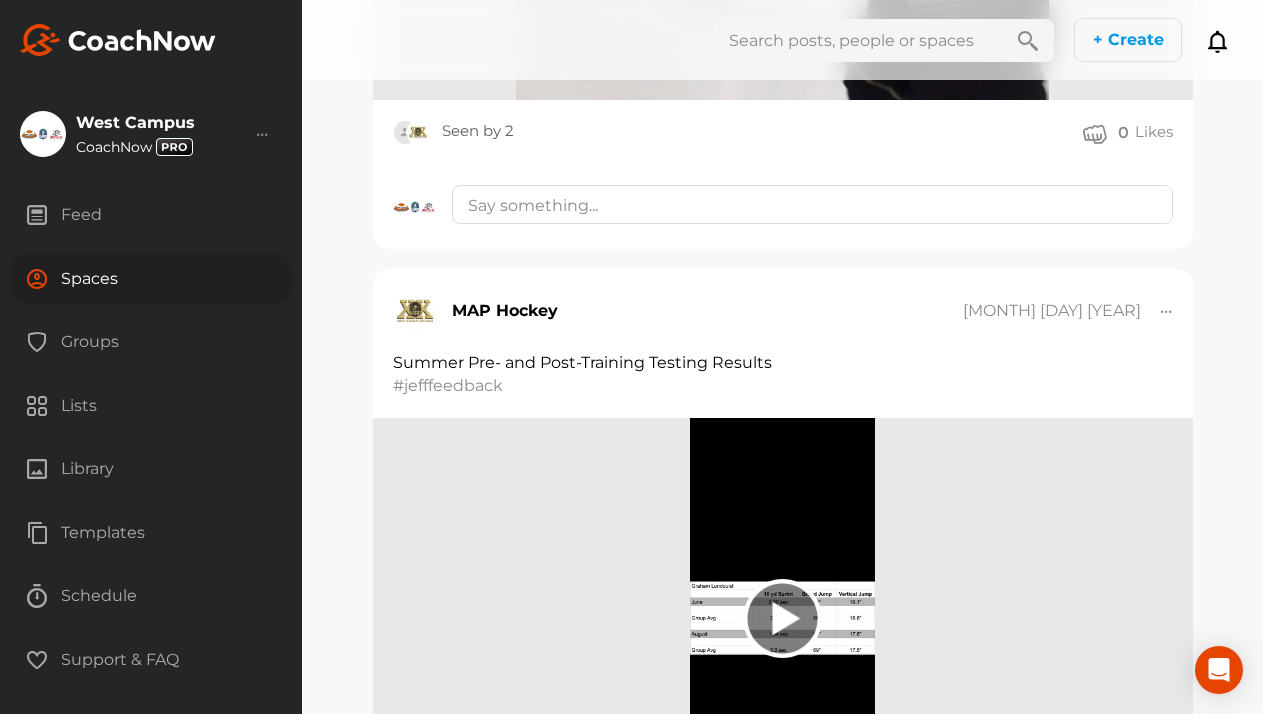 scroll, scrollTop: 8752, scrollLeft: 0, axis: vertical 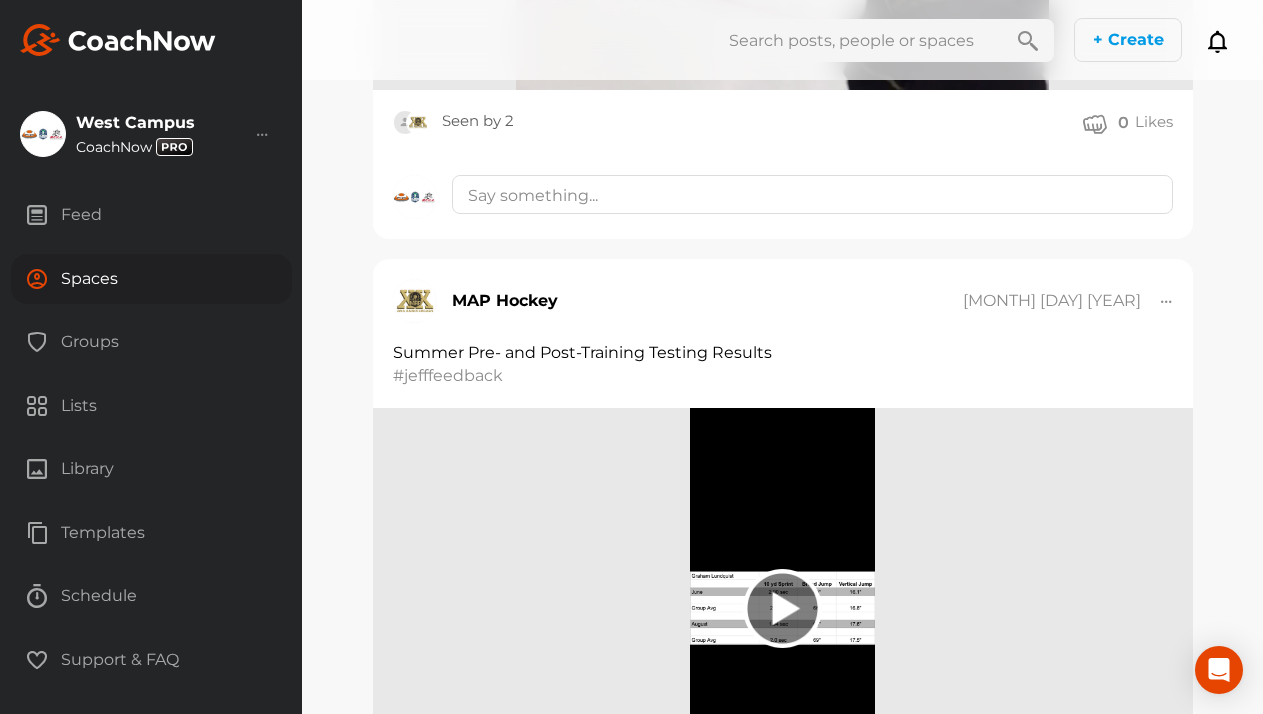 drag, startPoint x: 88, startPoint y: 268, endPoint x: 114, endPoint y: 255, distance: 29.068884 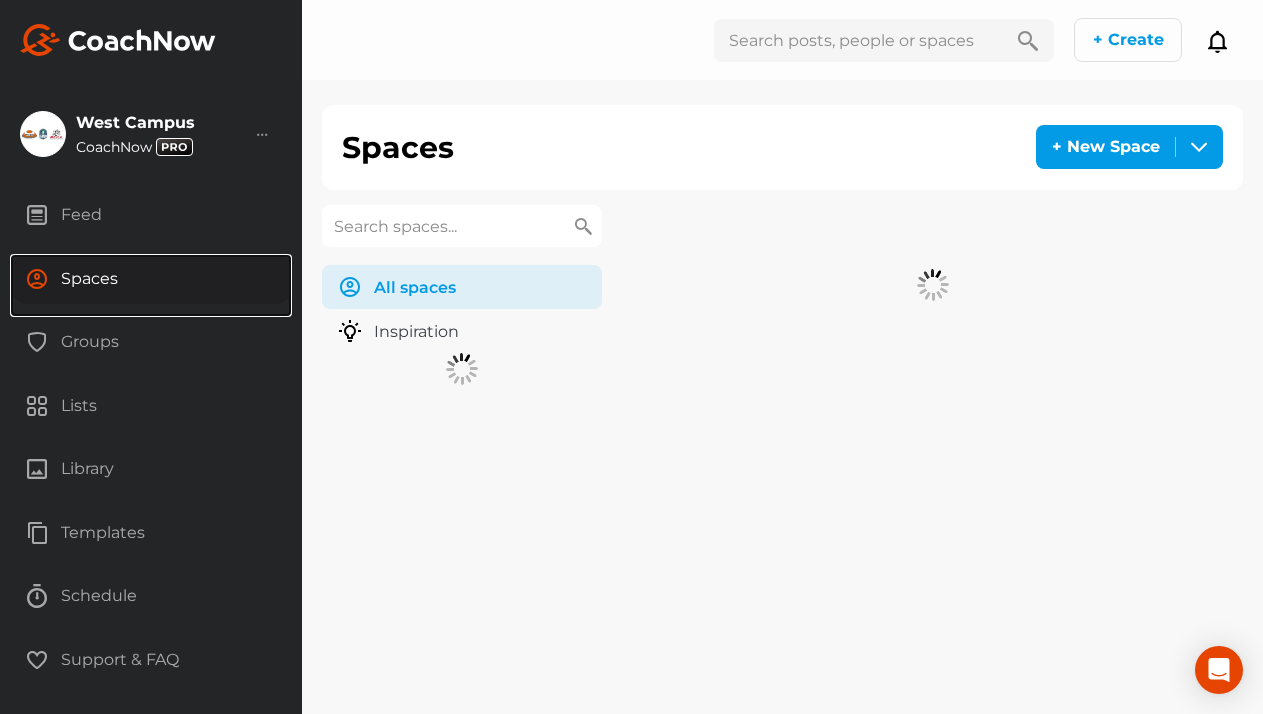 scroll, scrollTop: 0, scrollLeft: 0, axis: both 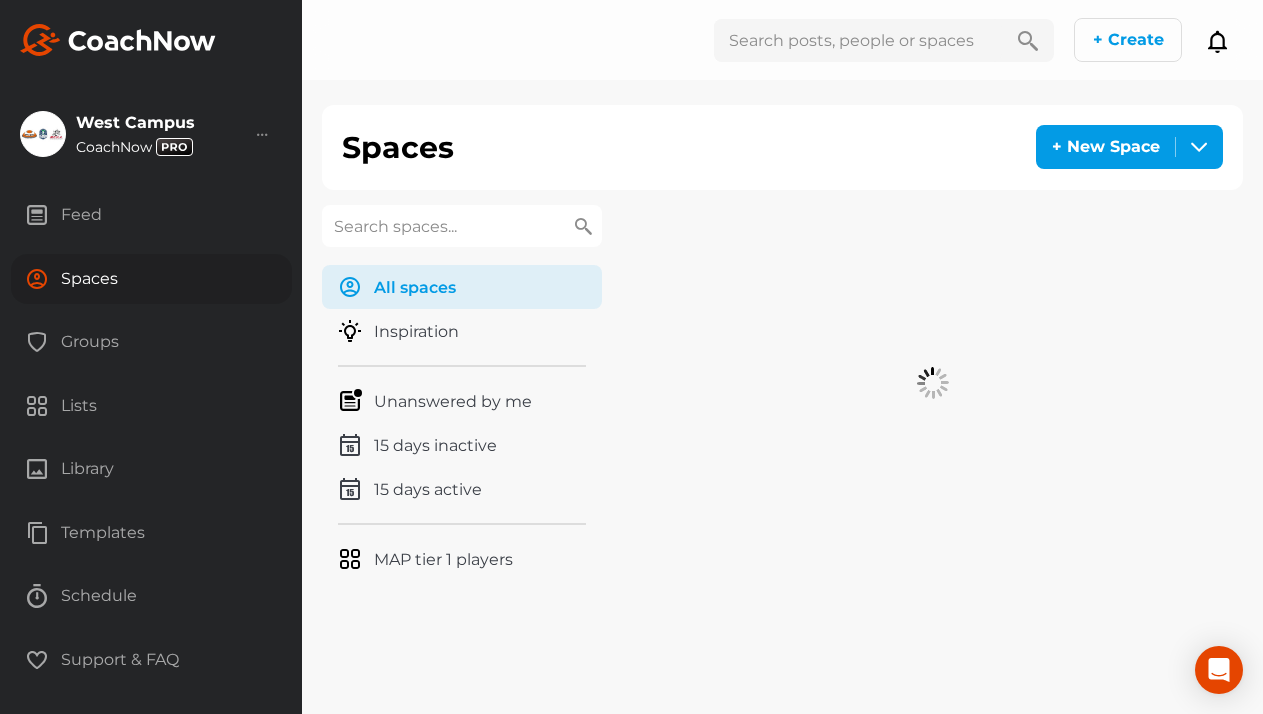 click at bounding box center (462, 226) 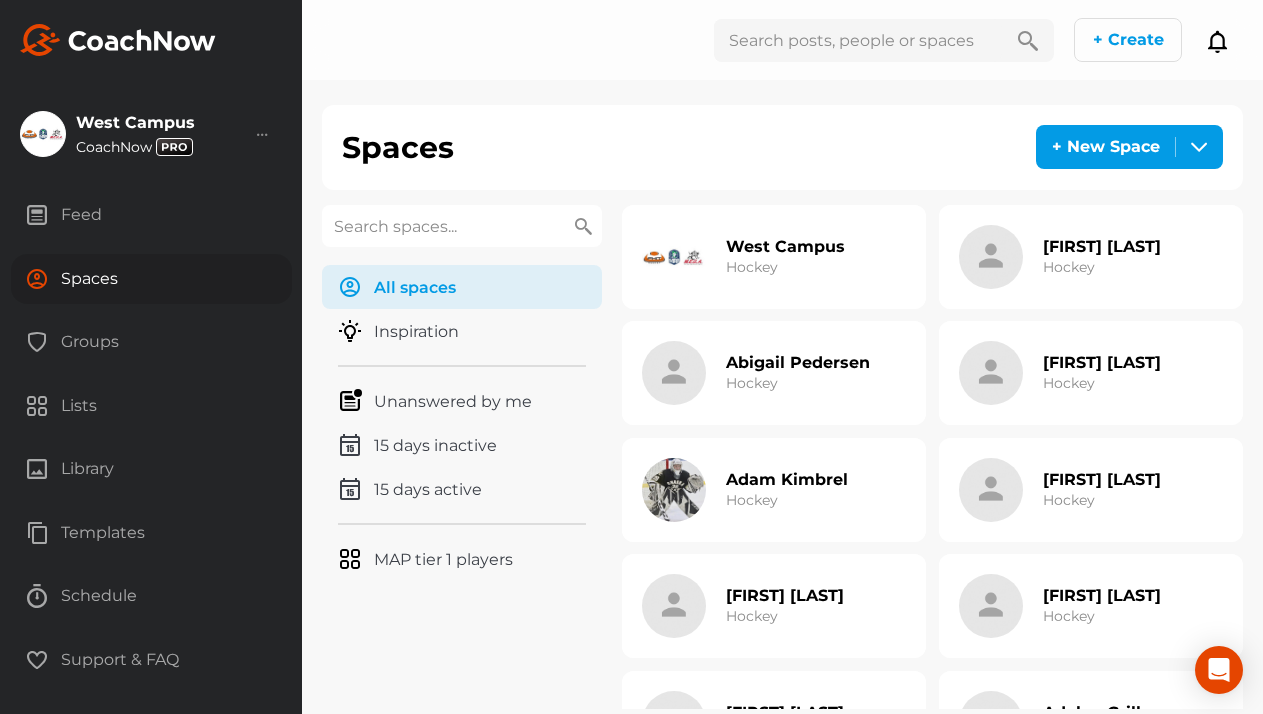 paste on "[LAST]" 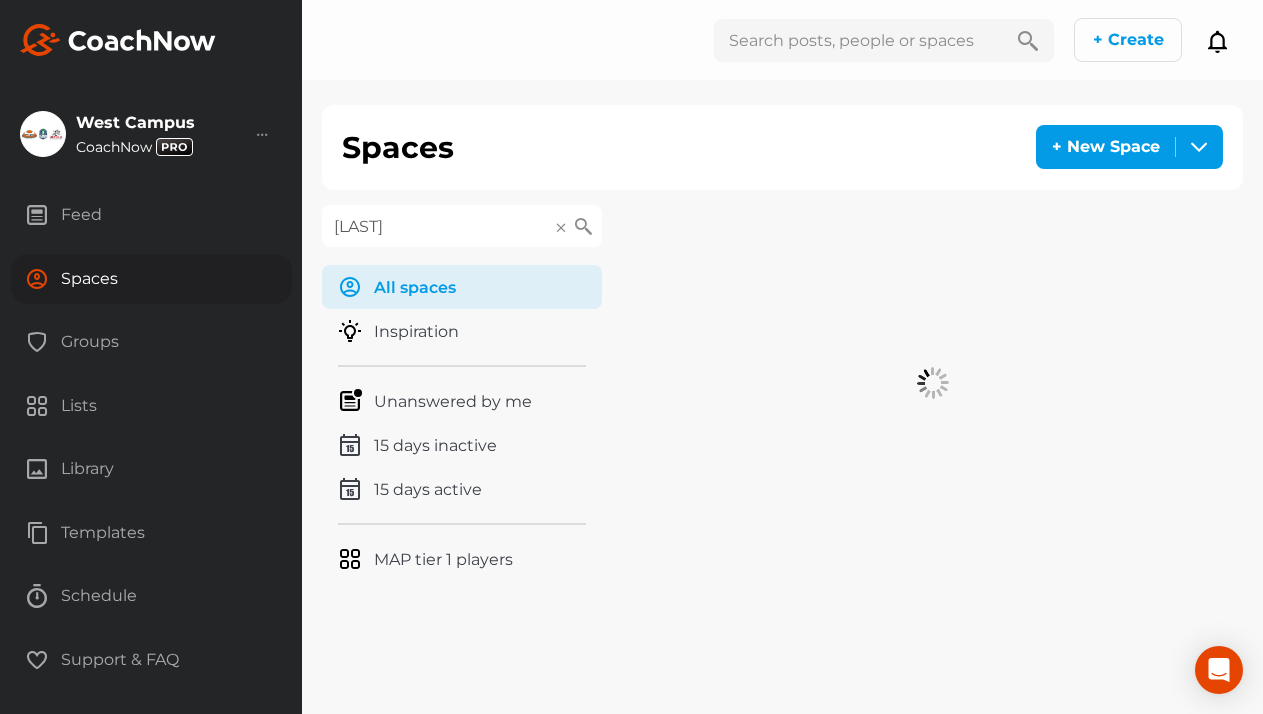 type on "[LAST]" 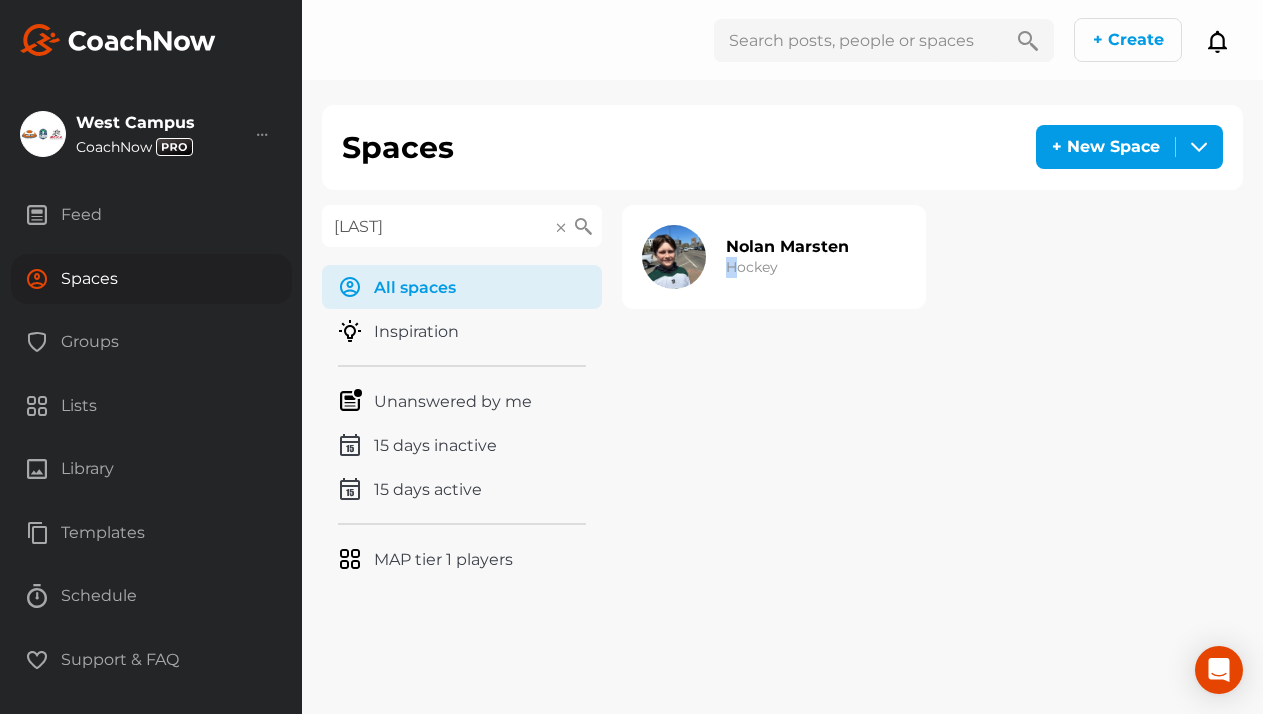 click on "Hockey" at bounding box center [752, 267] 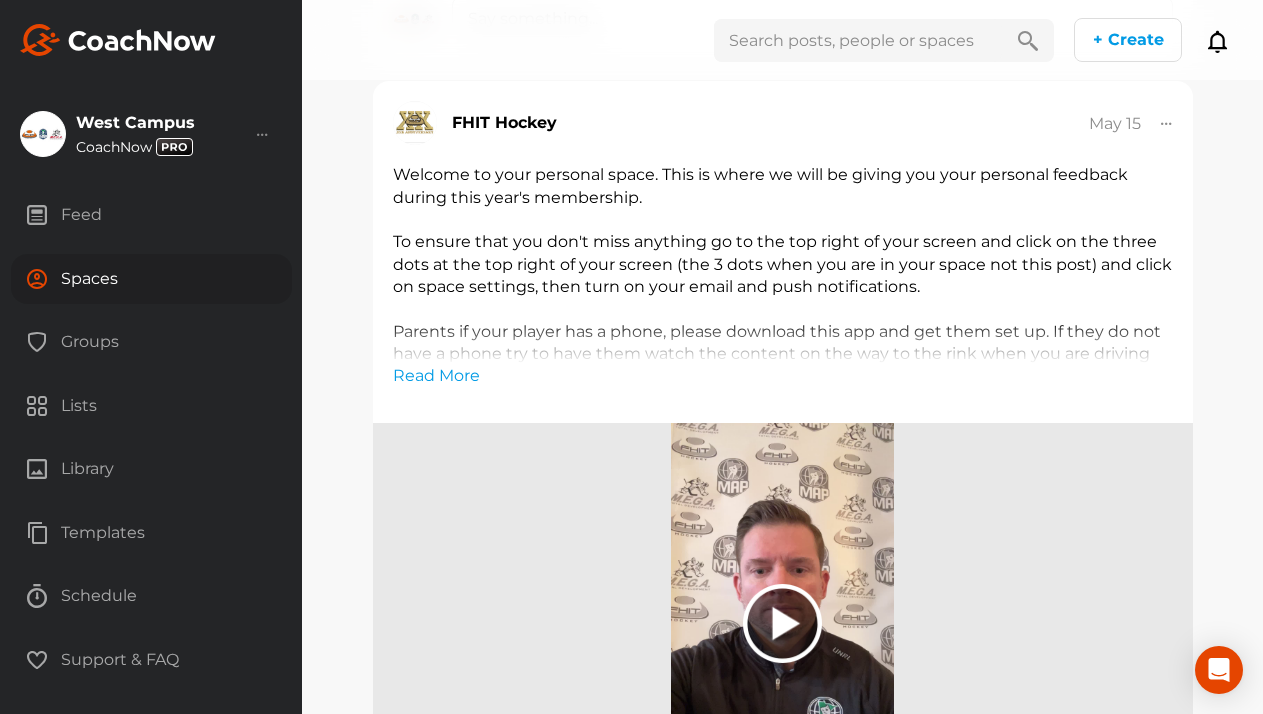 scroll, scrollTop: 6904, scrollLeft: 0, axis: vertical 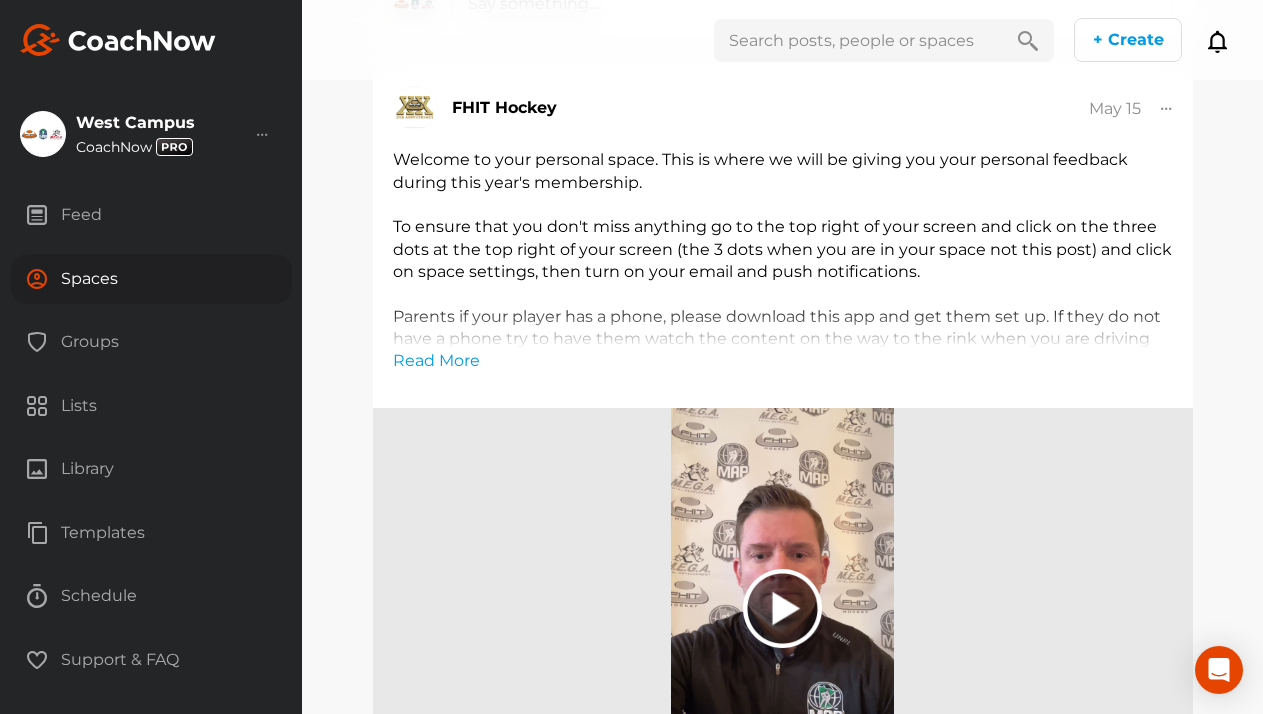 click on "Spaces" at bounding box center [151, 279] 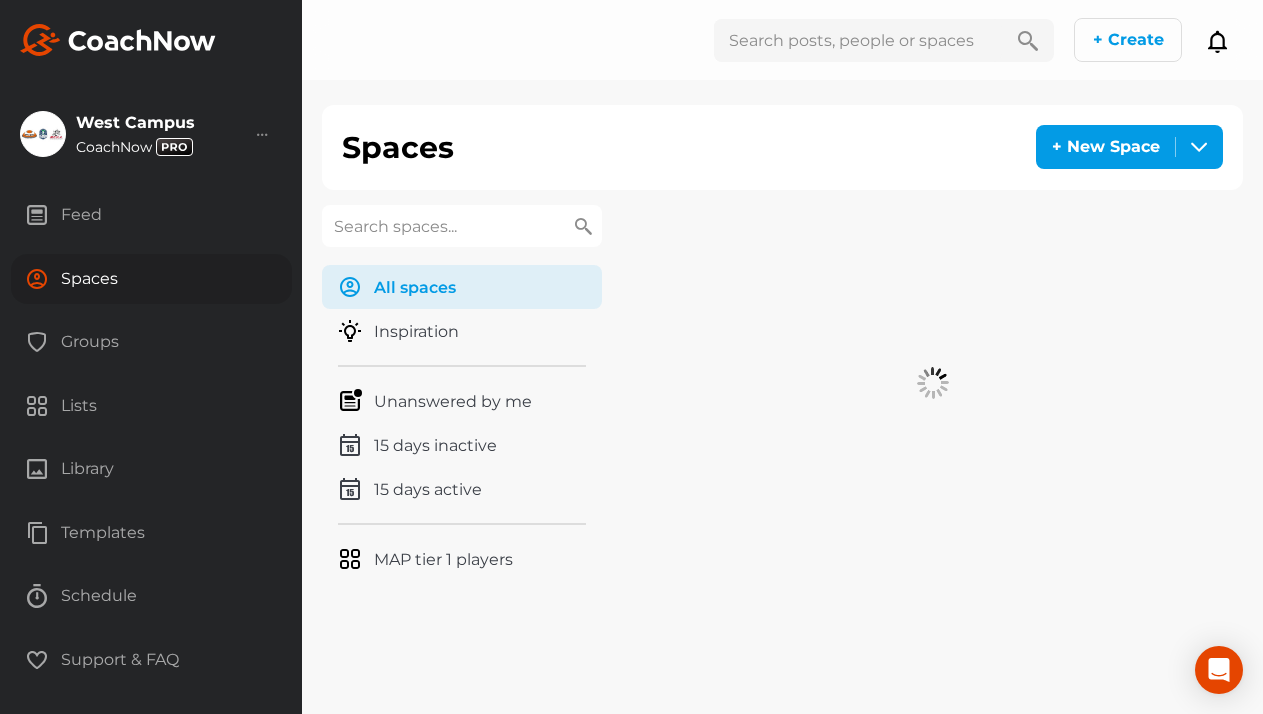click at bounding box center [462, 226] 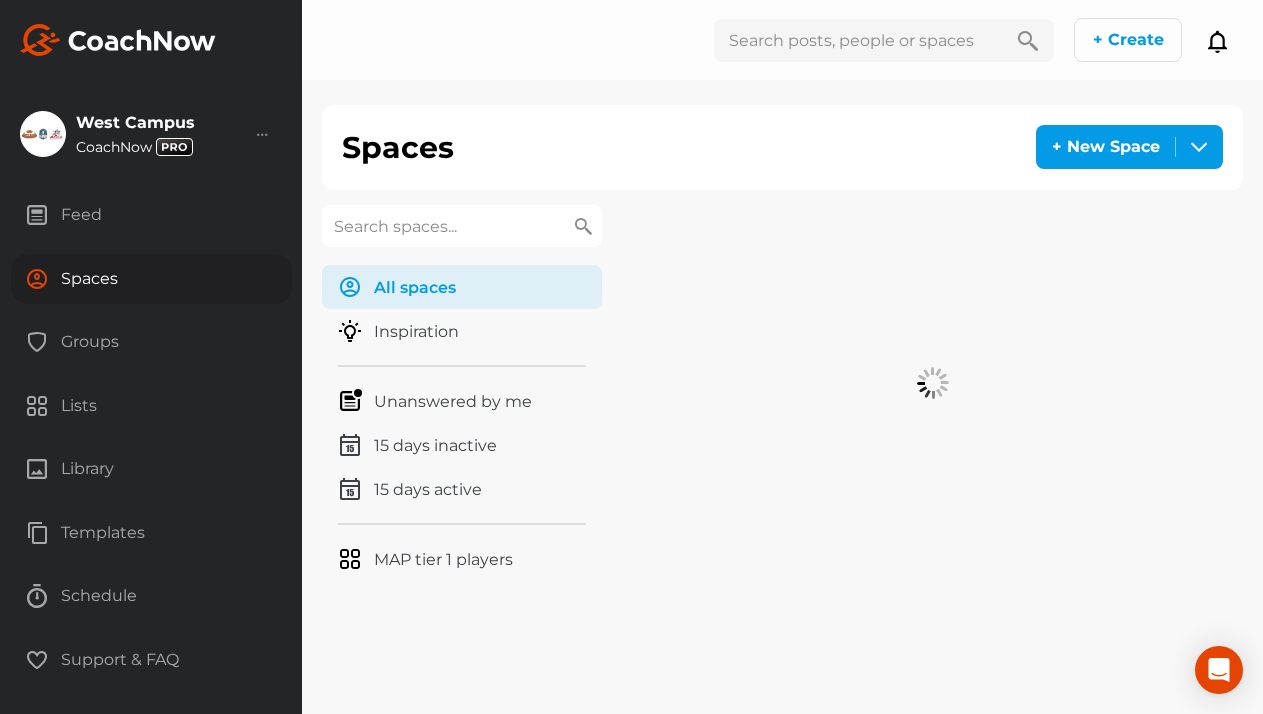 paste on "[LAST]" 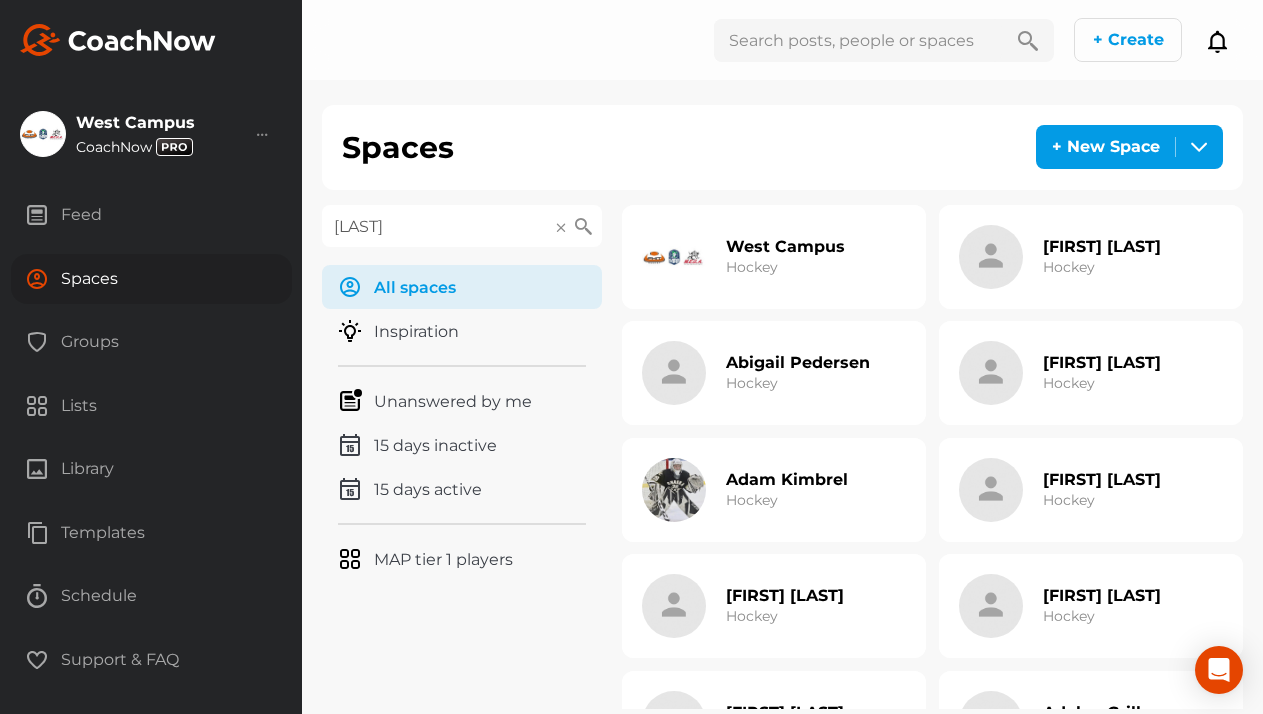 type on "[LAST]" 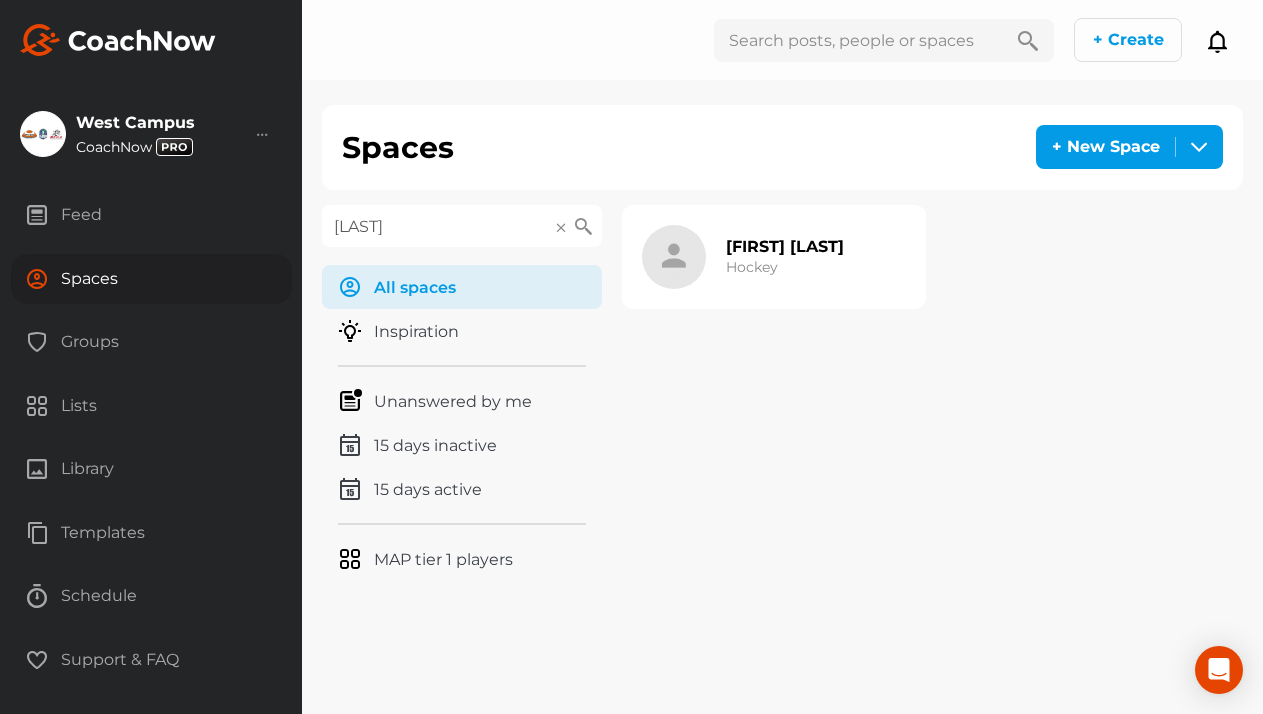 click on "[FIRST] [LAST]" at bounding box center (785, 246) 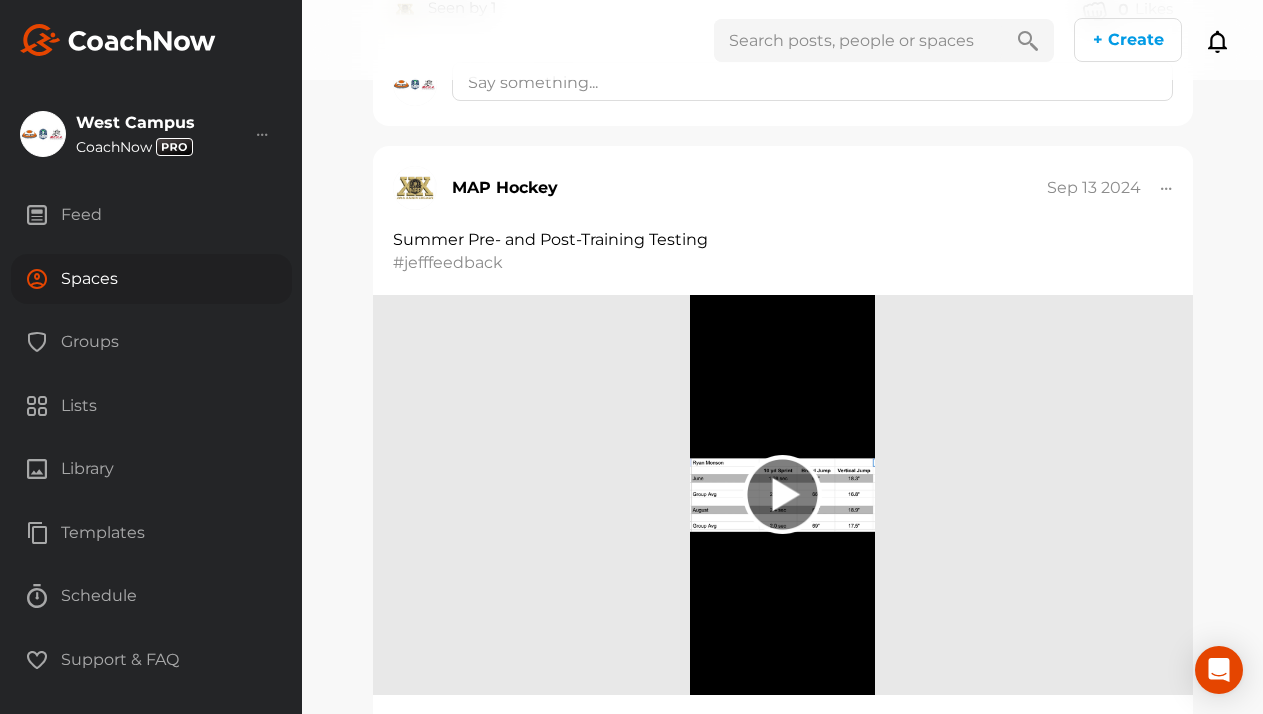 scroll, scrollTop: 3843, scrollLeft: 0, axis: vertical 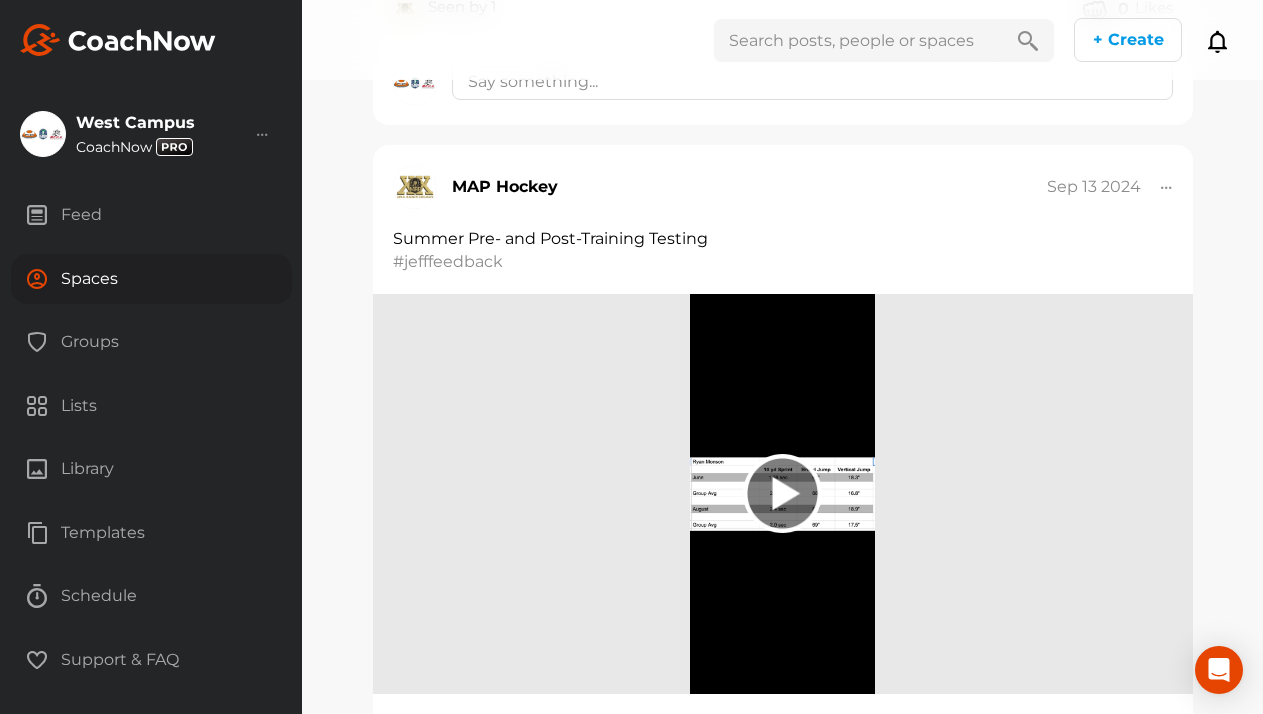 click on "Spaces" at bounding box center [151, 279] 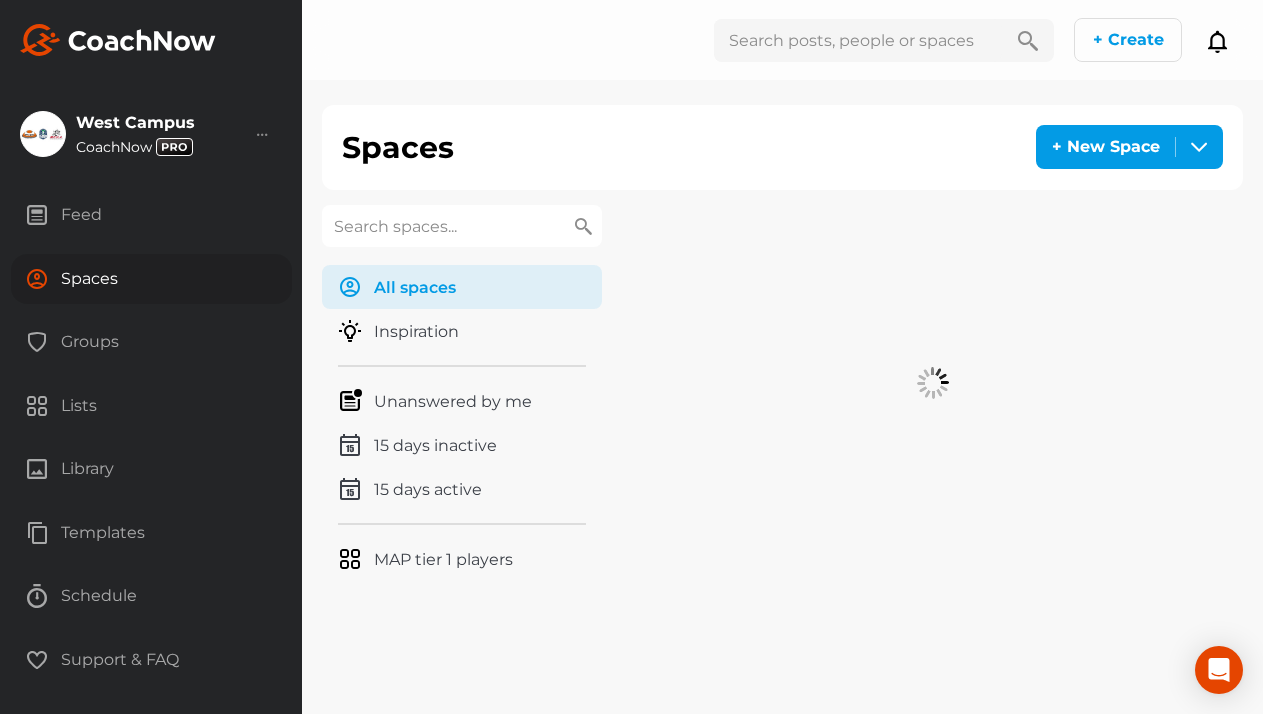 click at bounding box center [462, 226] 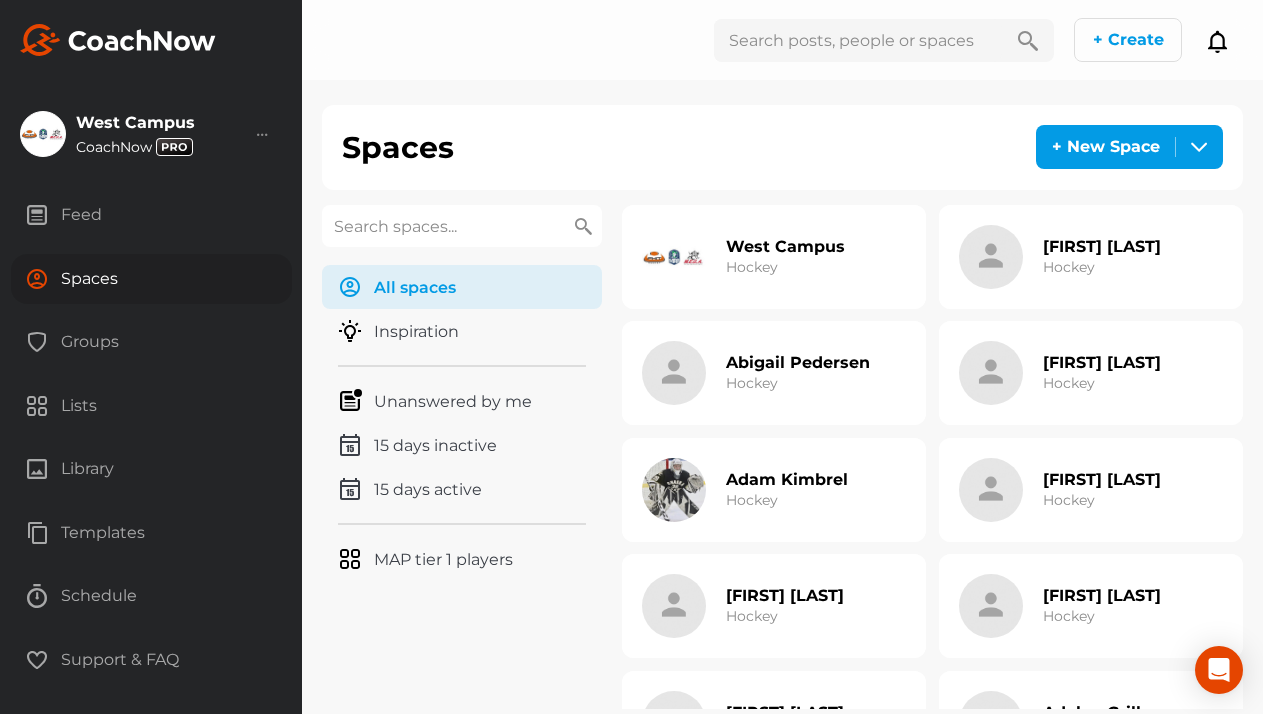paste on "[LAST]" 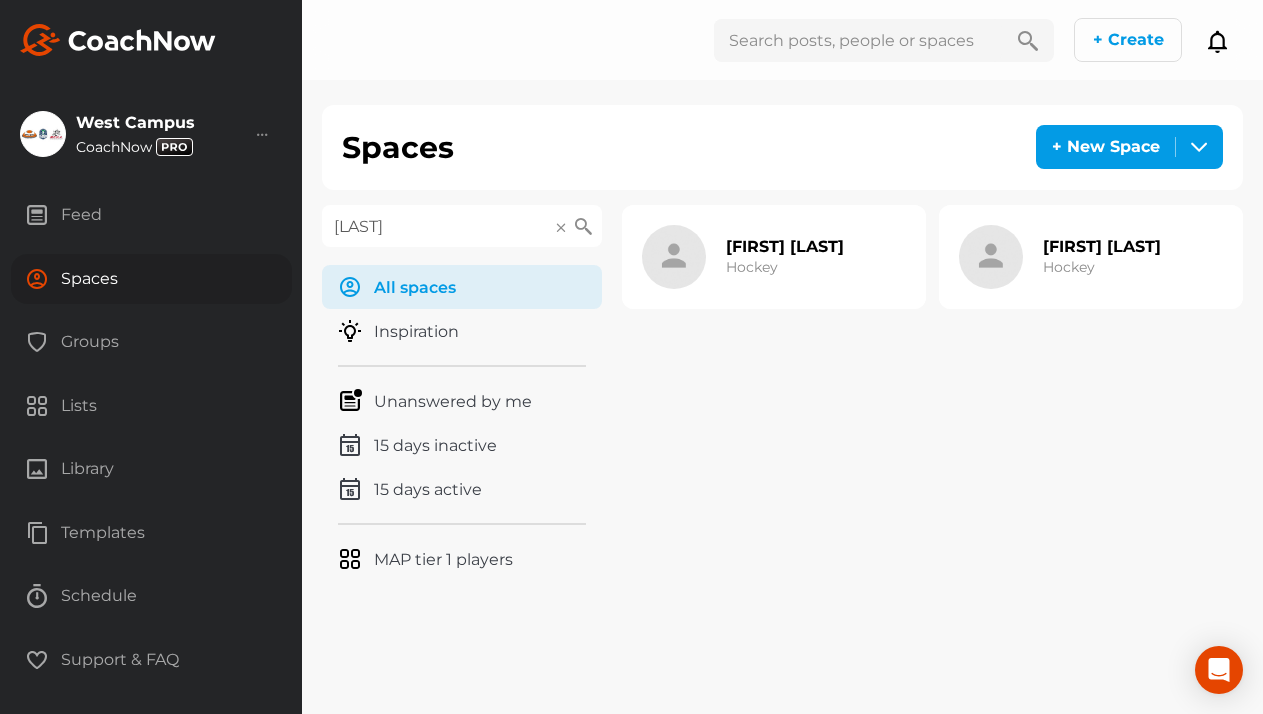 type on "[LAST]" 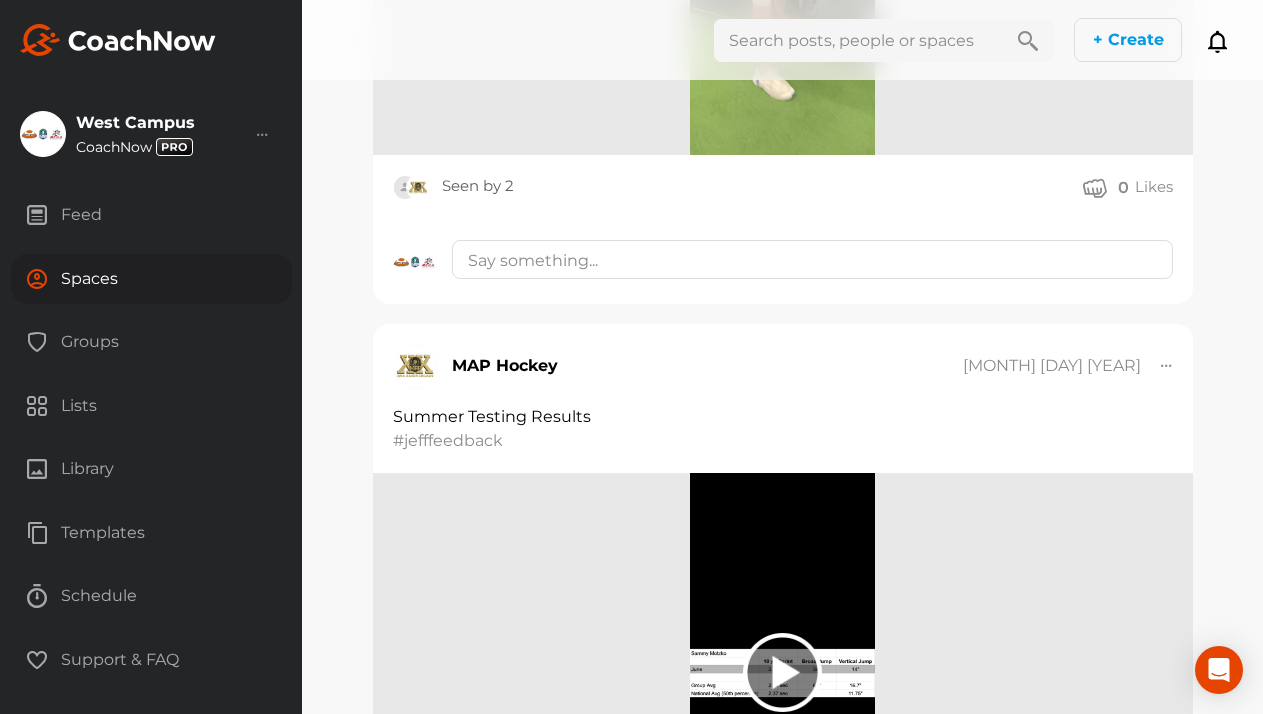 scroll, scrollTop: 4388, scrollLeft: 0, axis: vertical 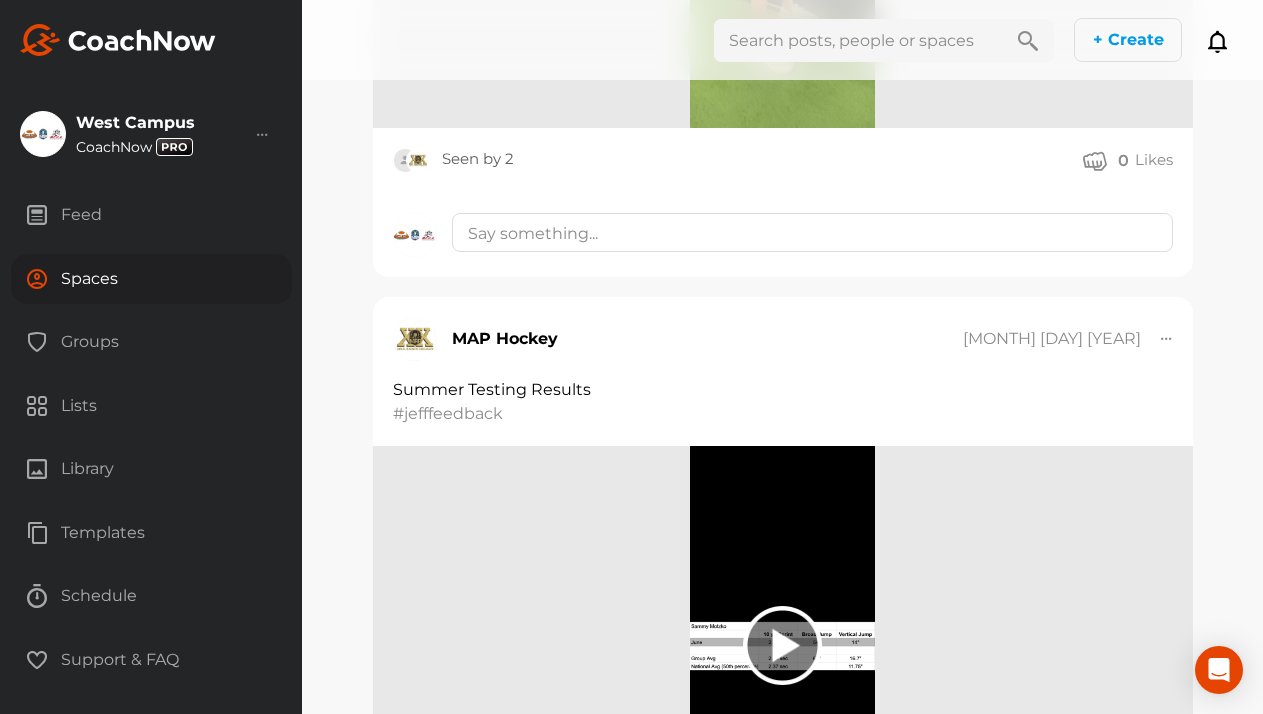 click on "Spaces" at bounding box center (151, 279) 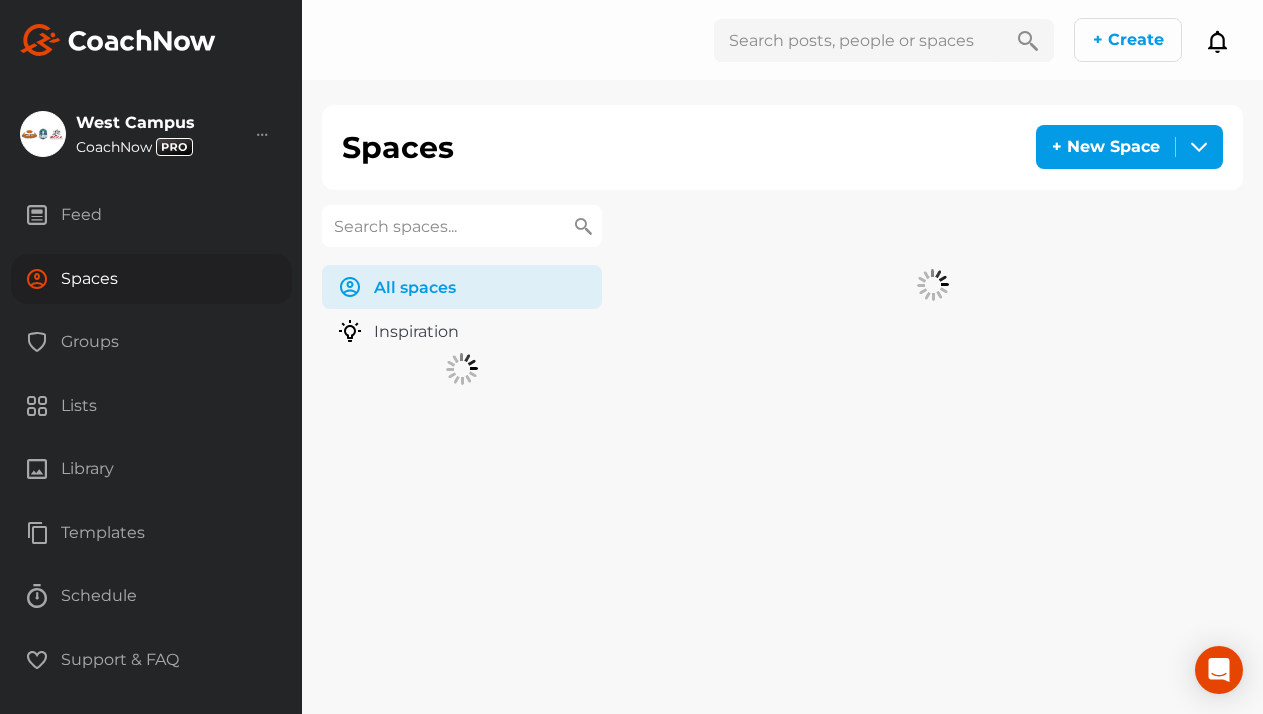 scroll, scrollTop: 0, scrollLeft: 0, axis: both 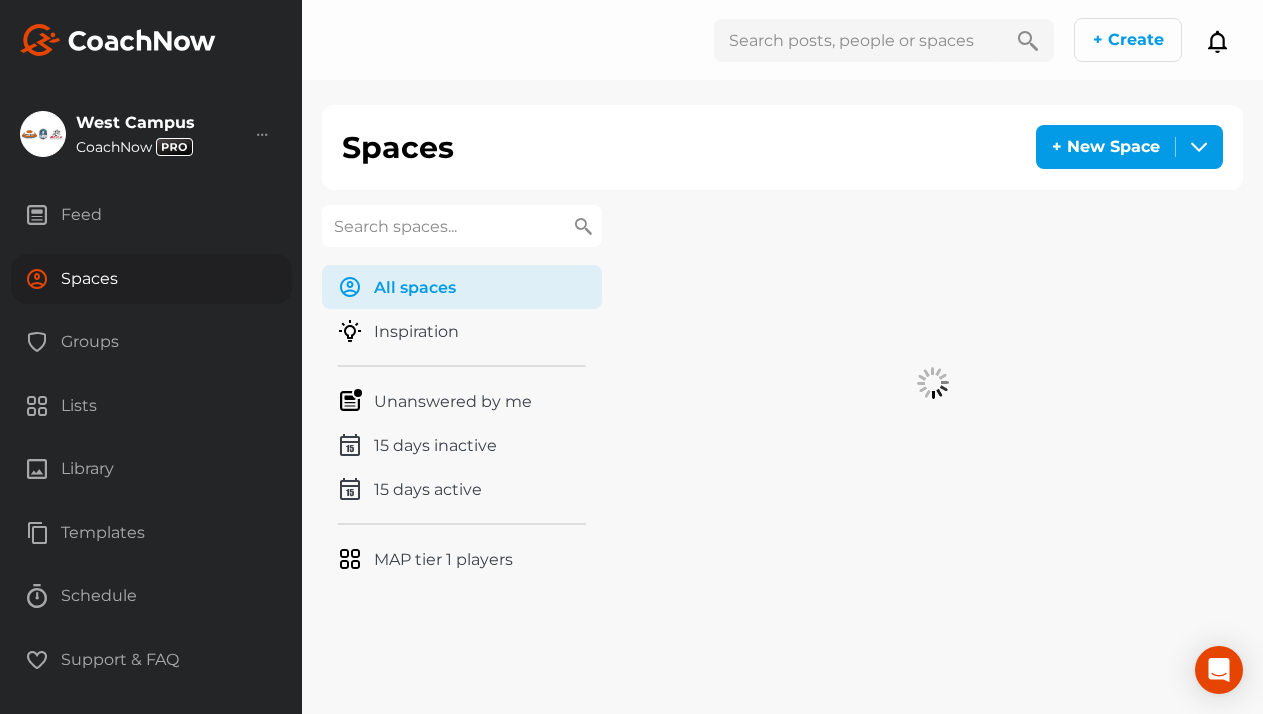 click at bounding box center (462, 226) 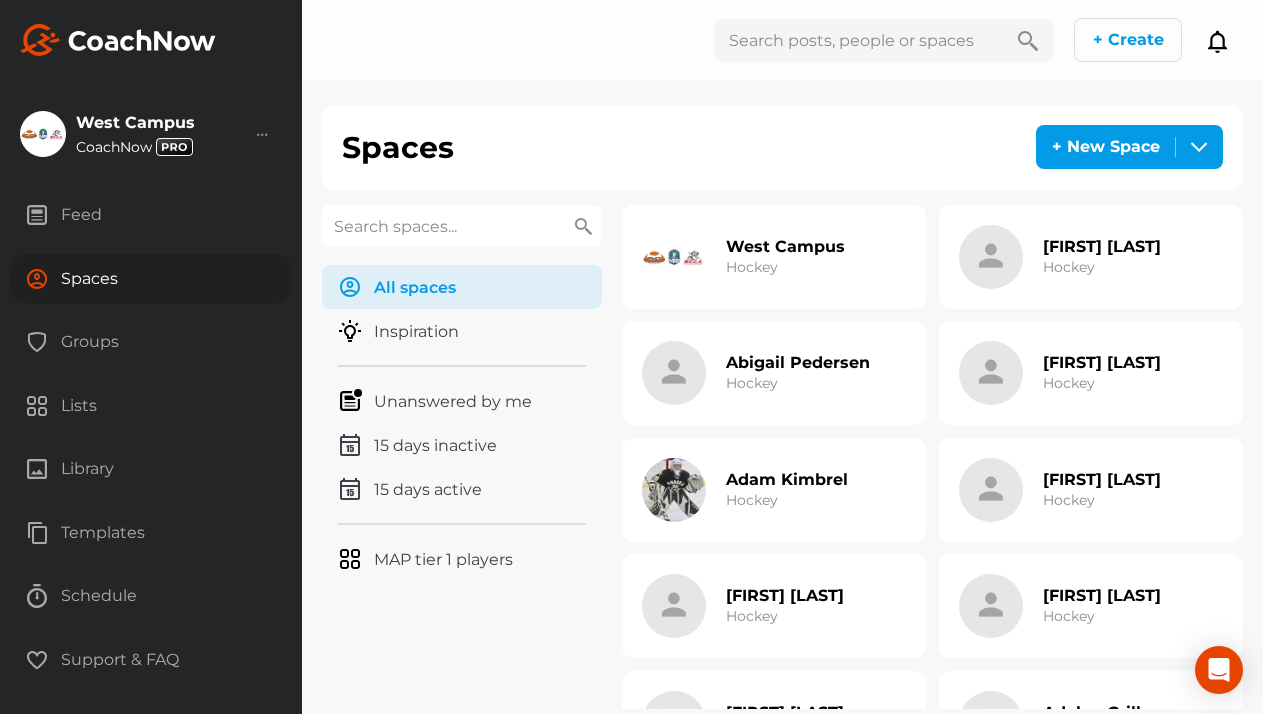 paste on "[LAST]" 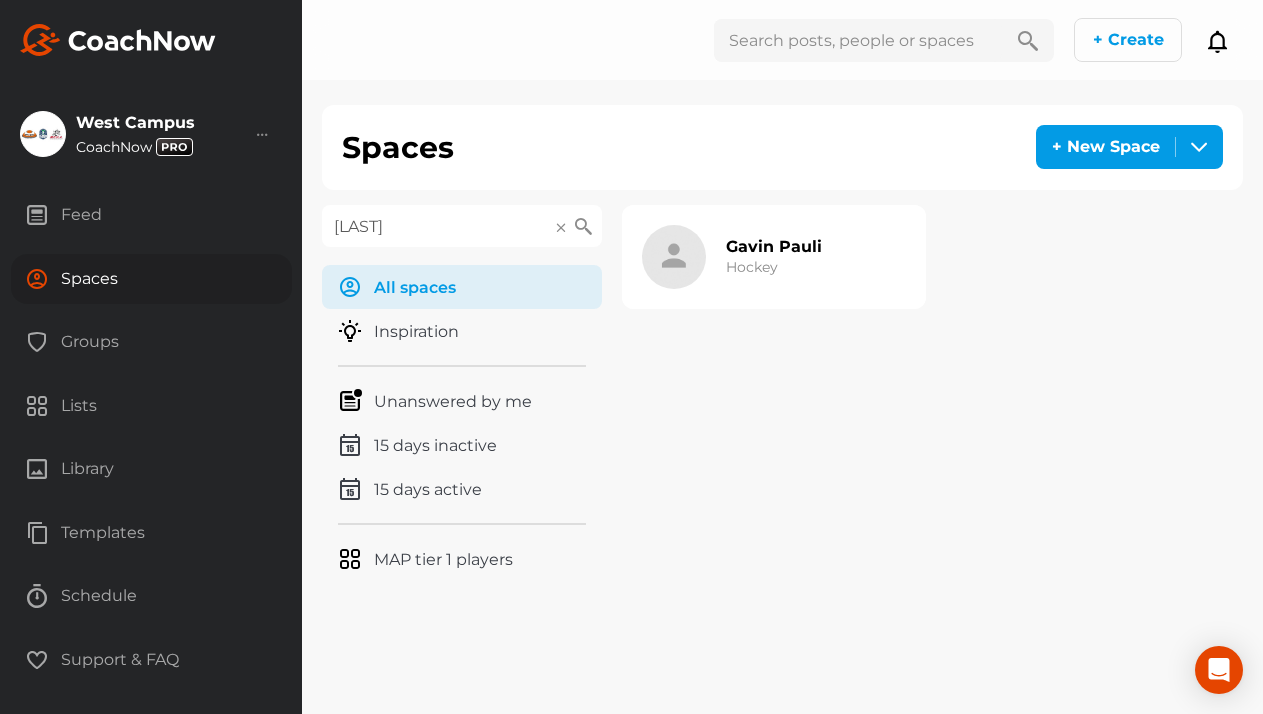 type on "[LAST]" 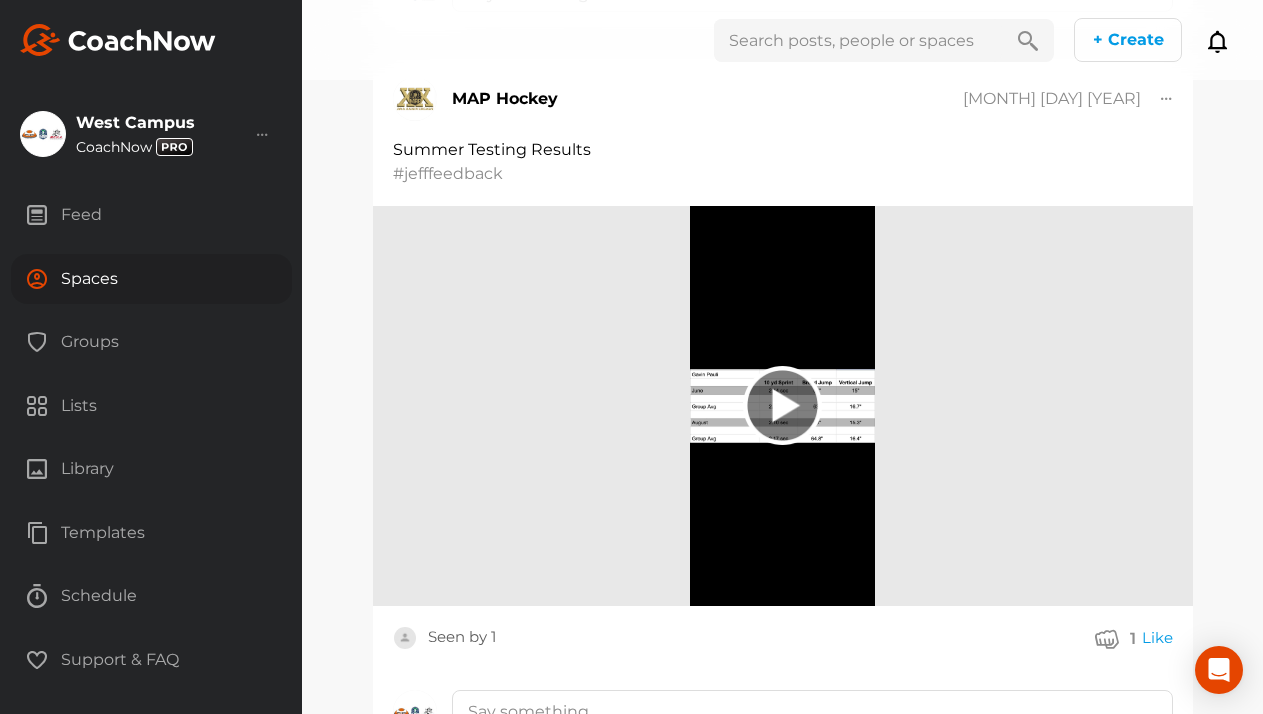 scroll, scrollTop: 6219, scrollLeft: 0, axis: vertical 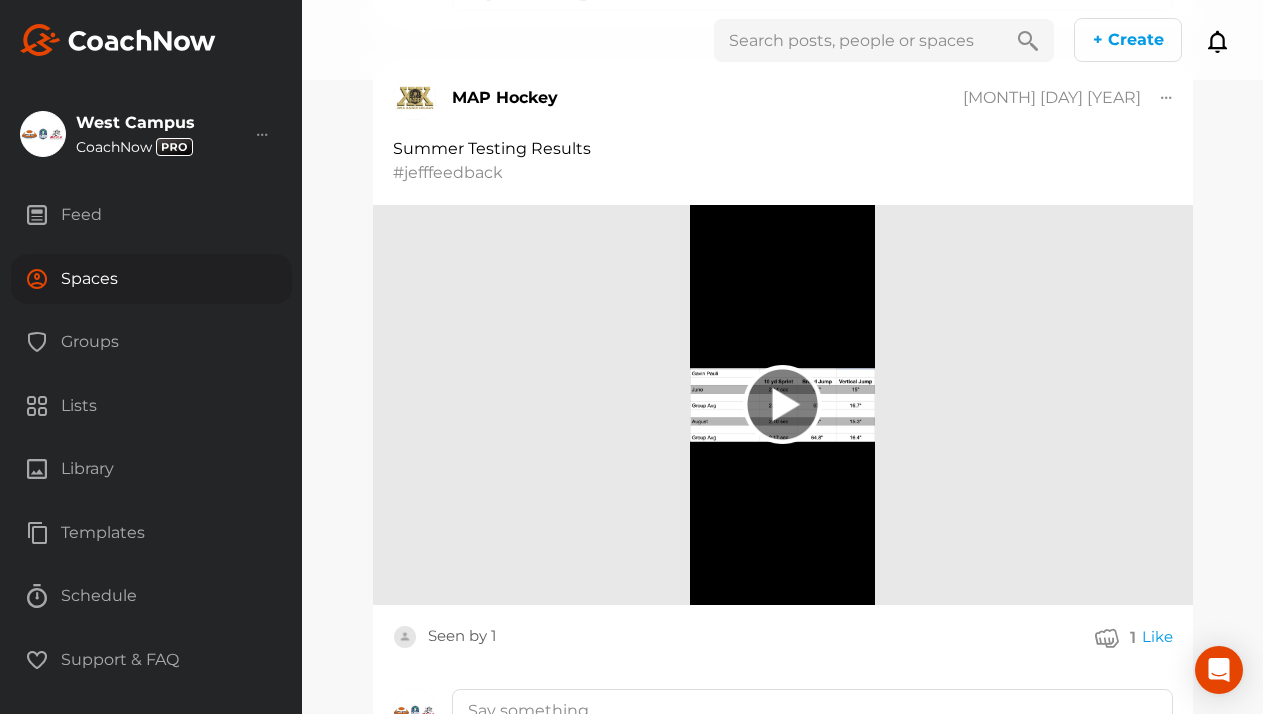click on "Spaces" at bounding box center (151, 279) 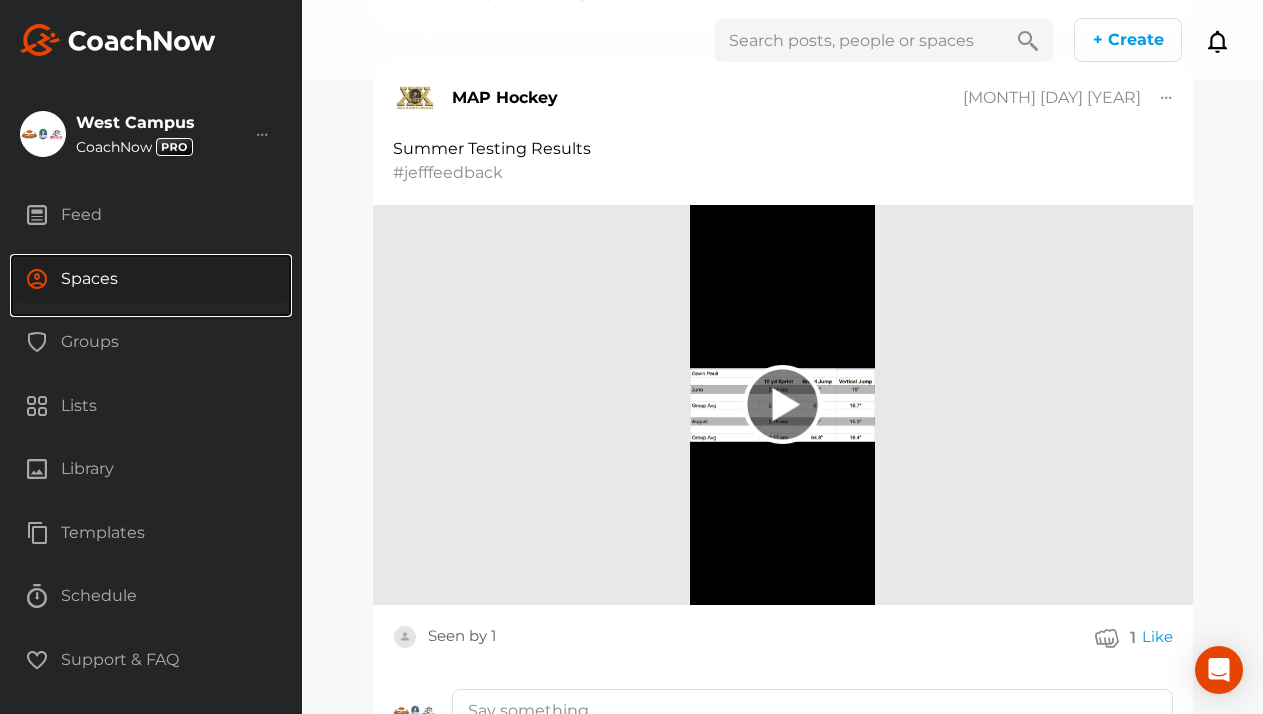 scroll, scrollTop: 0, scrollLeft: 0, axis: both 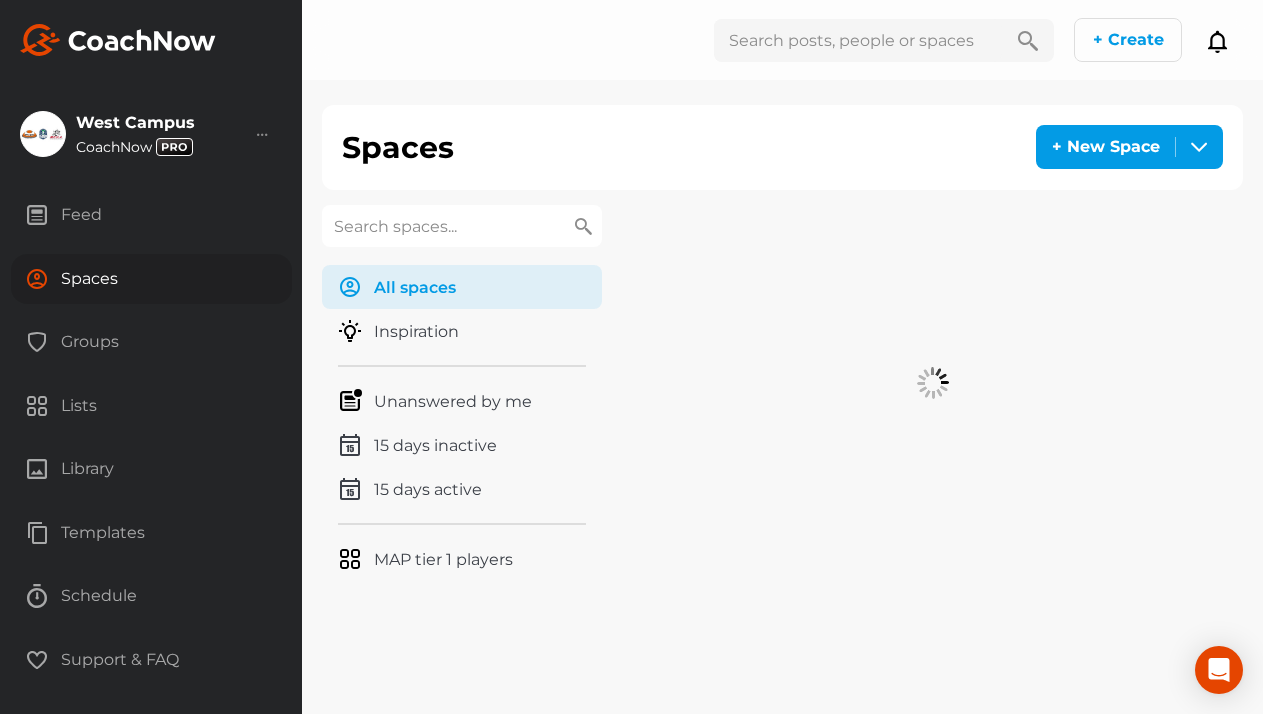 click at bounding box center (462, 226) 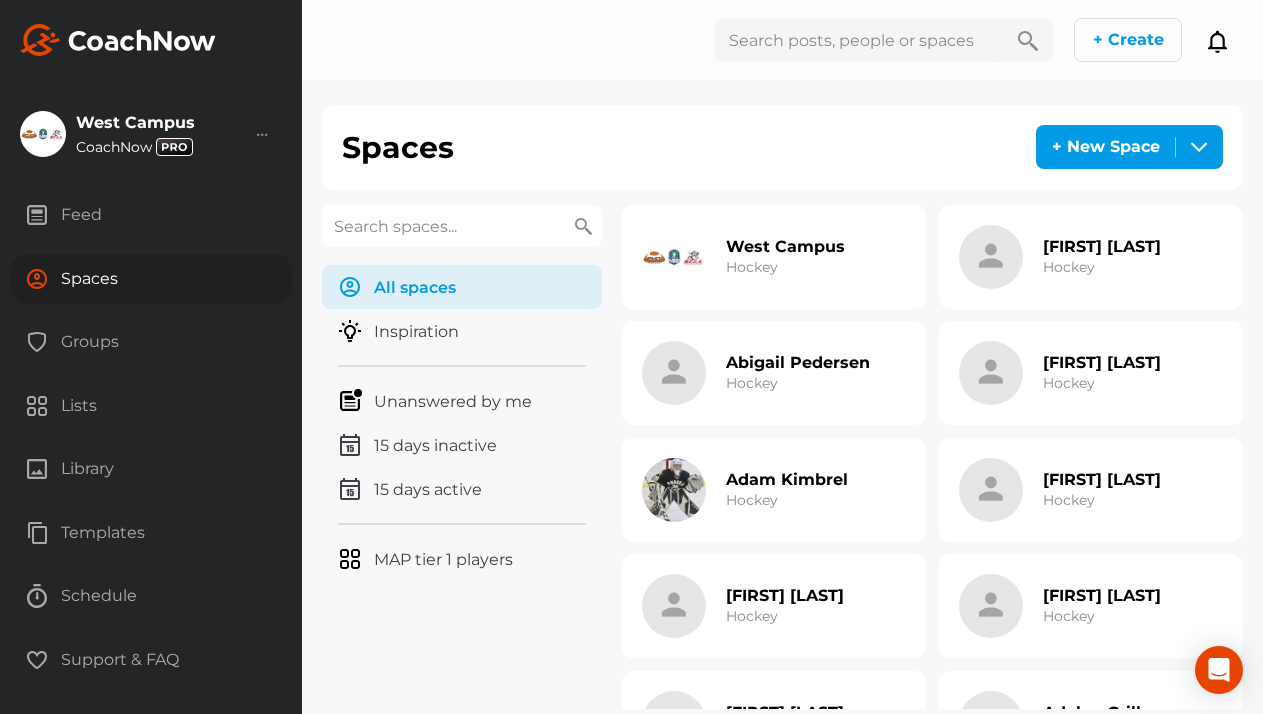 paste on "[LAST]" 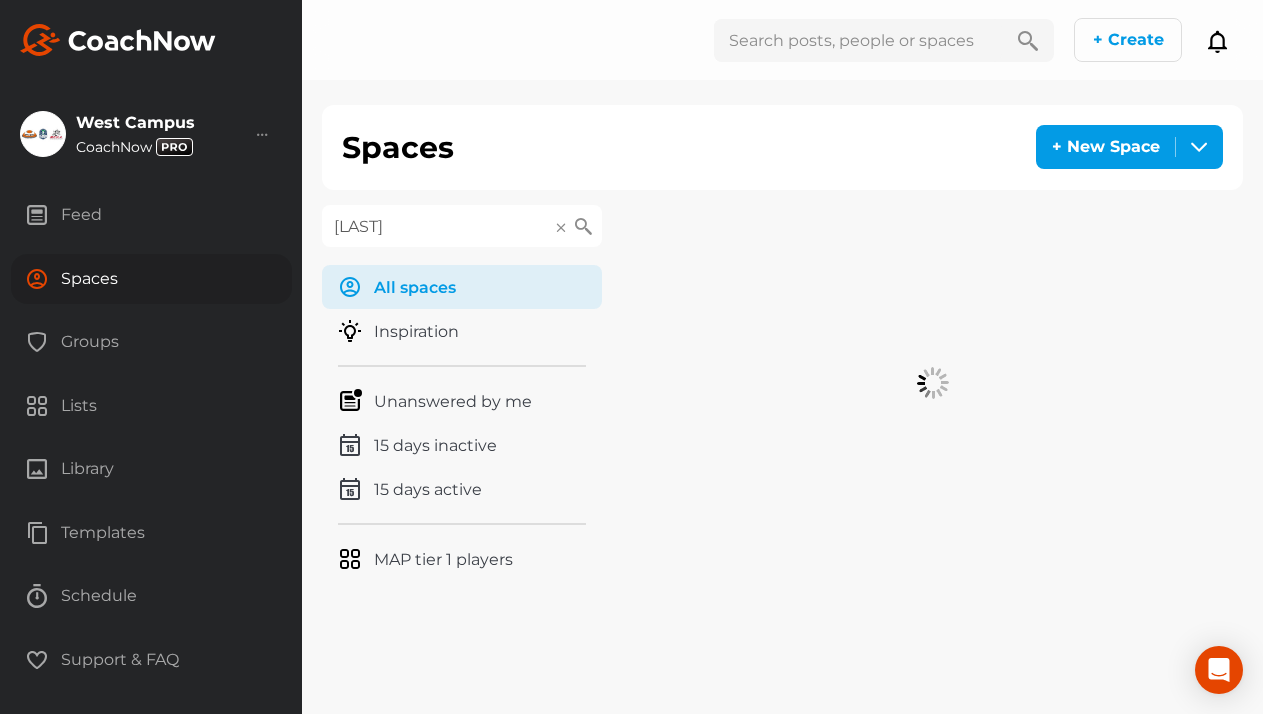 type on "[LAST]" 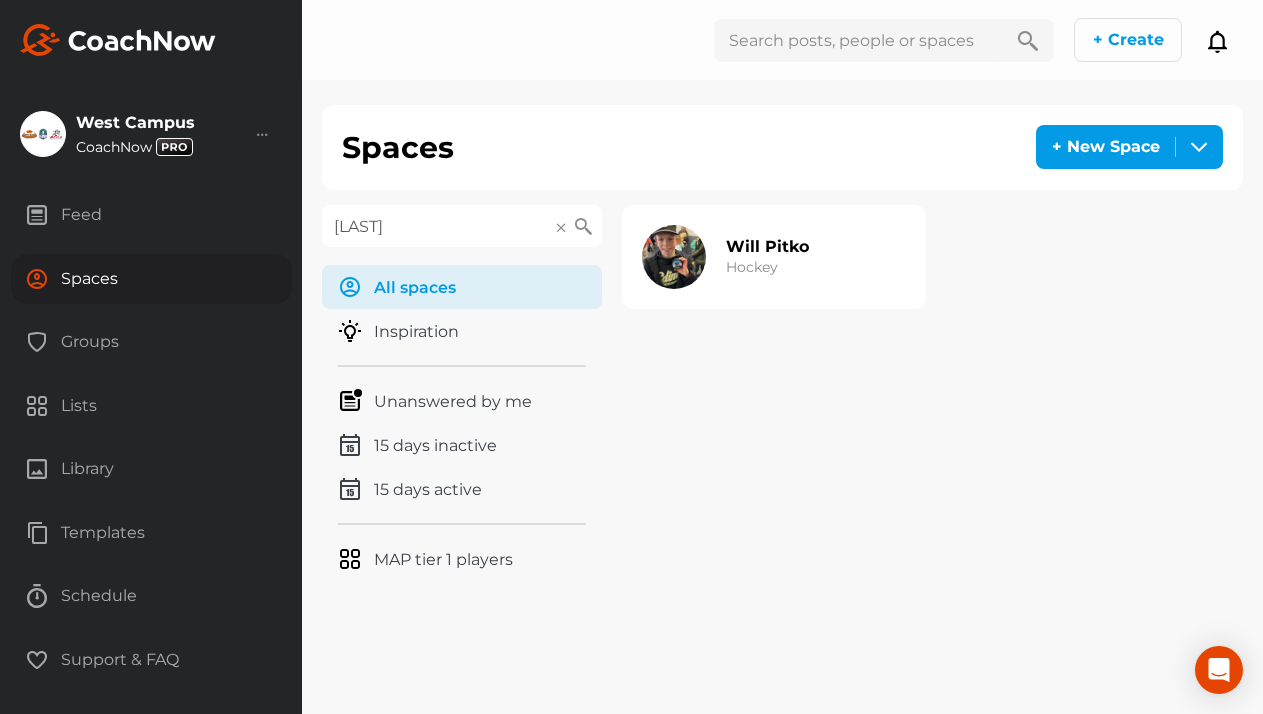 click on "Will Pitko" at bounding box center (767, 246) 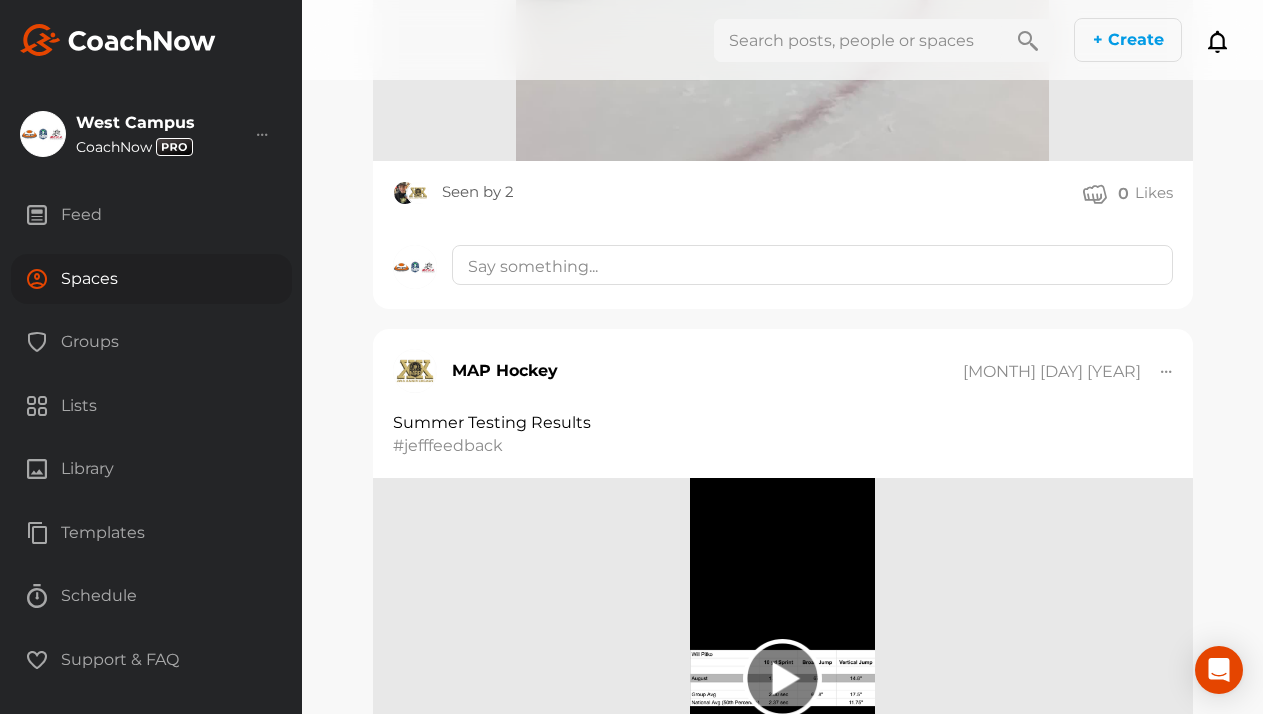 scroll, scrollTop: 6604, scrollLeft: 0, axis: vertical 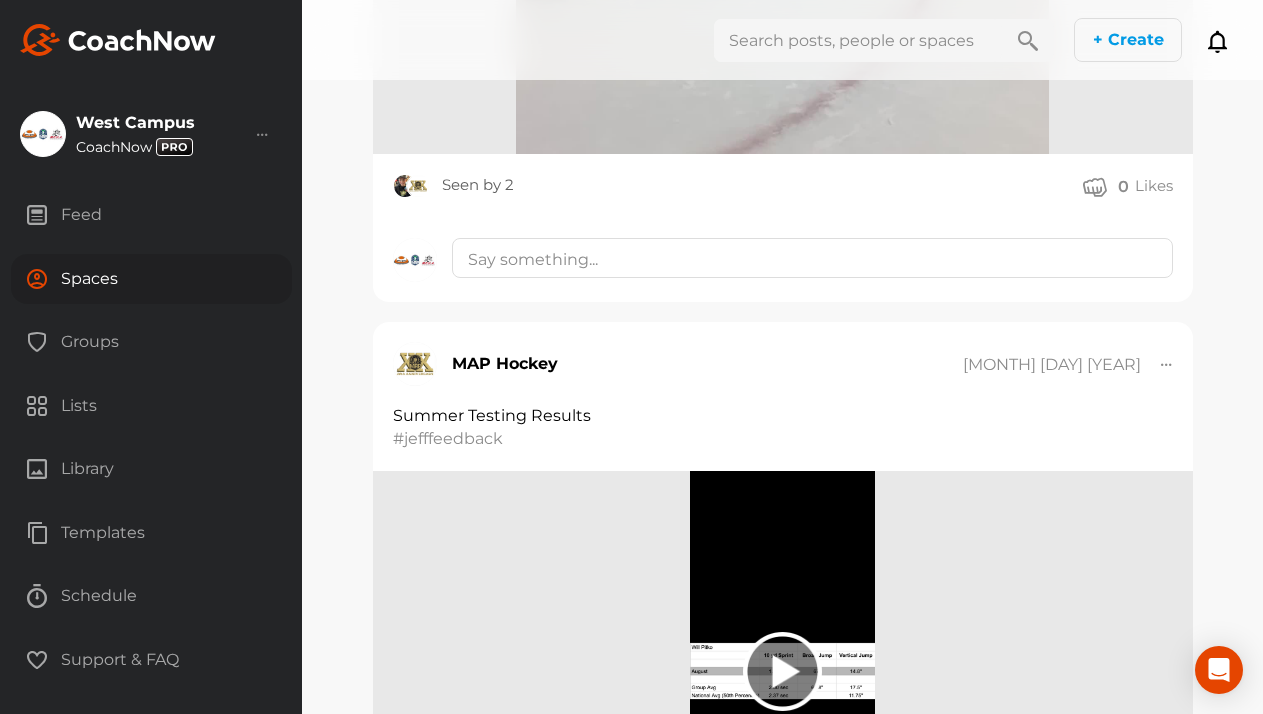click on "Spaces" at bounding box center (151, 279) 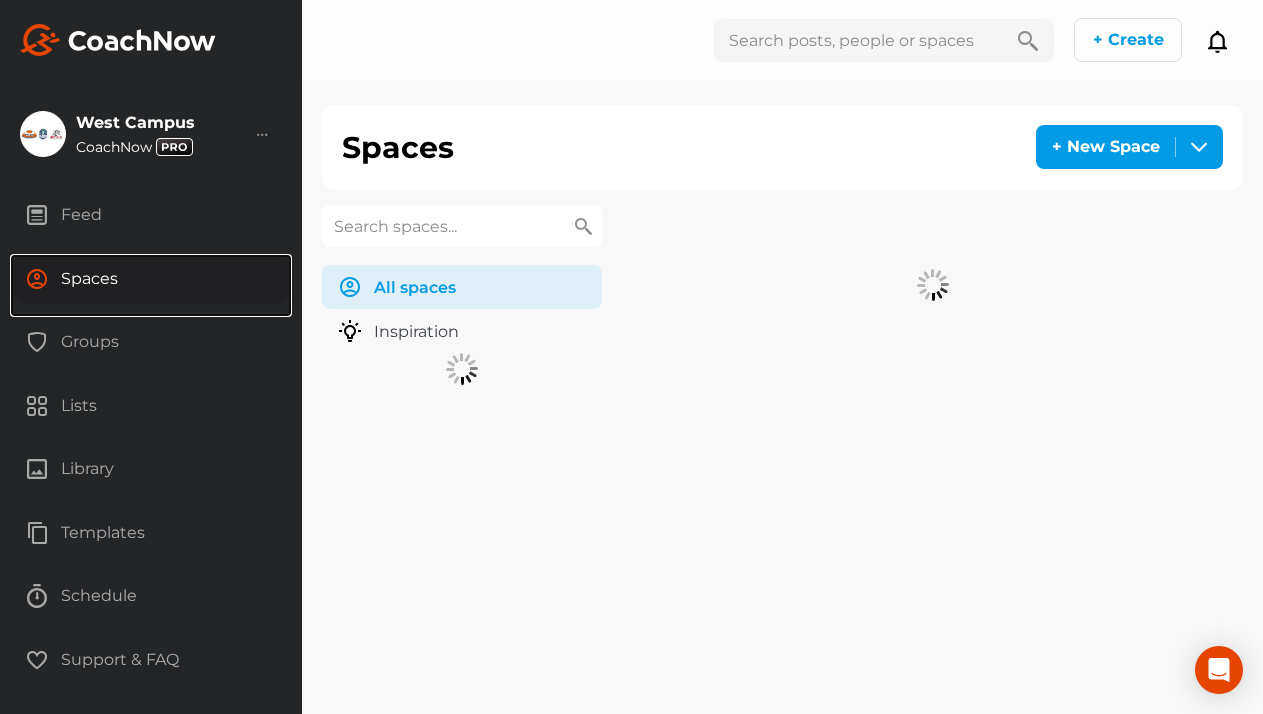 scroll, scrollTop: 0, scrollLeft: 0, axis: both 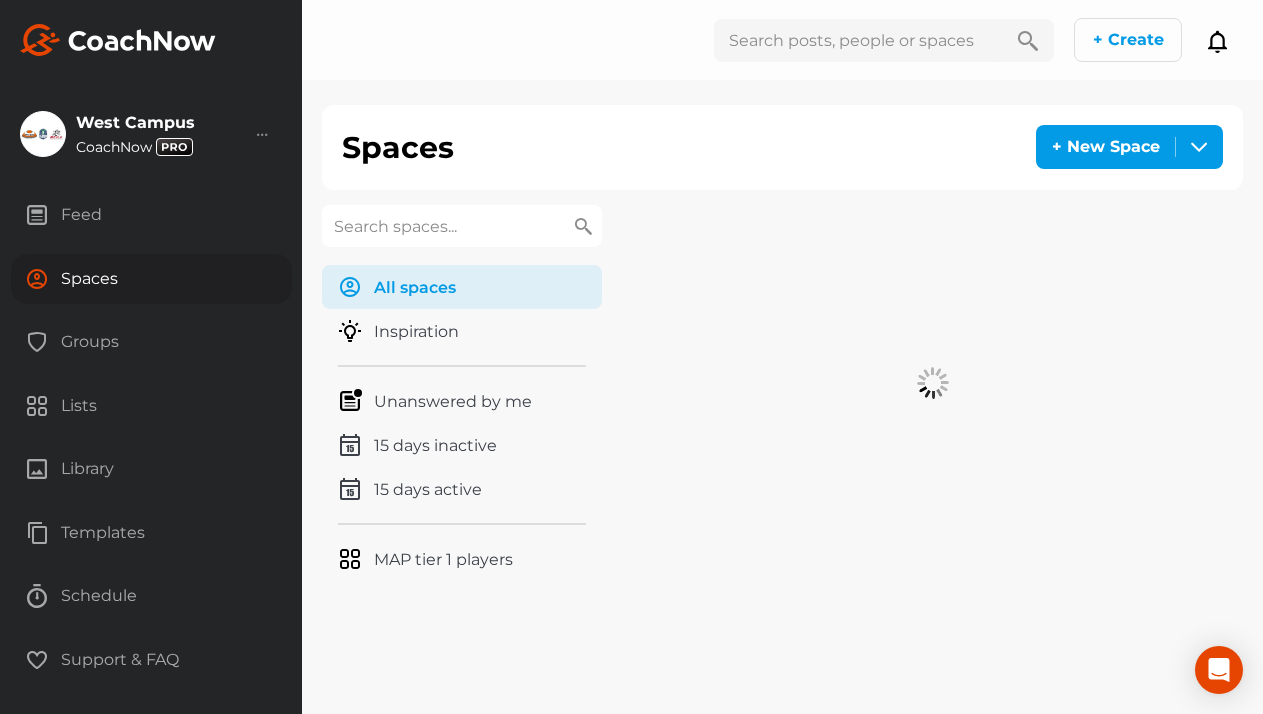 click at bounding box center [462, 226] 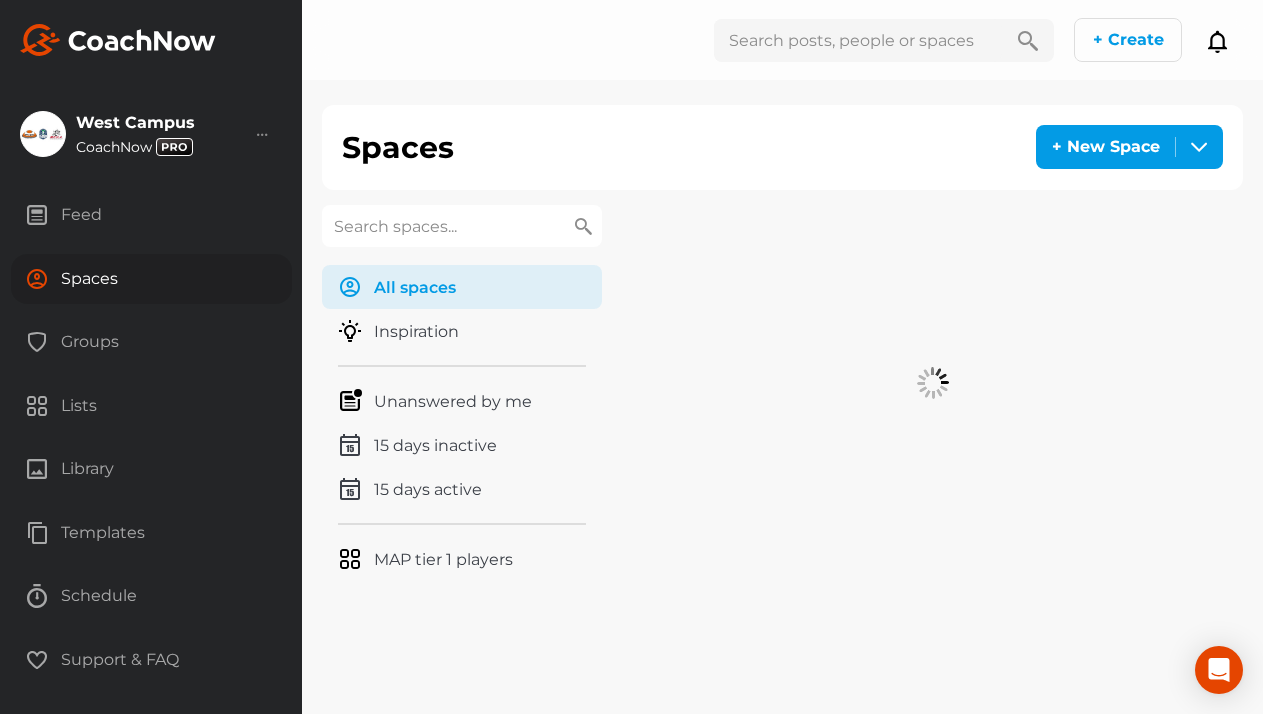 paste on "[LAST]" 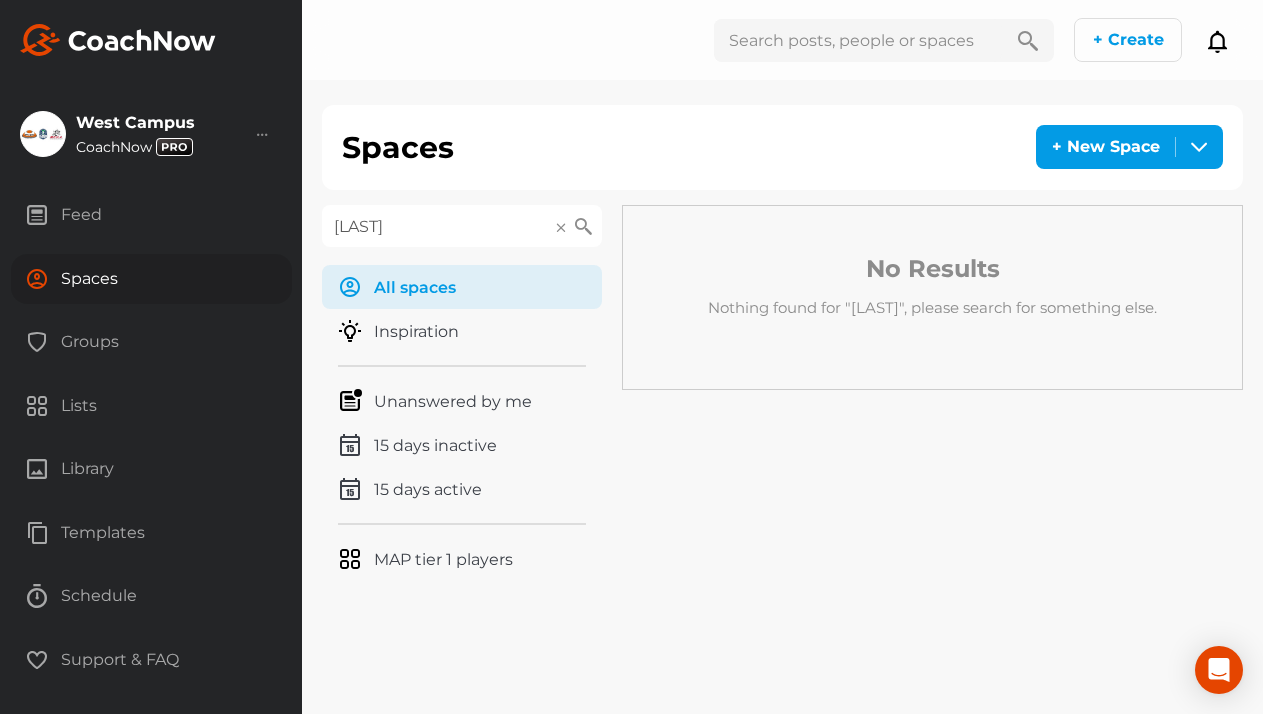 type on "[LAST]" 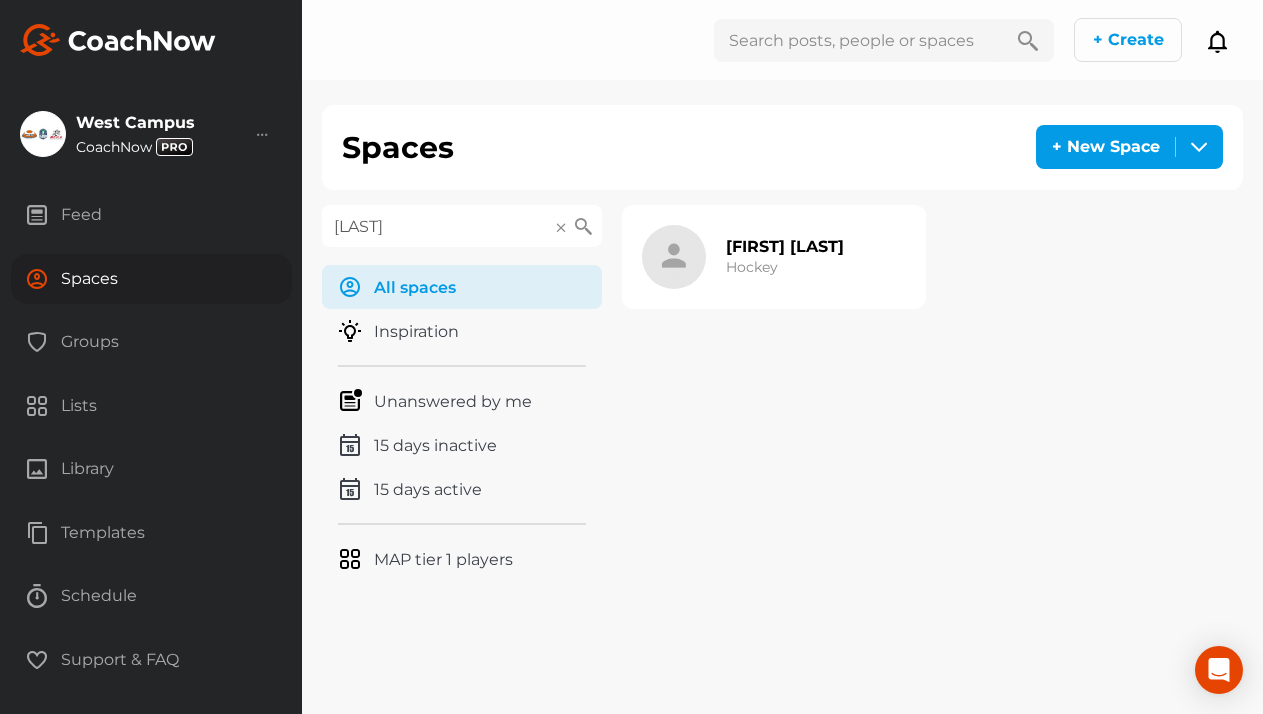 click on "[FIRST] [LAST] Hockey" at bounding box center [785, 257] 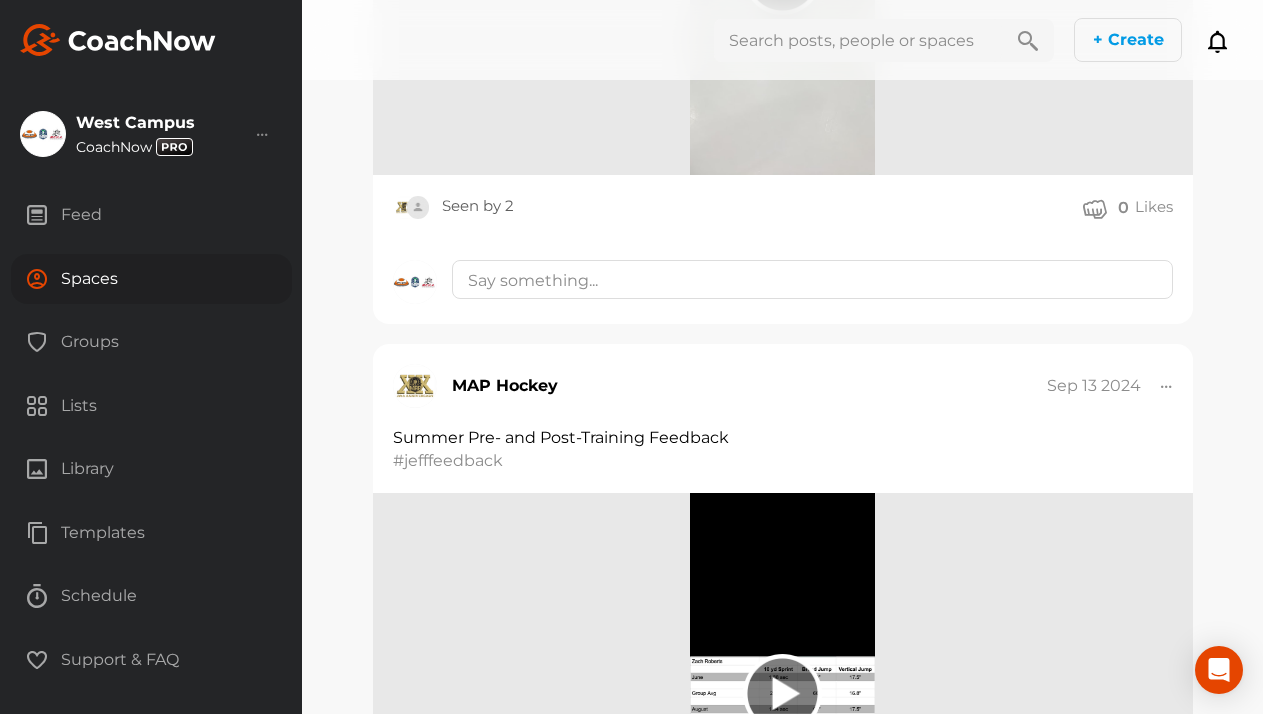 scroll, scrollTop: 6000, scrollLeft: 0, axis: vertical 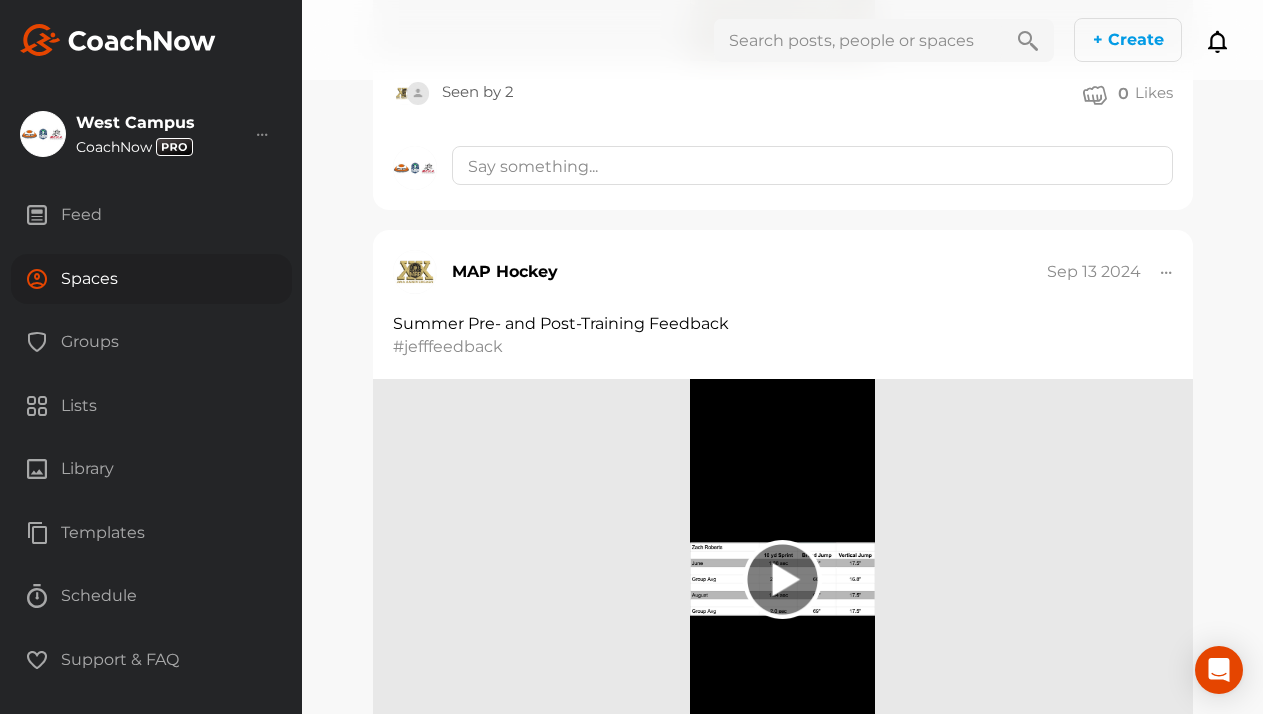 click on "Spaces" at bounding box center (151, 279) 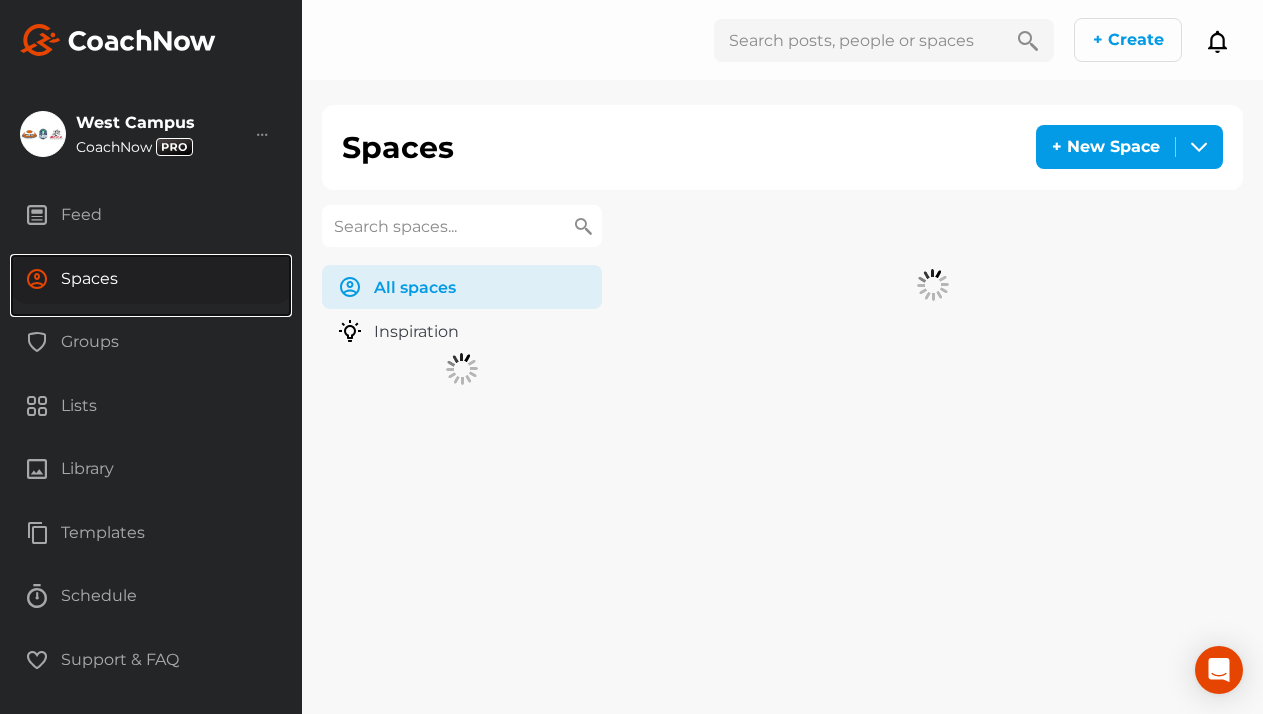 scroll, scrollTop: 0, scrollLeft: 0, axis: both 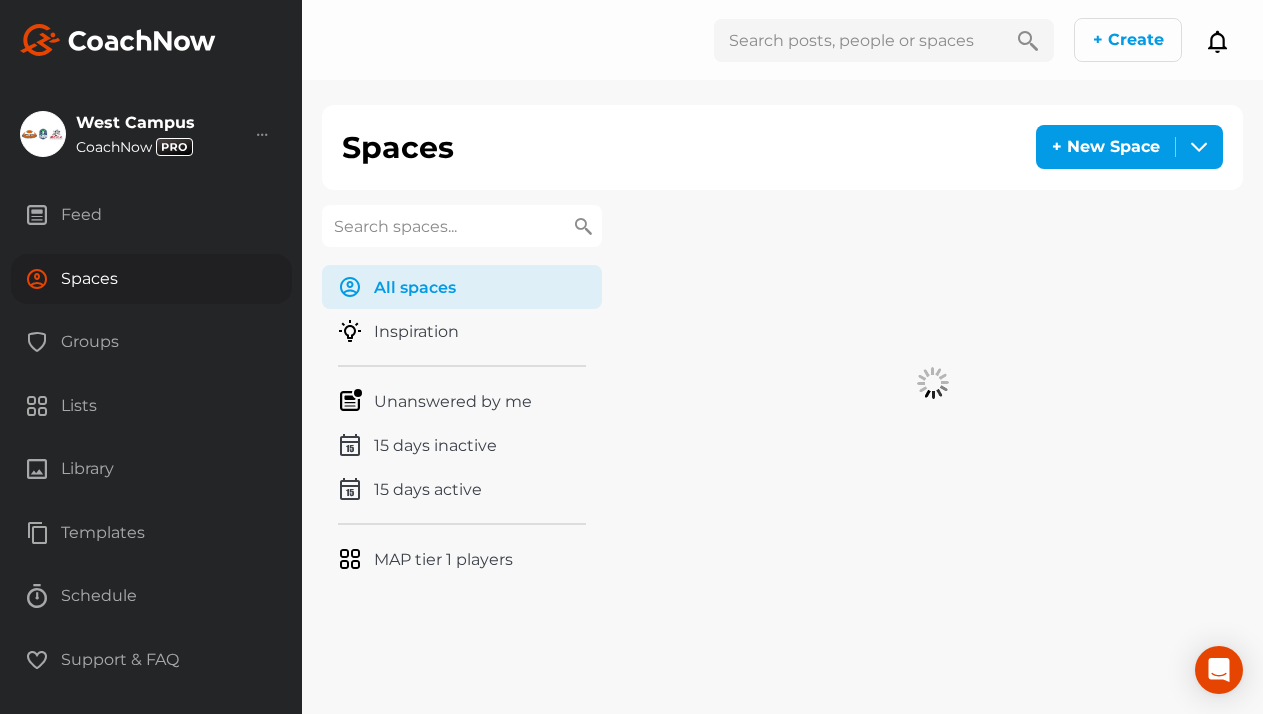 click at bounding box center (462, 226) 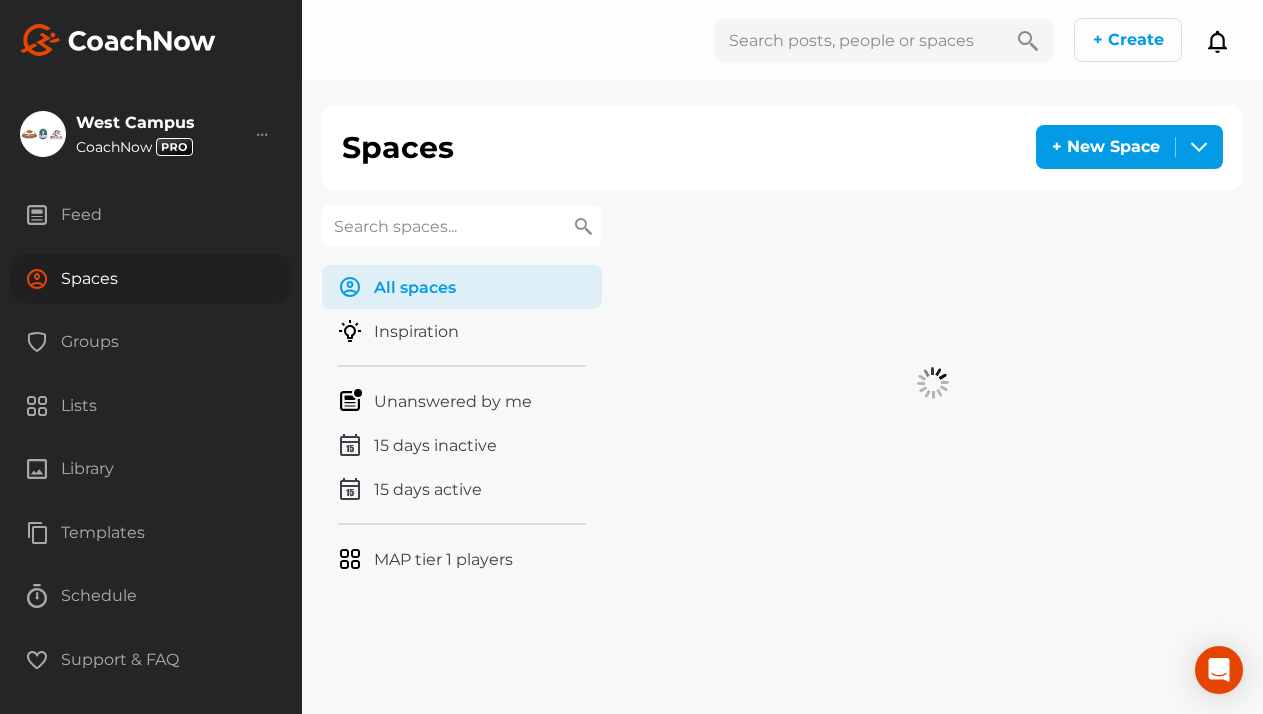 paste on "[LAST]" 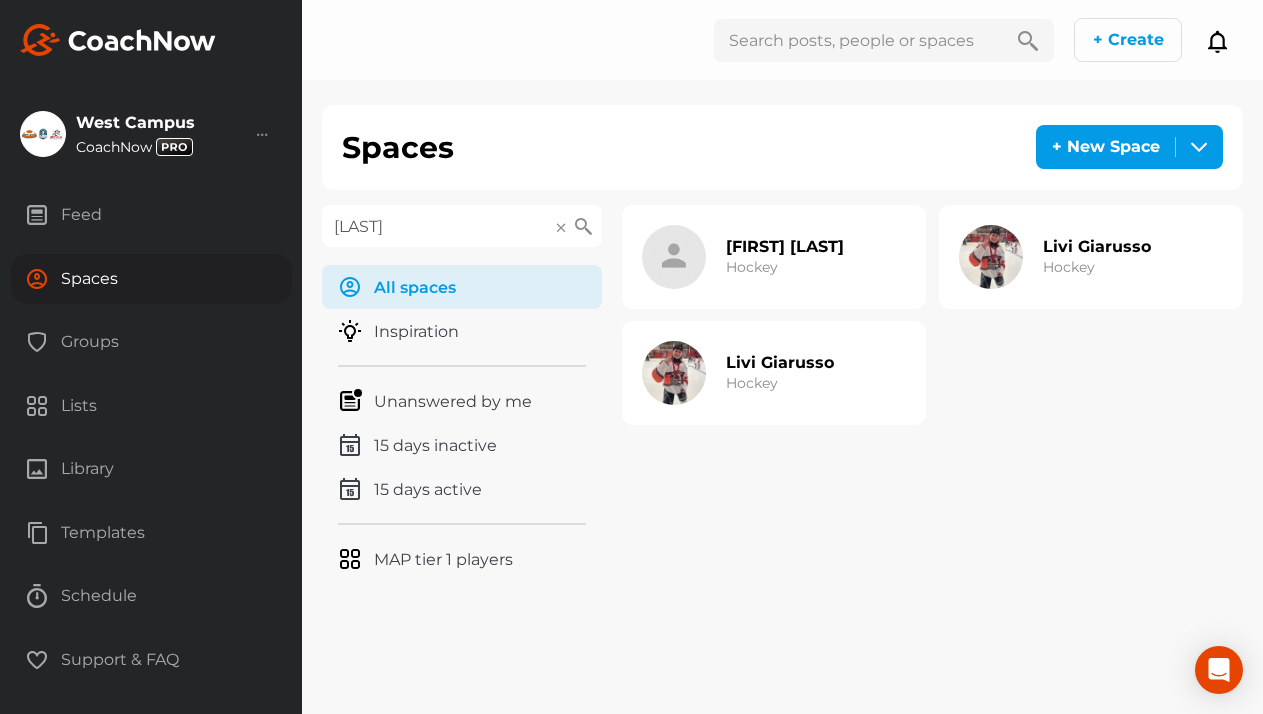 type on "[LAST]" 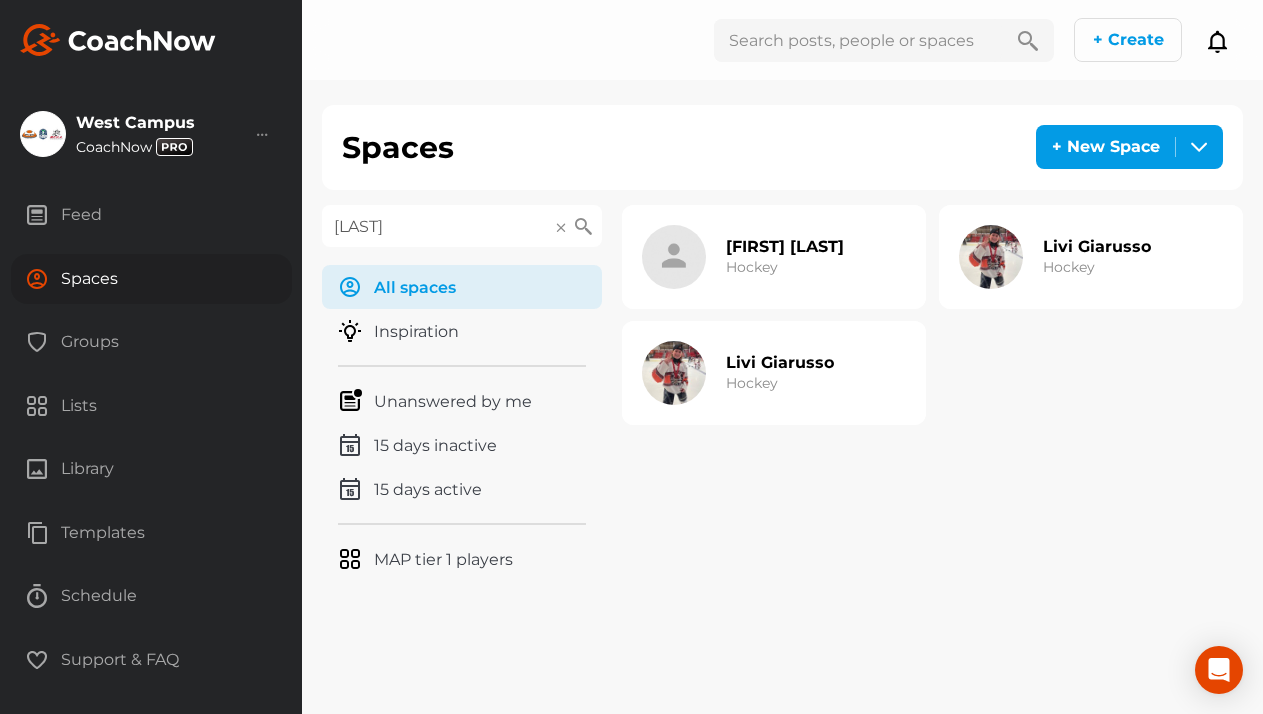 click on "[FIRST] [LAST] Hockey" at bounding box center (774, 257) 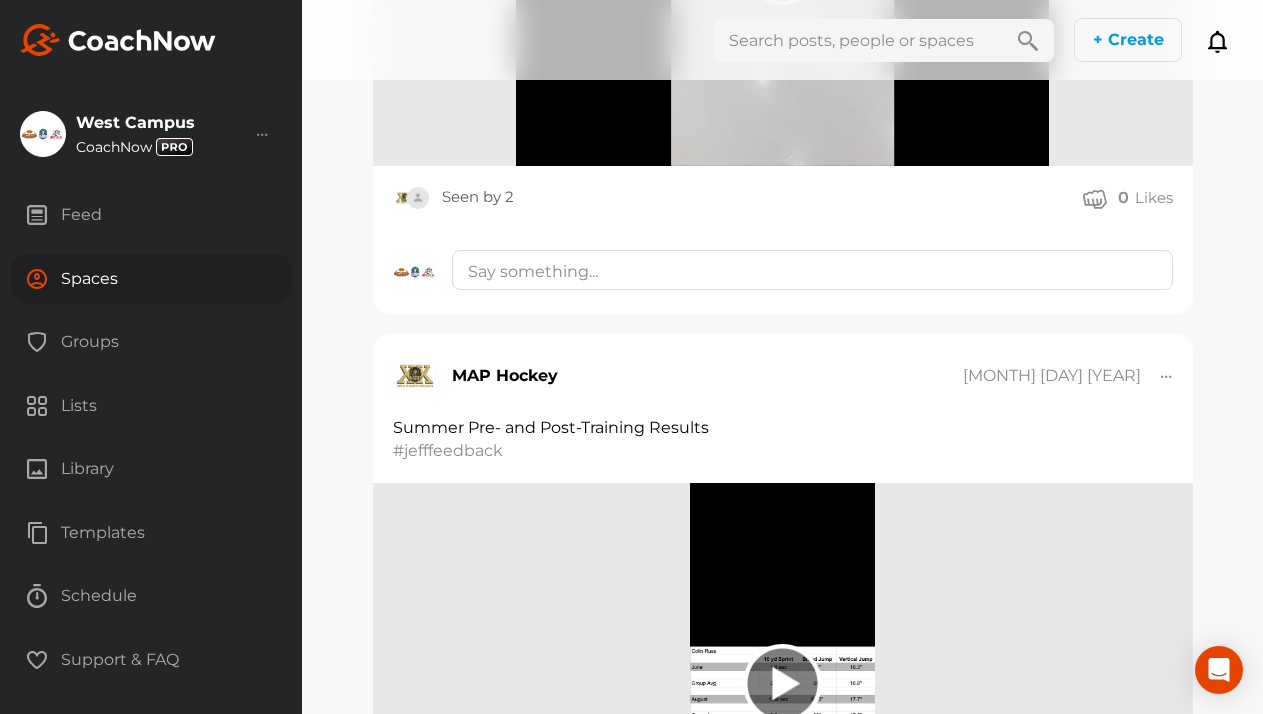 scroll, scrollTop: 3677, scrollLeft: 0, axis: vertical 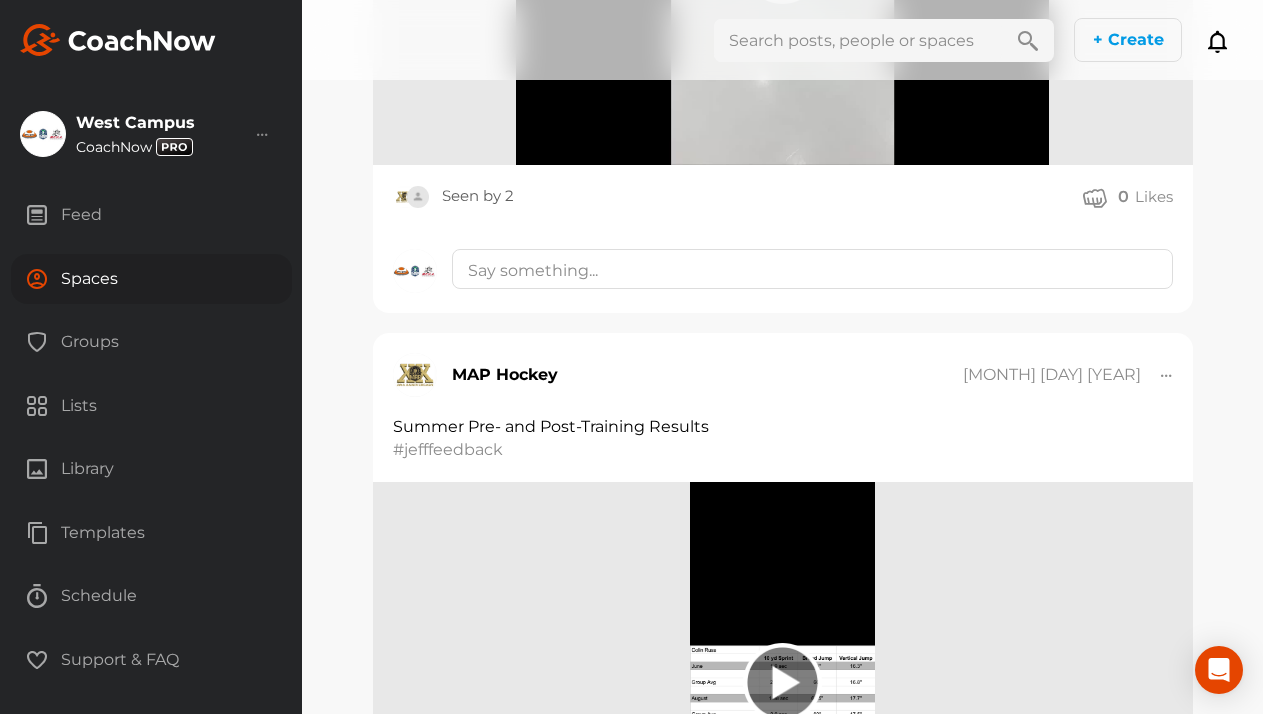 click on "Spaces" at bounding box center (151, 279) 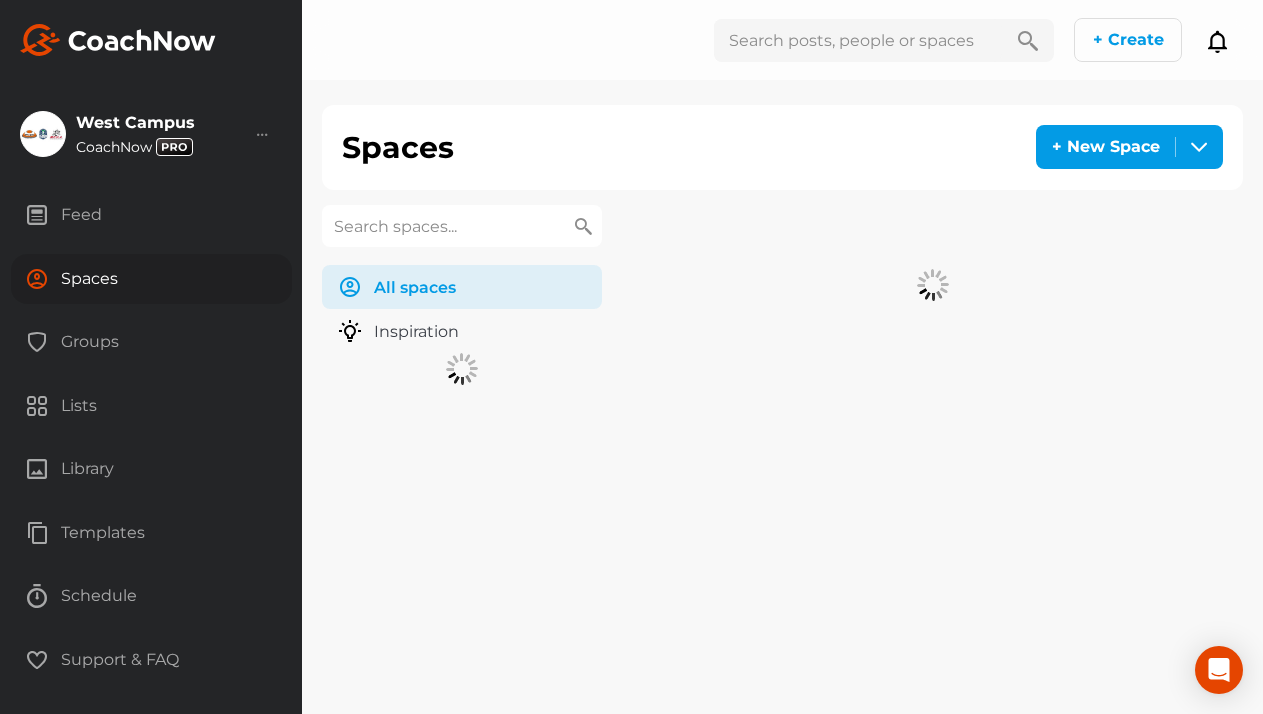 scroll, scrollTop: 0, scrollLeft: 0, axis: both 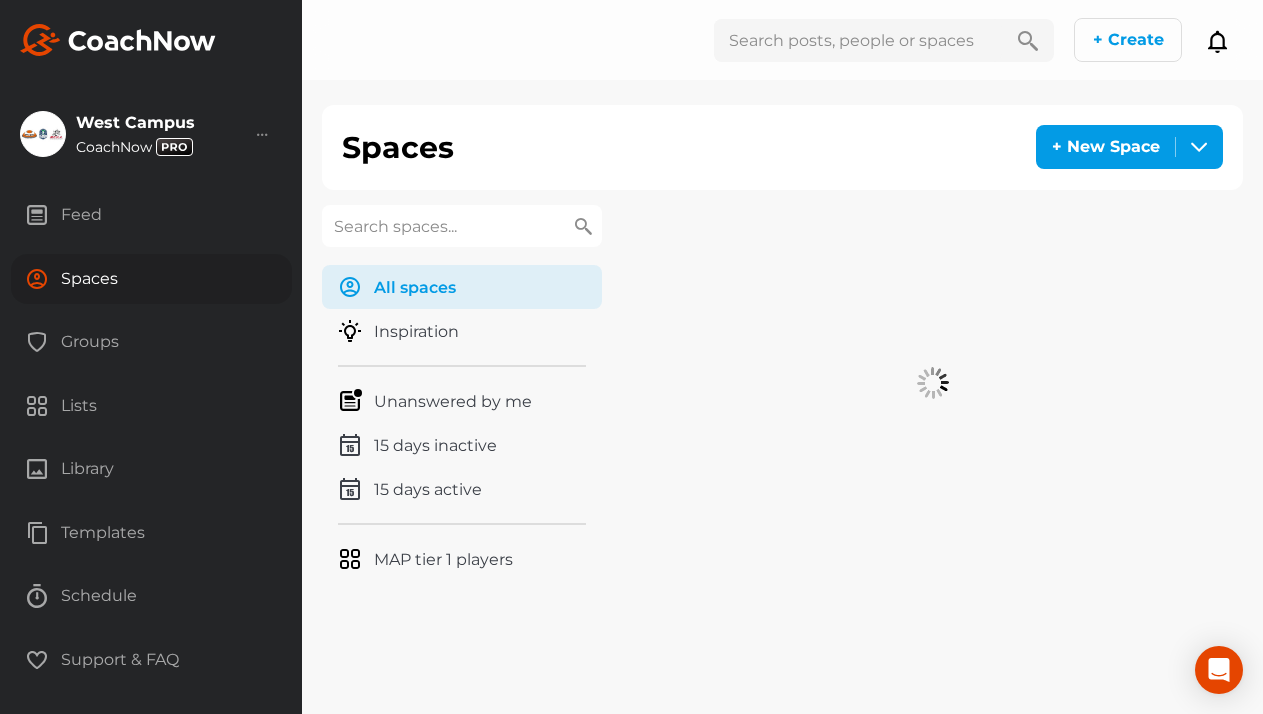 click on "All spaces All spaces Inspiration Unanswered by me 15 days inactive 15 days active MAP tier 1 players" at bounding box center (462, 403) 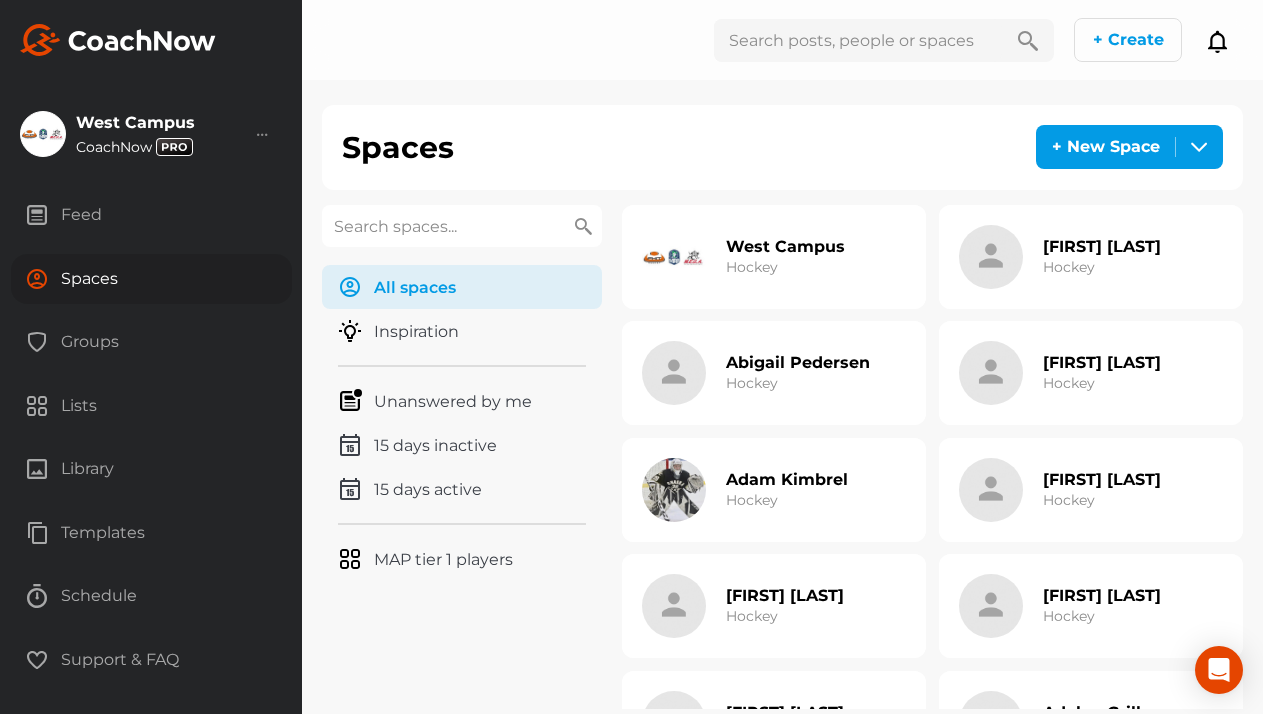 click at bounding box center [462, 226] 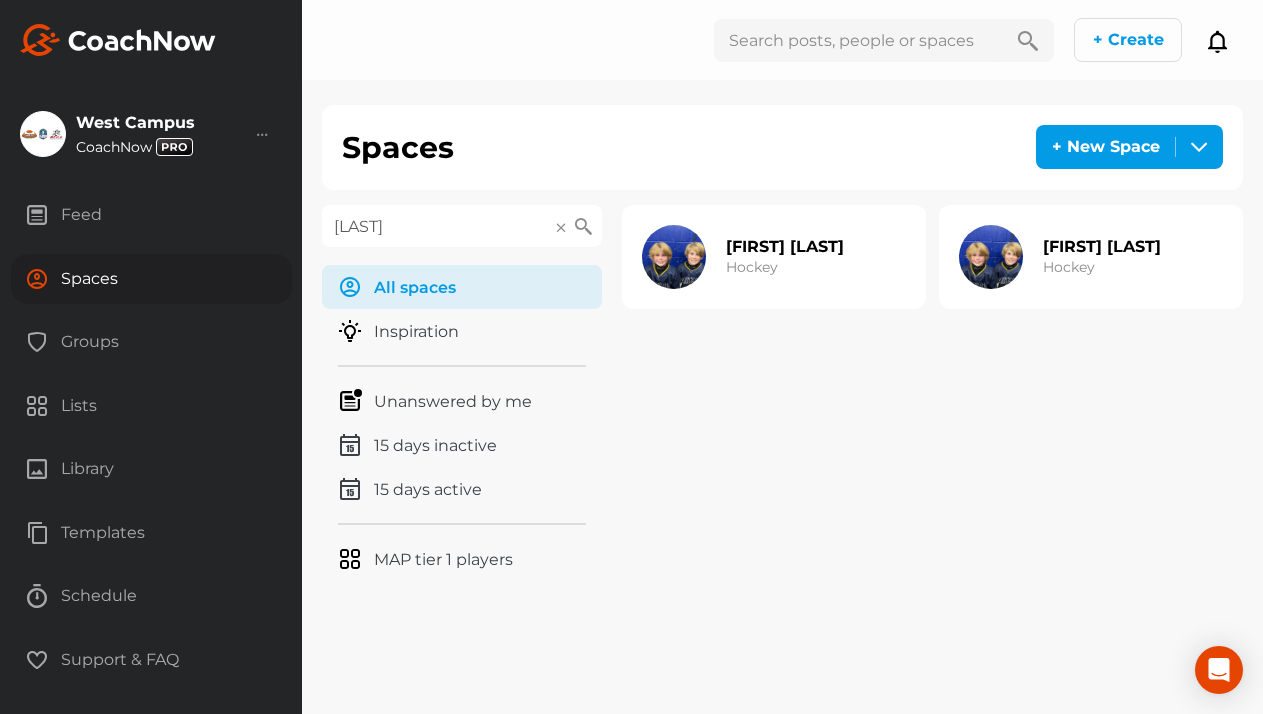 type on "[LAST]" 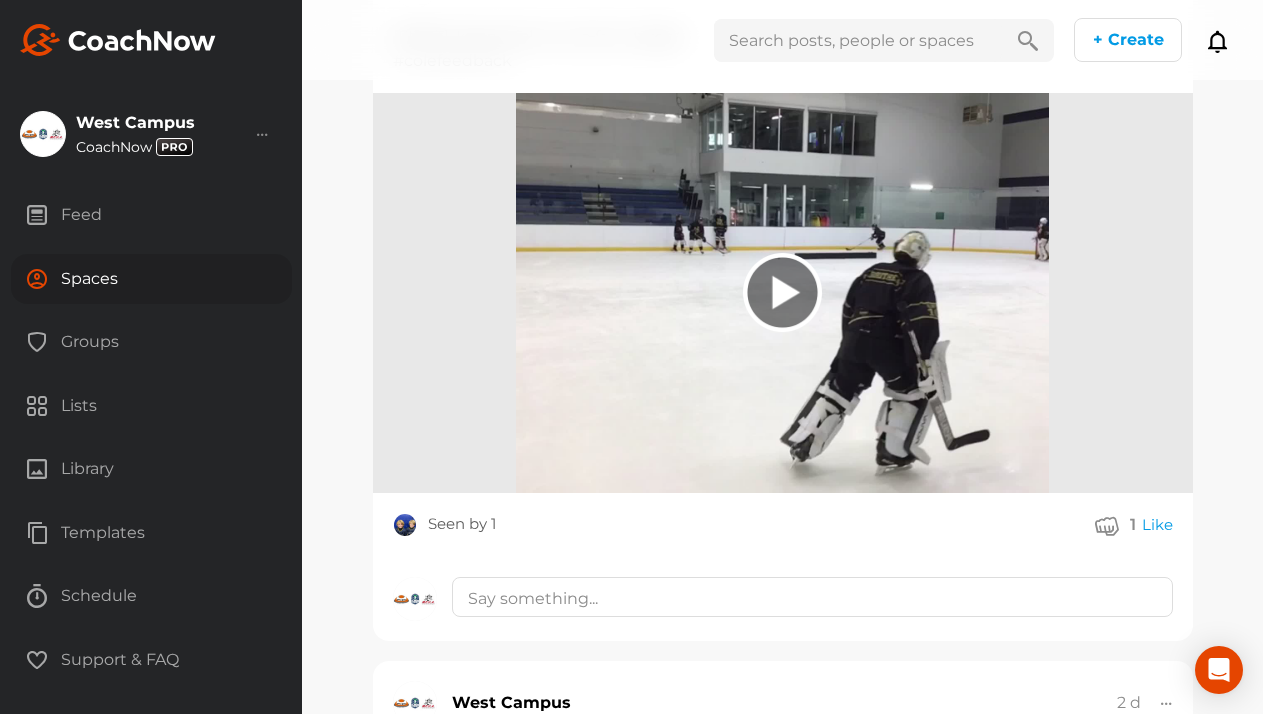 scroll, scrollTop: 0, scrollLeft: 0, axis: both 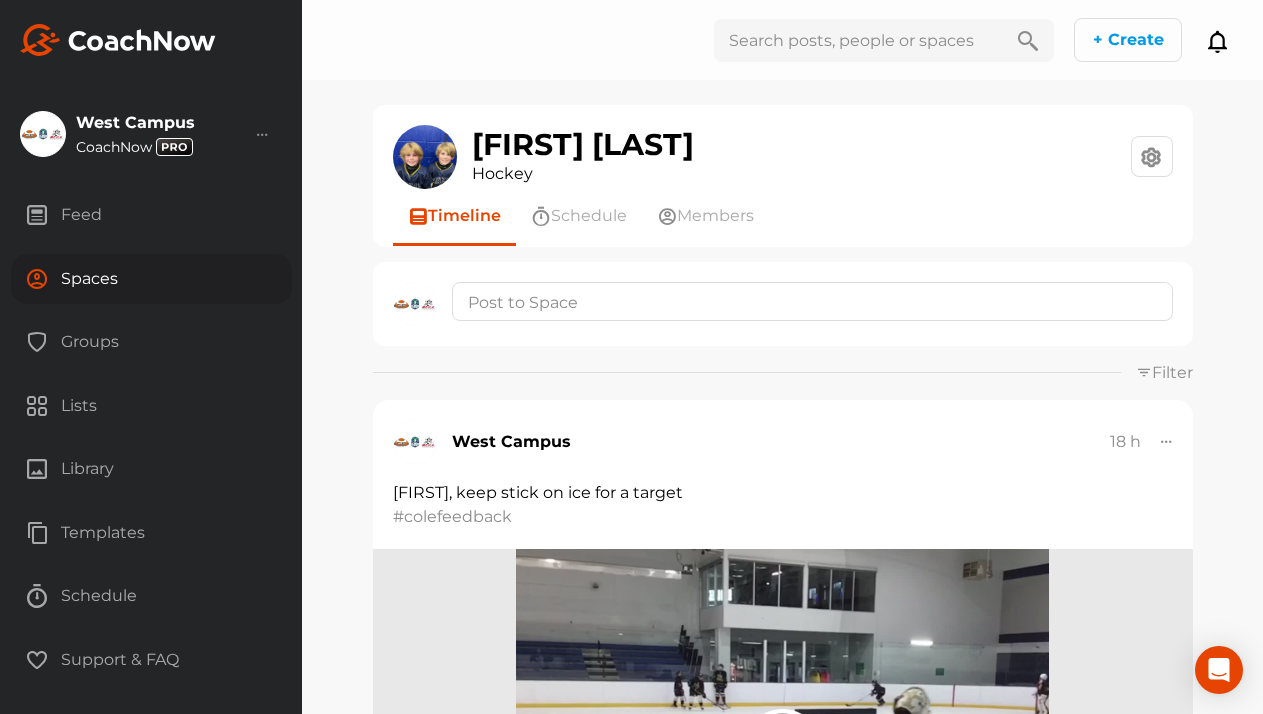 click on "Spaces" at bounding box center [151, 279] 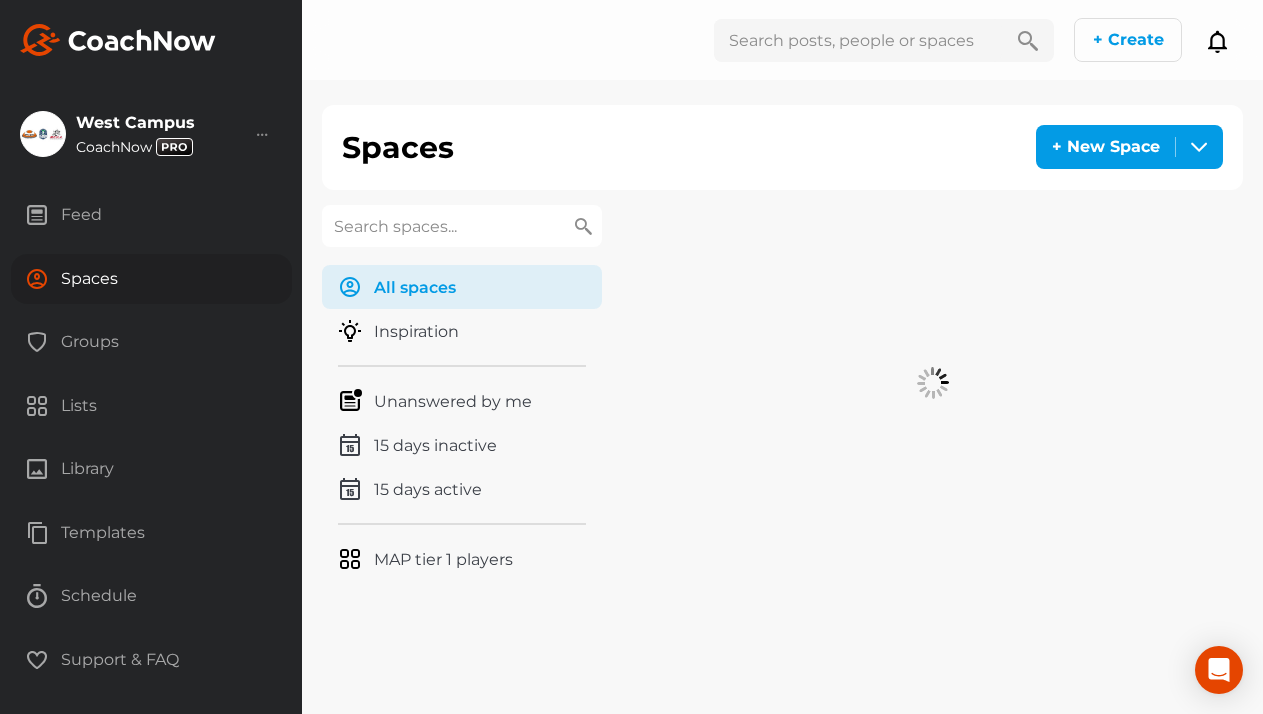 click at bounding box center (462, 226) 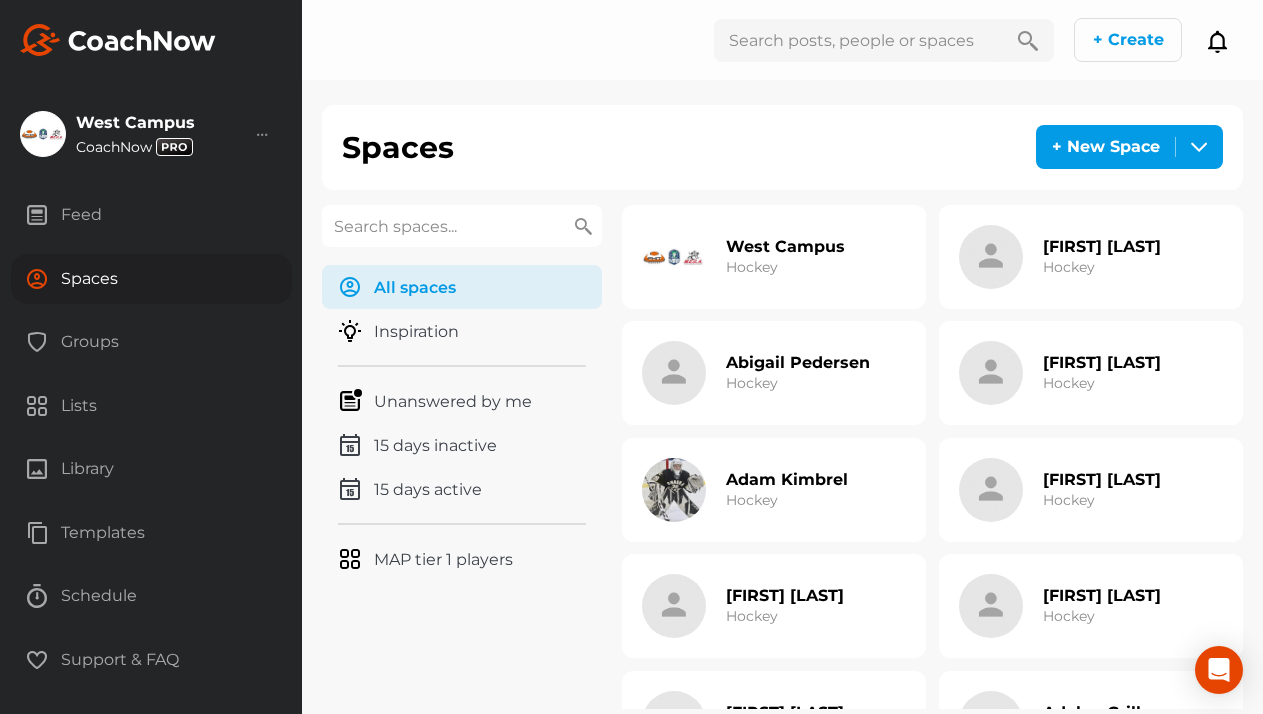 paste on "[LAST]" 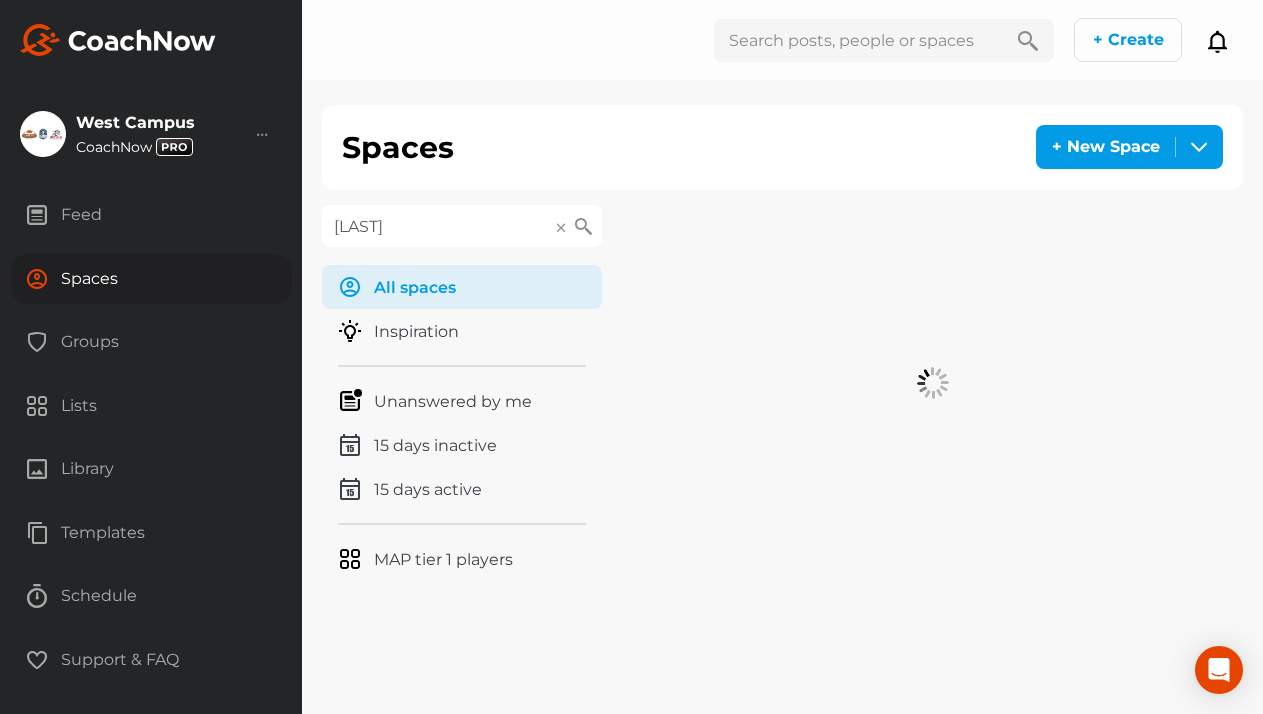 type on "[LAST]" 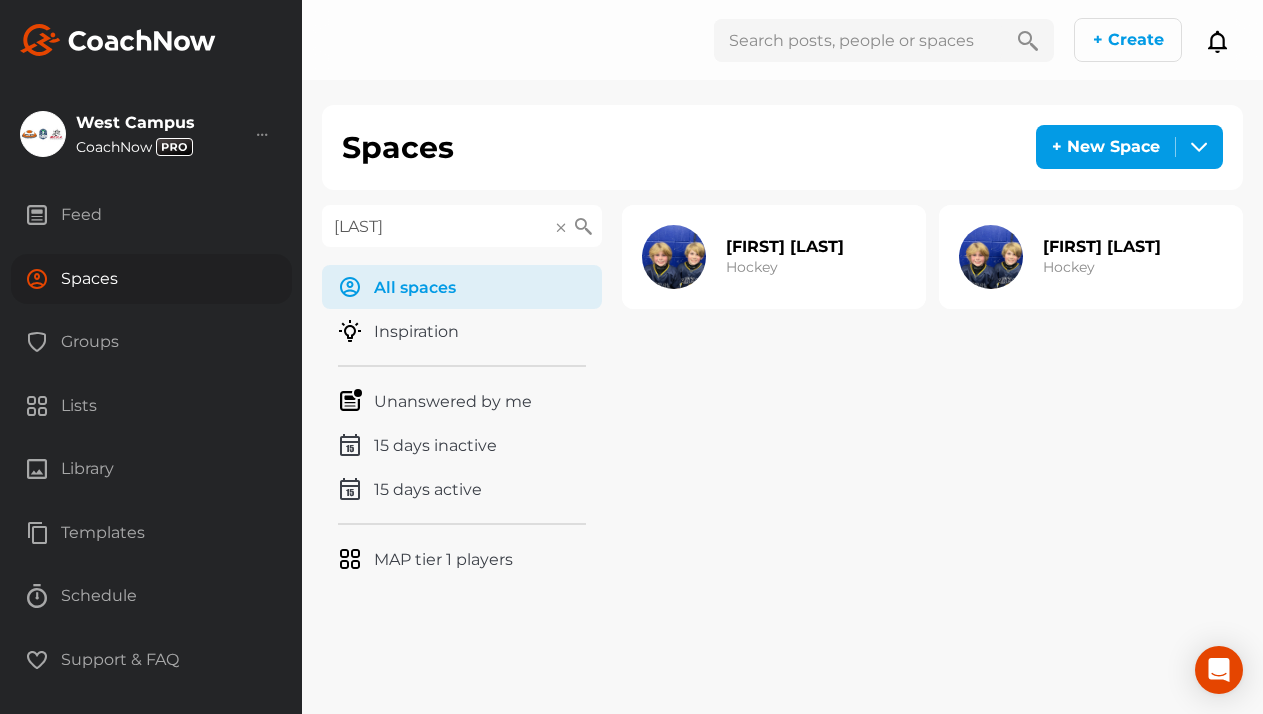click on "[FIRST] [LAST] Hockey" at bounding box center [1060, 257] 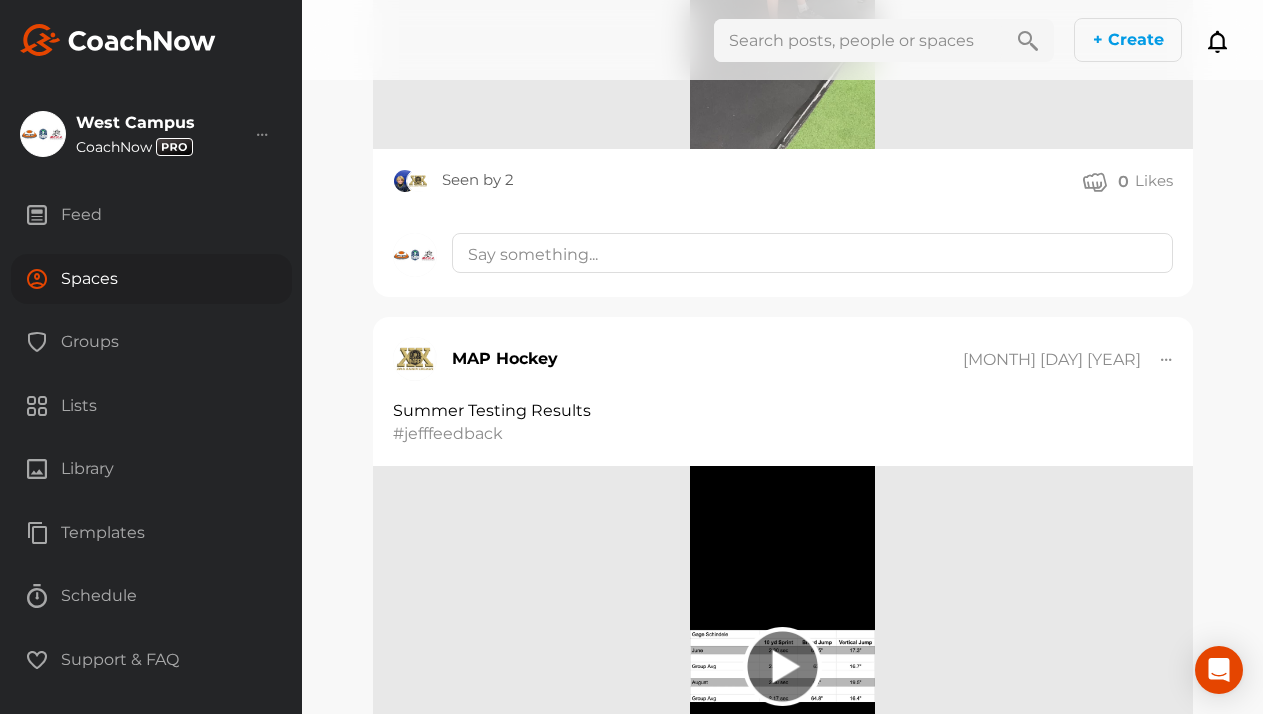 scroll, scrollTop: 5895, scrollLeft: 0, axis: vertical 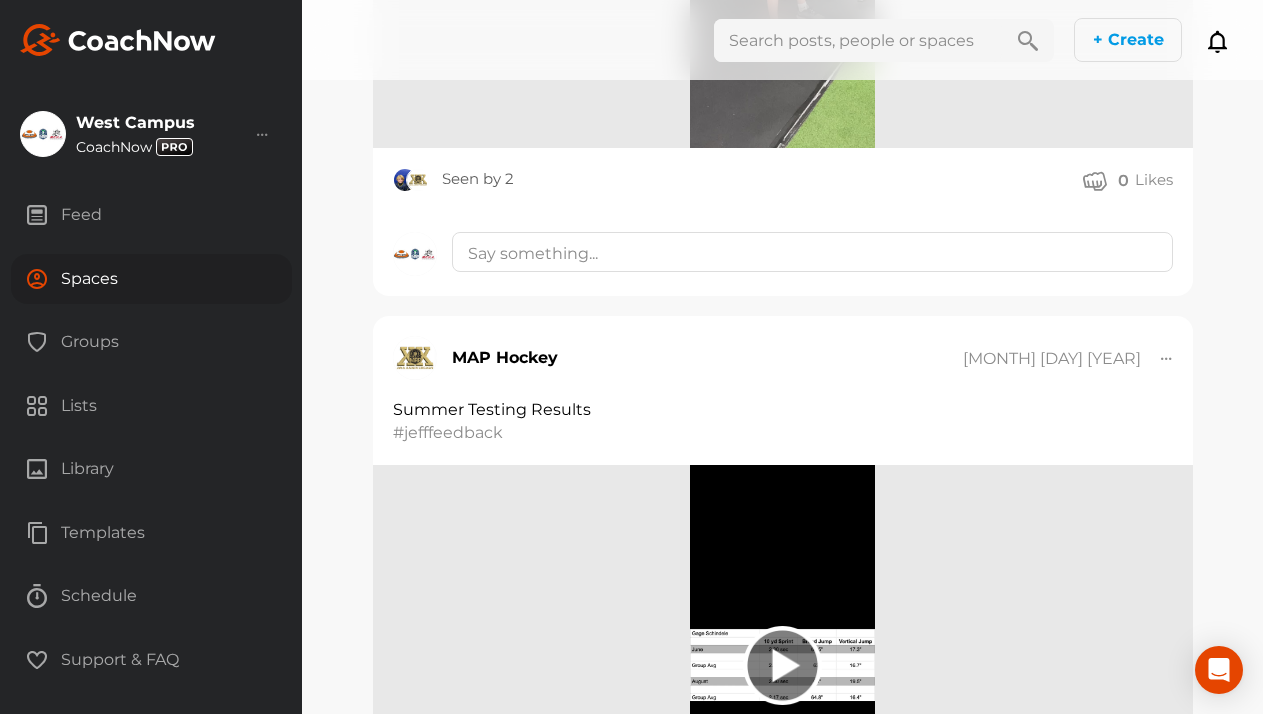 click on "Spaces" at bounding box center [151, 279] 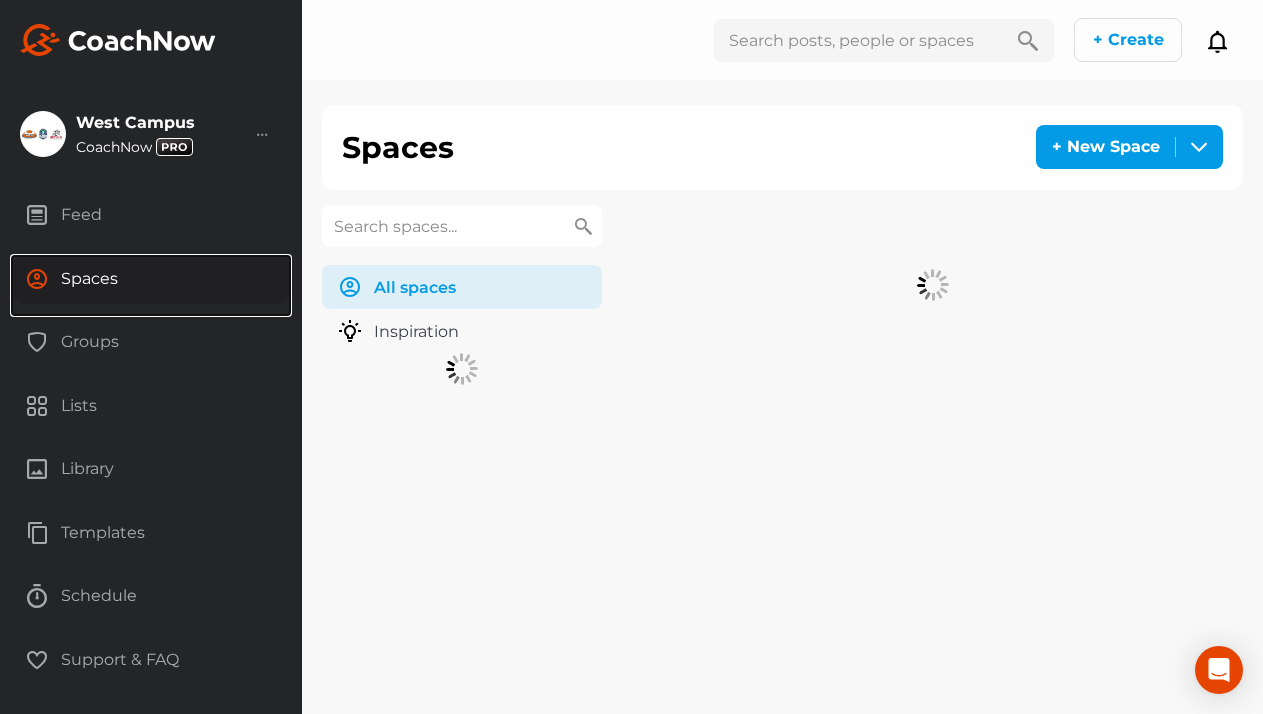 scroll, scrollTop: 0, scrollLeft: 0, axis: both 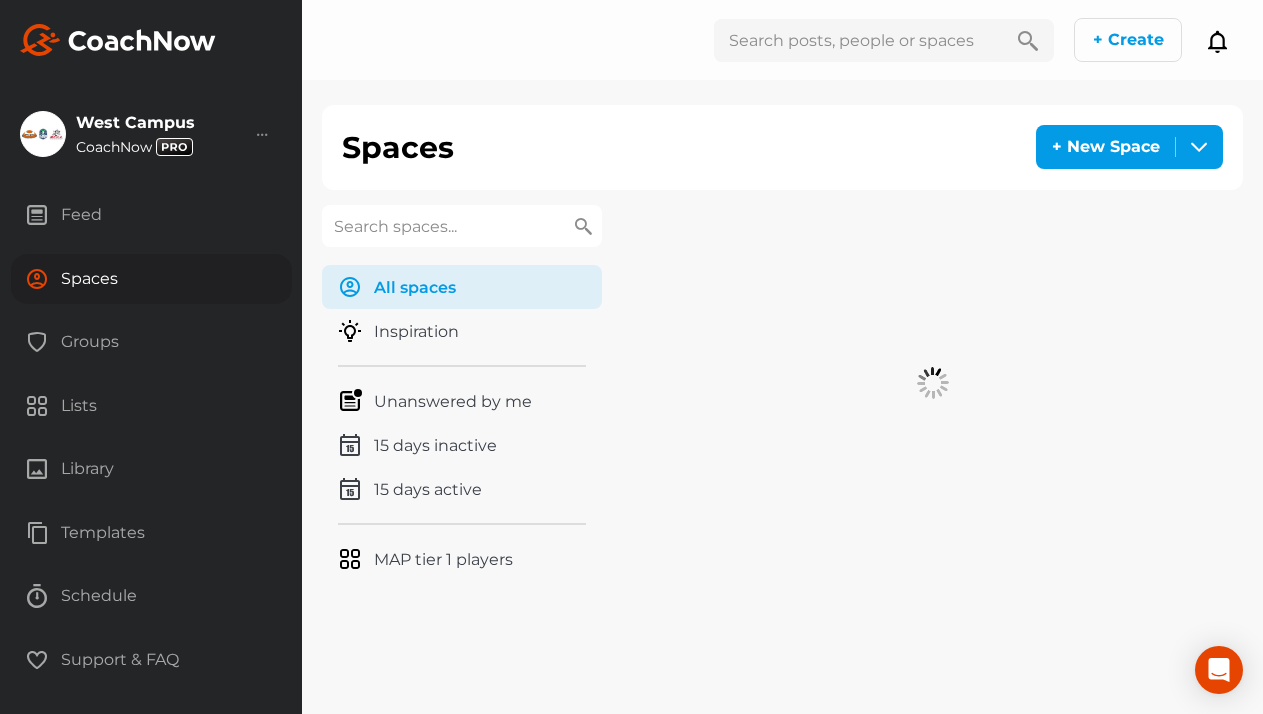 click at bounding box center [462, 226] 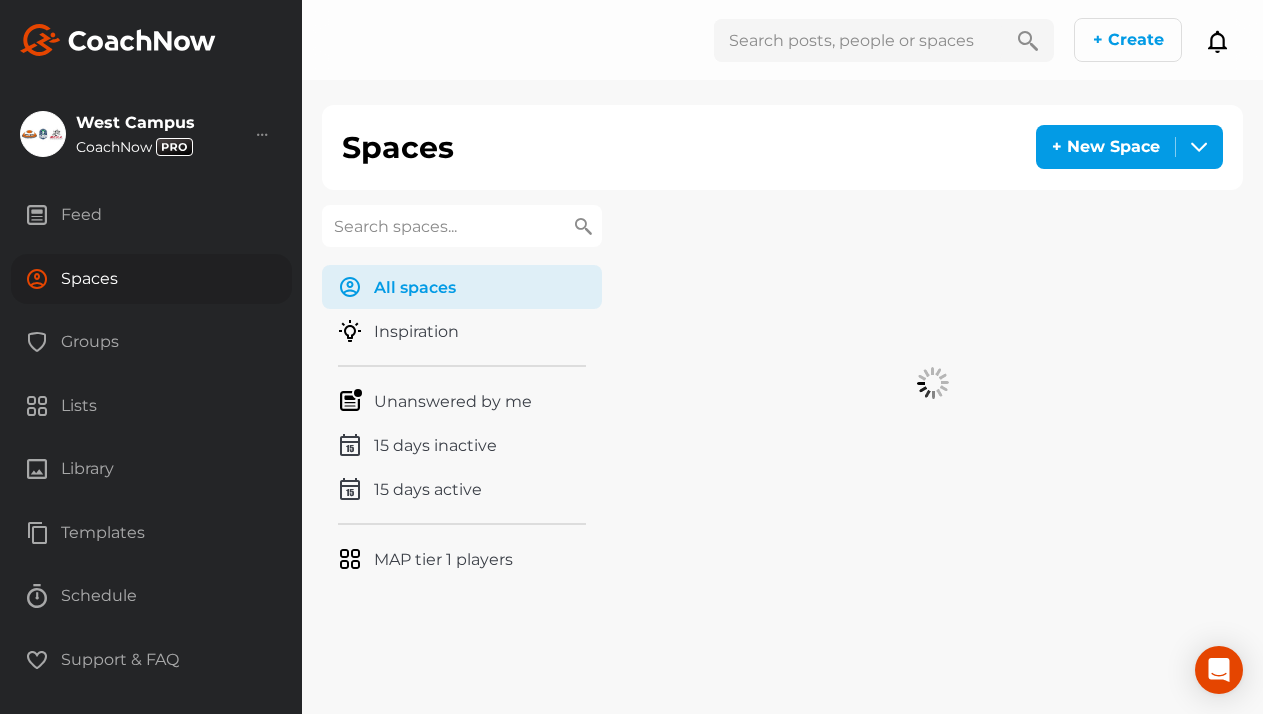 paste on "[LAST]" 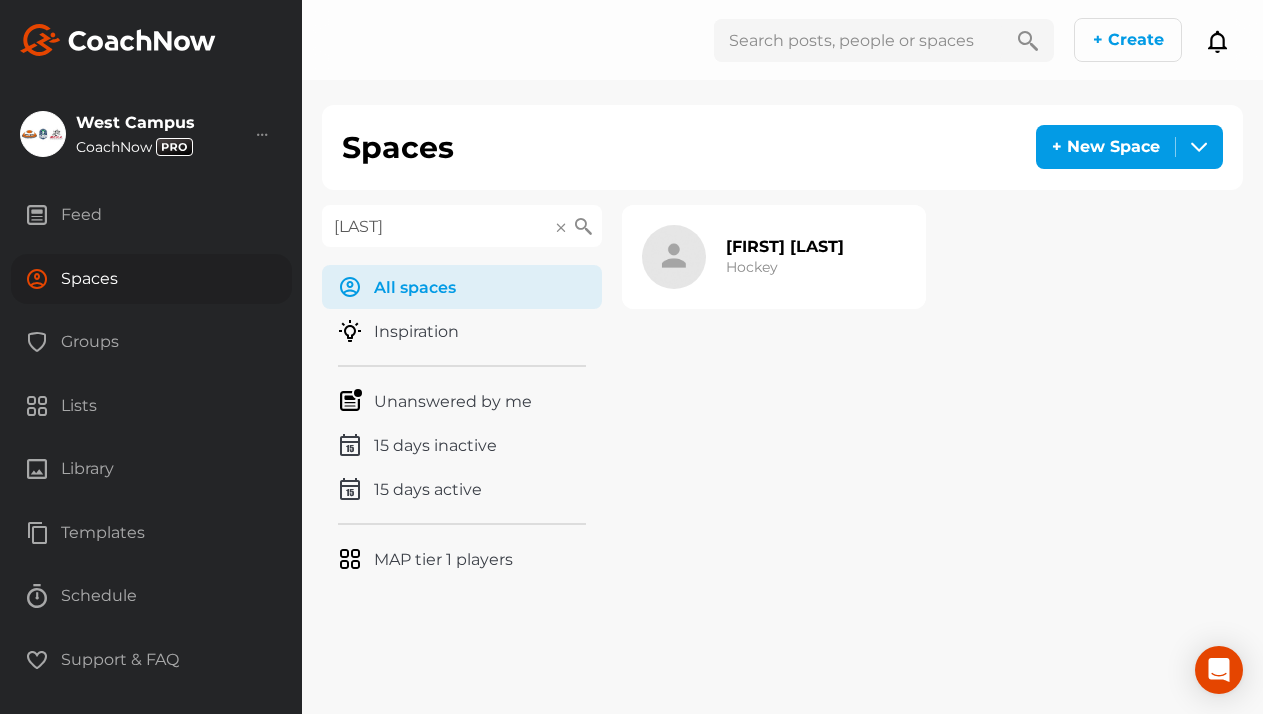 type on "[LAST]" 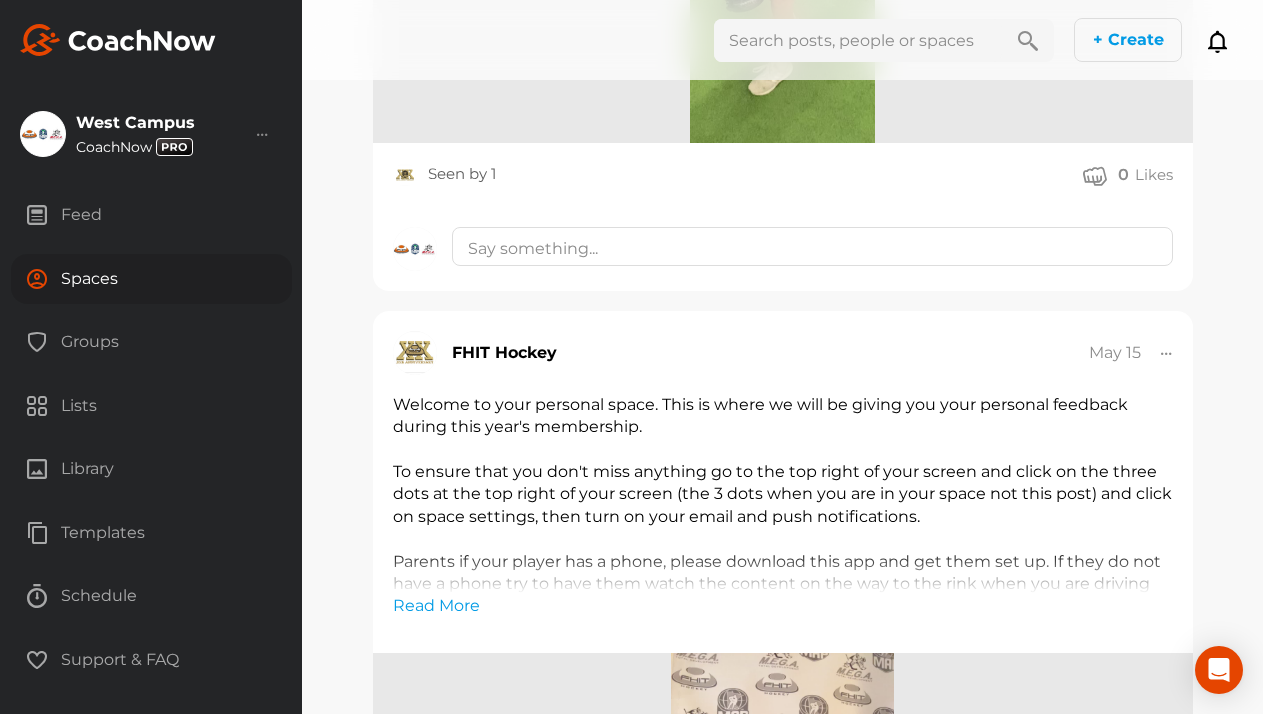 scroll, scrollTop: 5272, scrollLeft: 0, axis: vertical 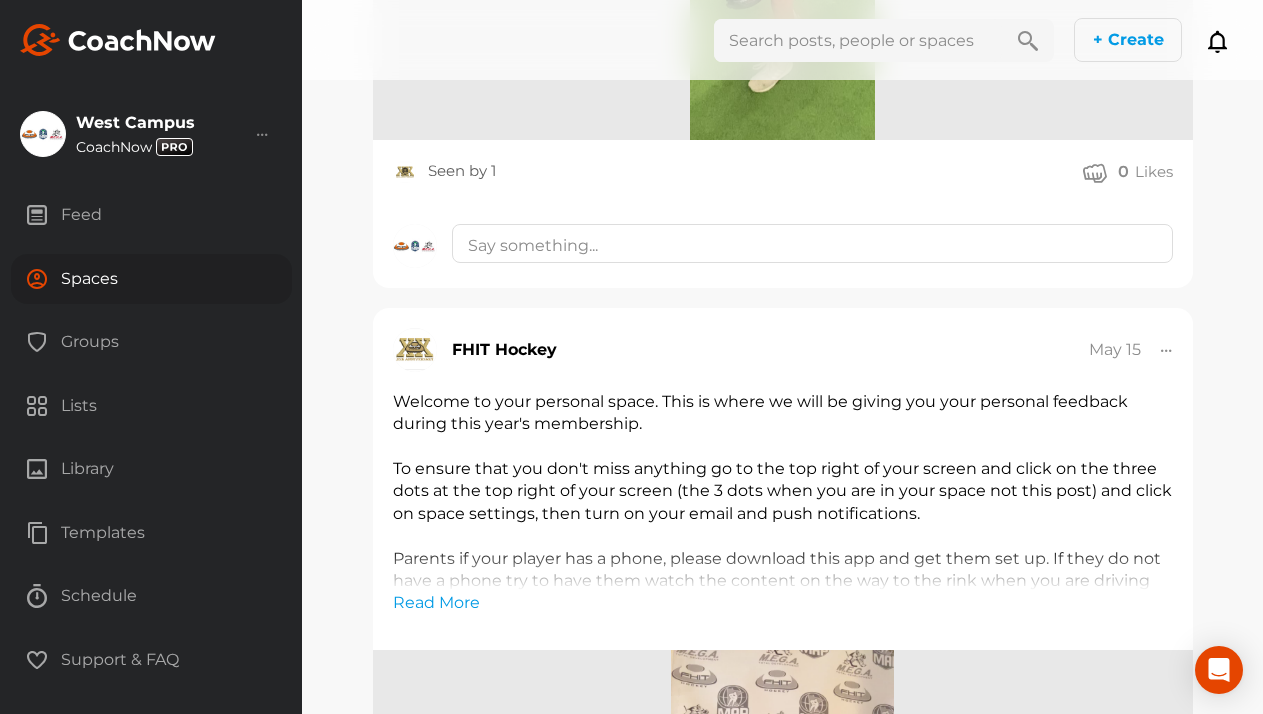 click on "Spaces" at bounding box center (151, 279) 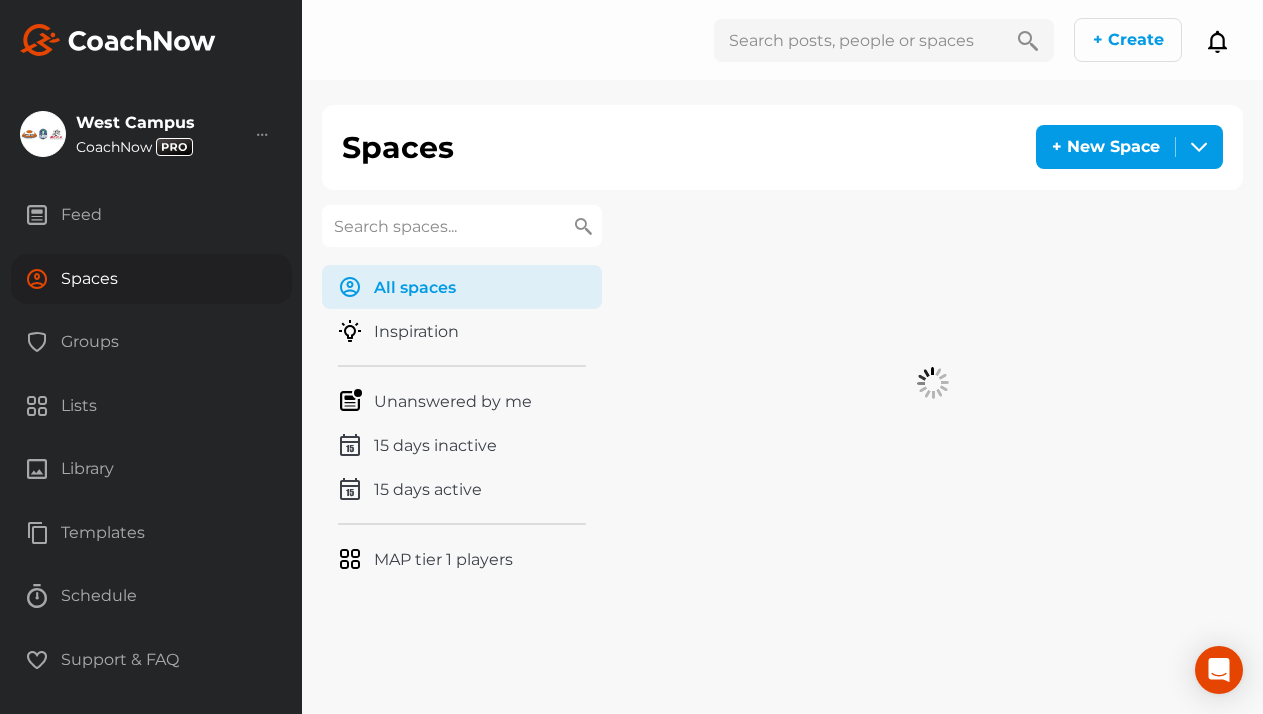 click at bounding box center (462, 226) 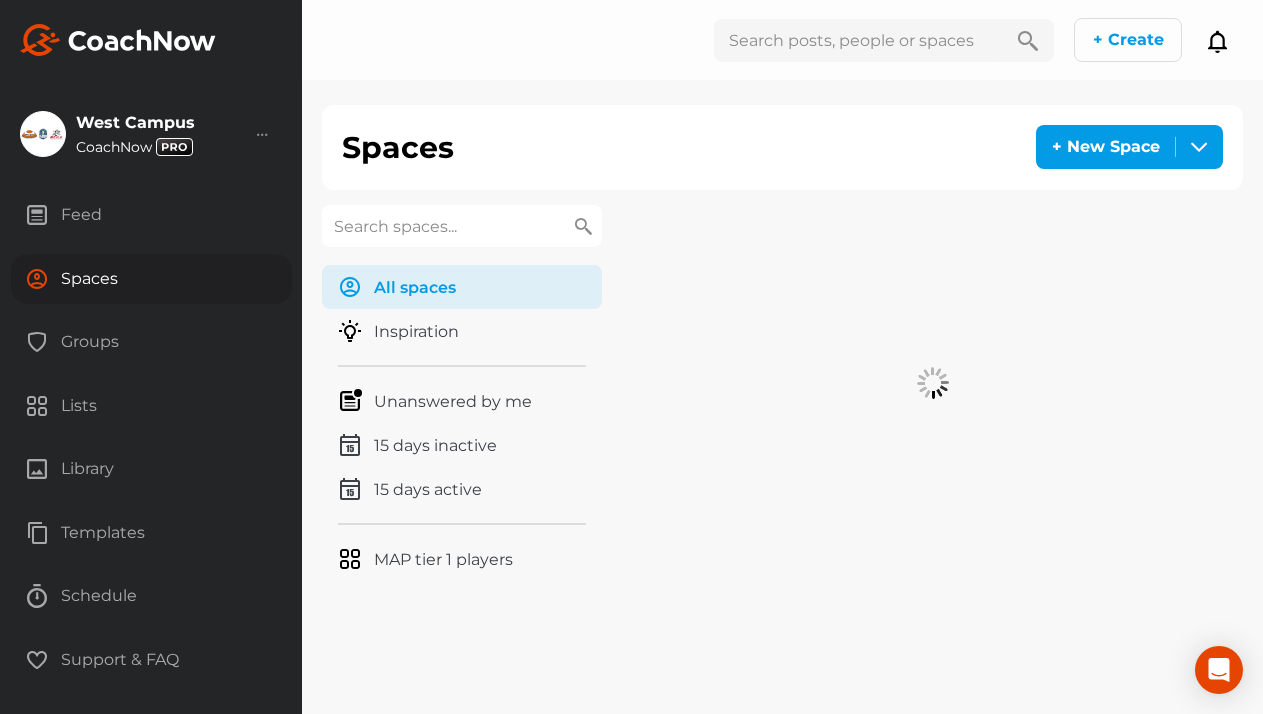 paste on "[LAST]" 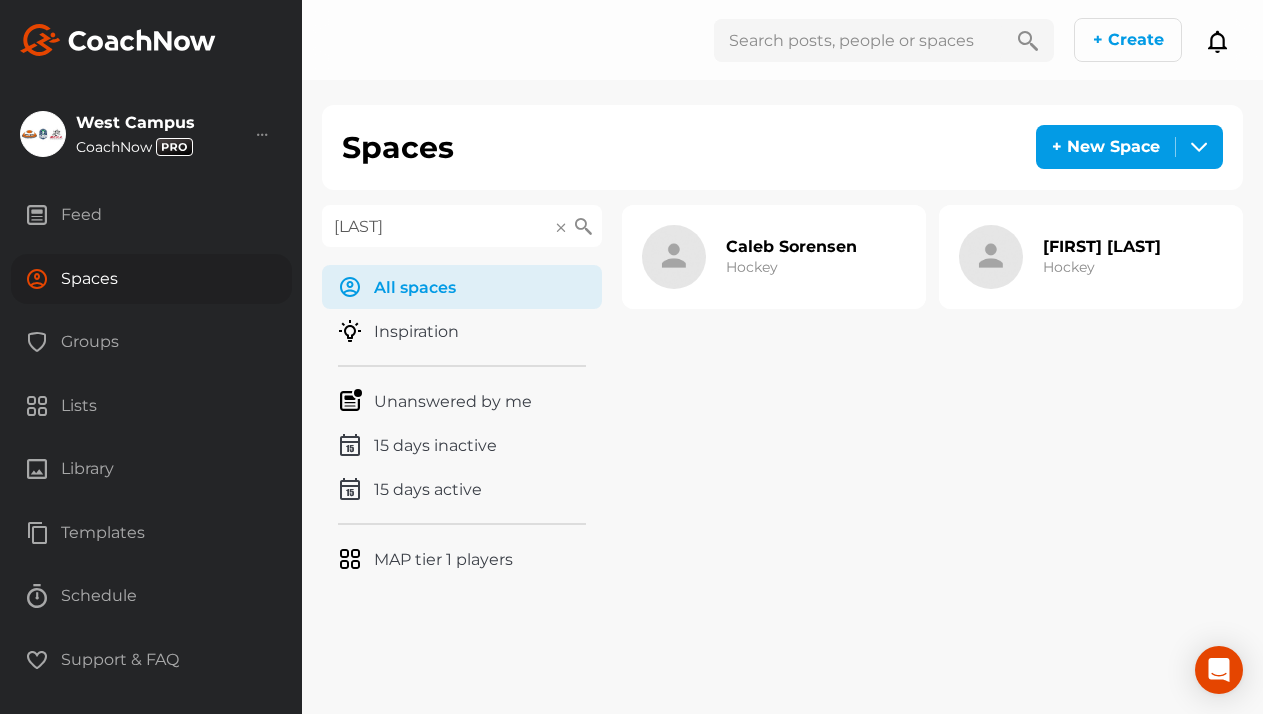 type on "[LAST]" 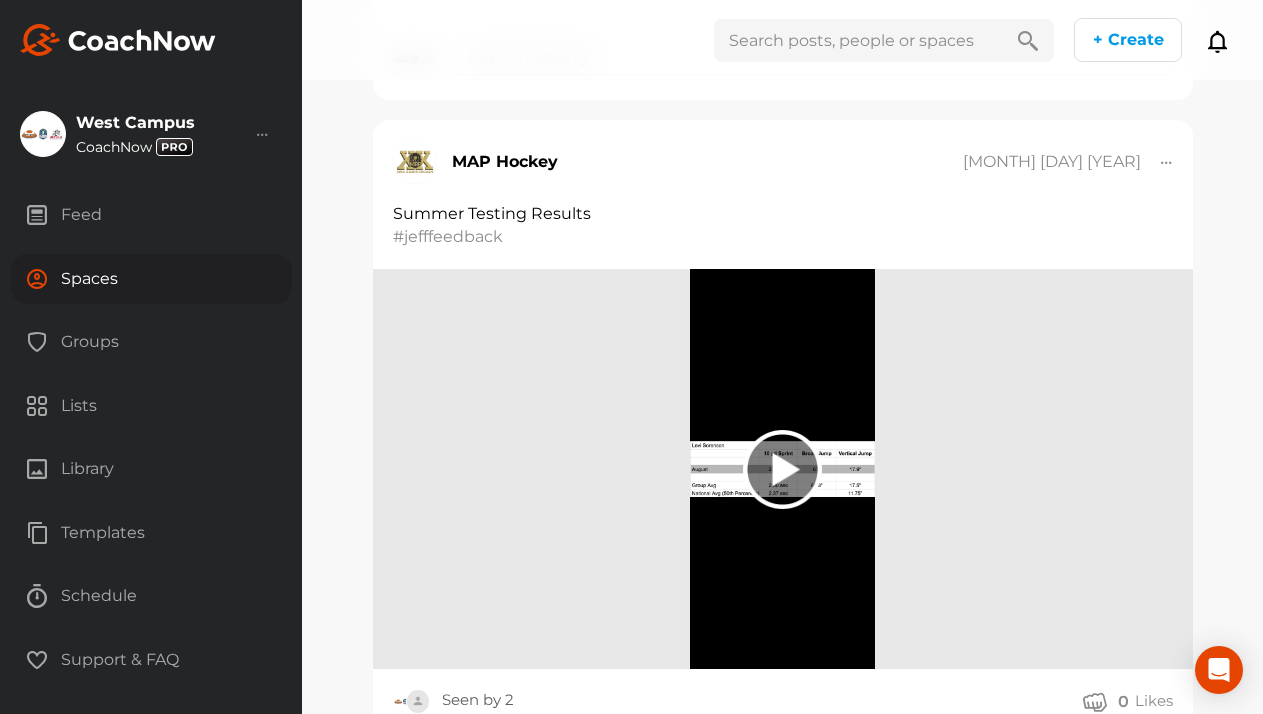 scroll, scrollTop: 7518, scrollLeft: 0, axis: vertical 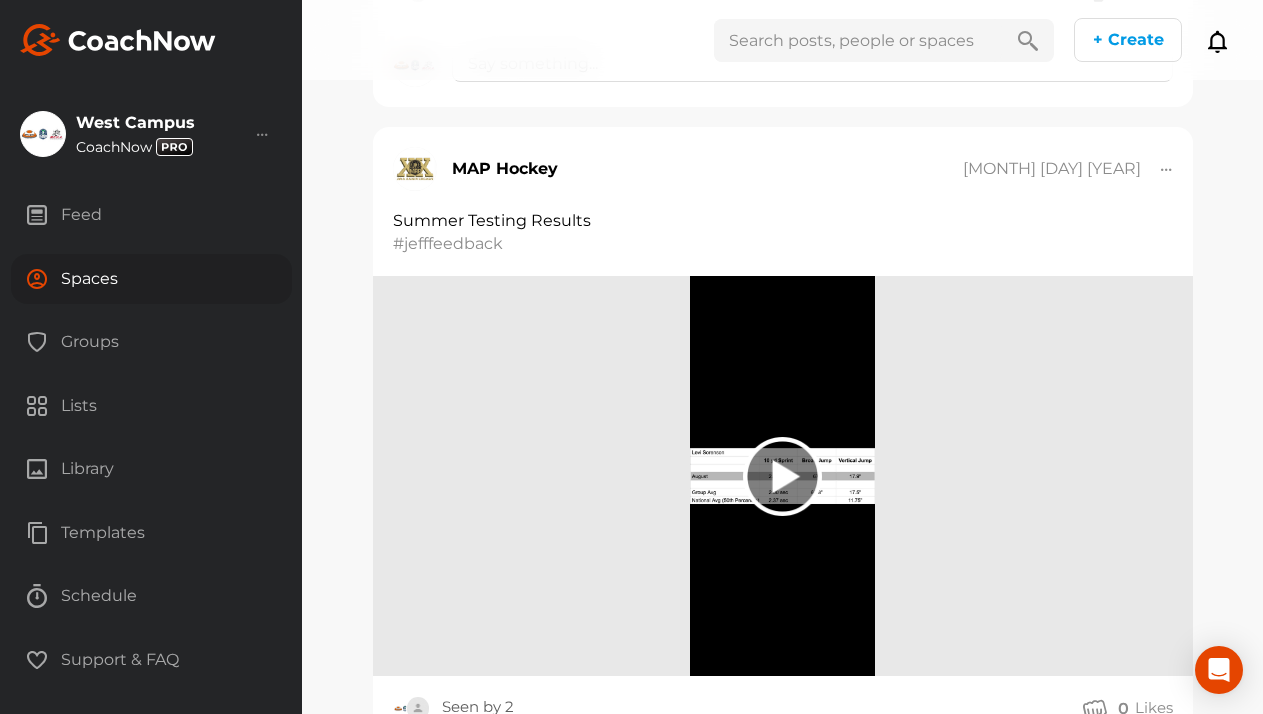 click on "Spaces" at bounding box center [151, 279] 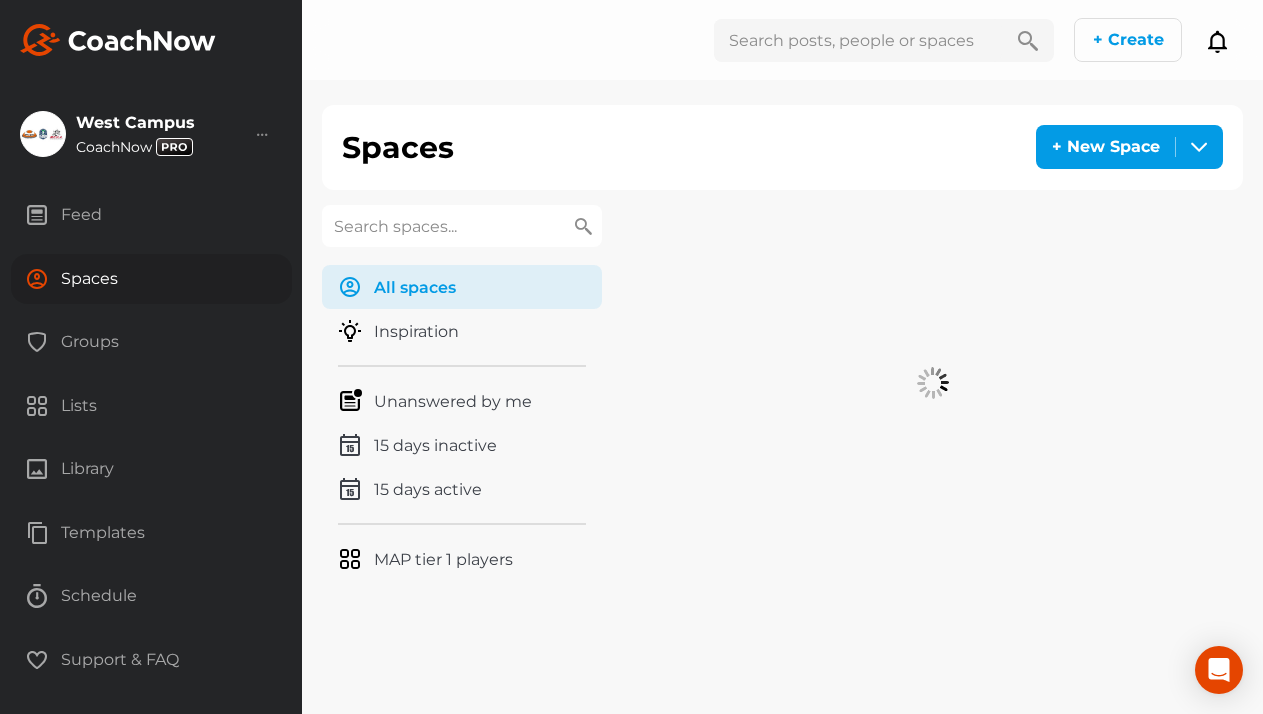 click at bounding box center (462, 226) 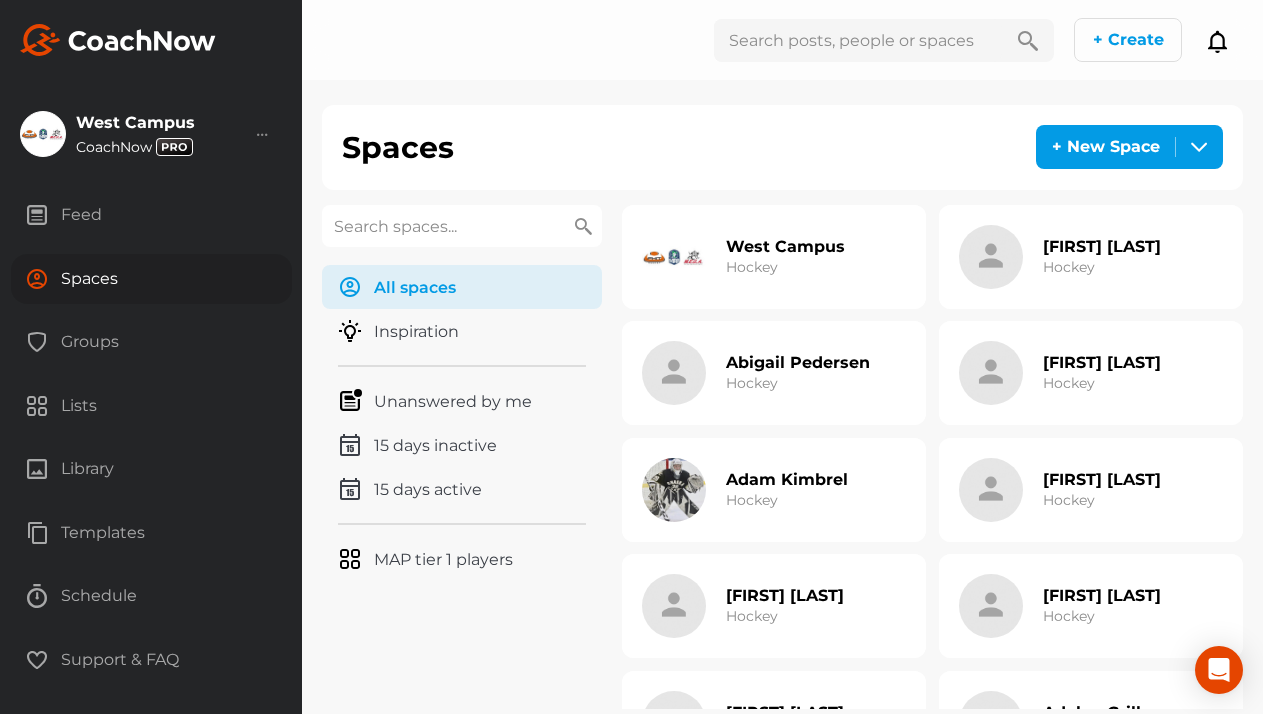paste on "[LAST]" 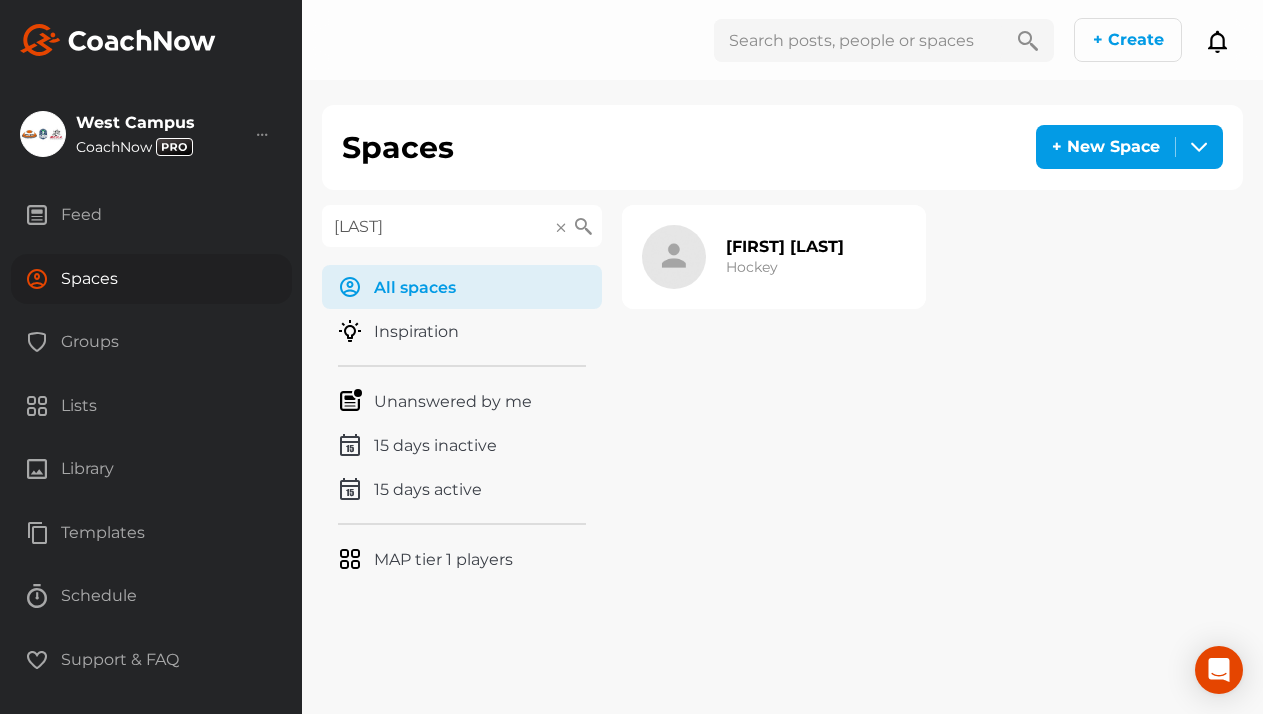 type on "[LAST]" 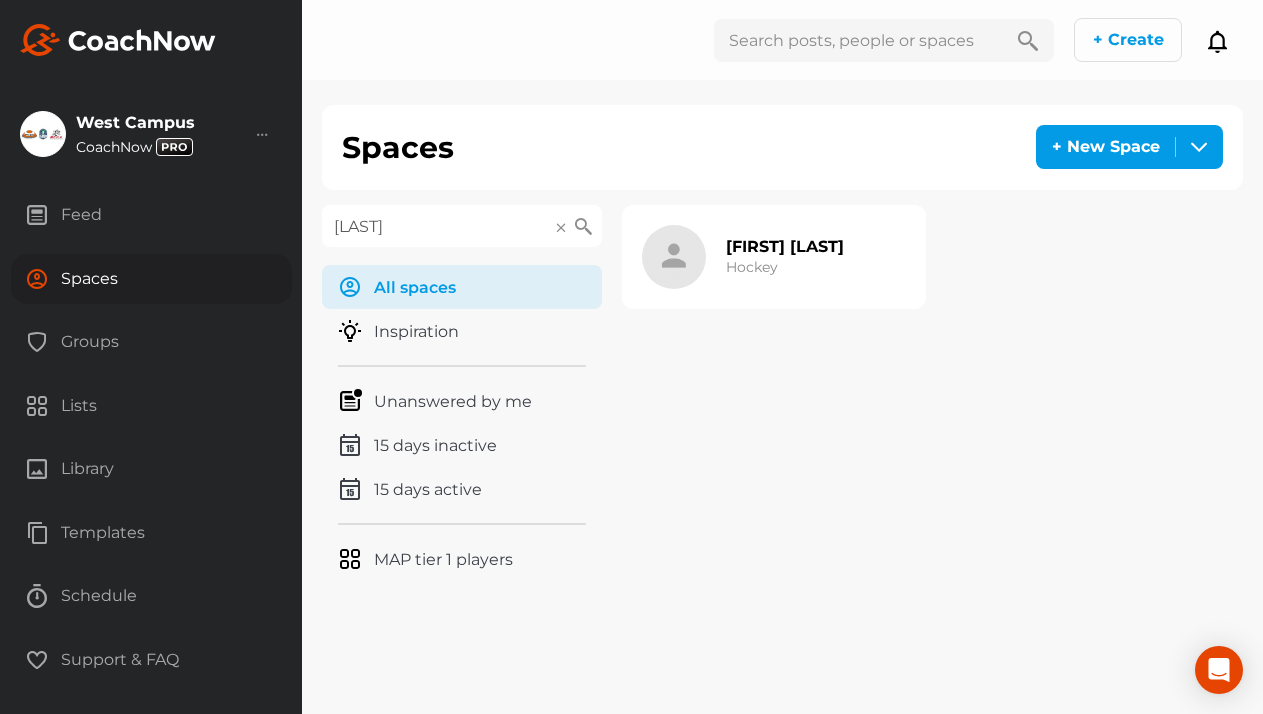 click on "Hockey" at bounding box center [752, 267] 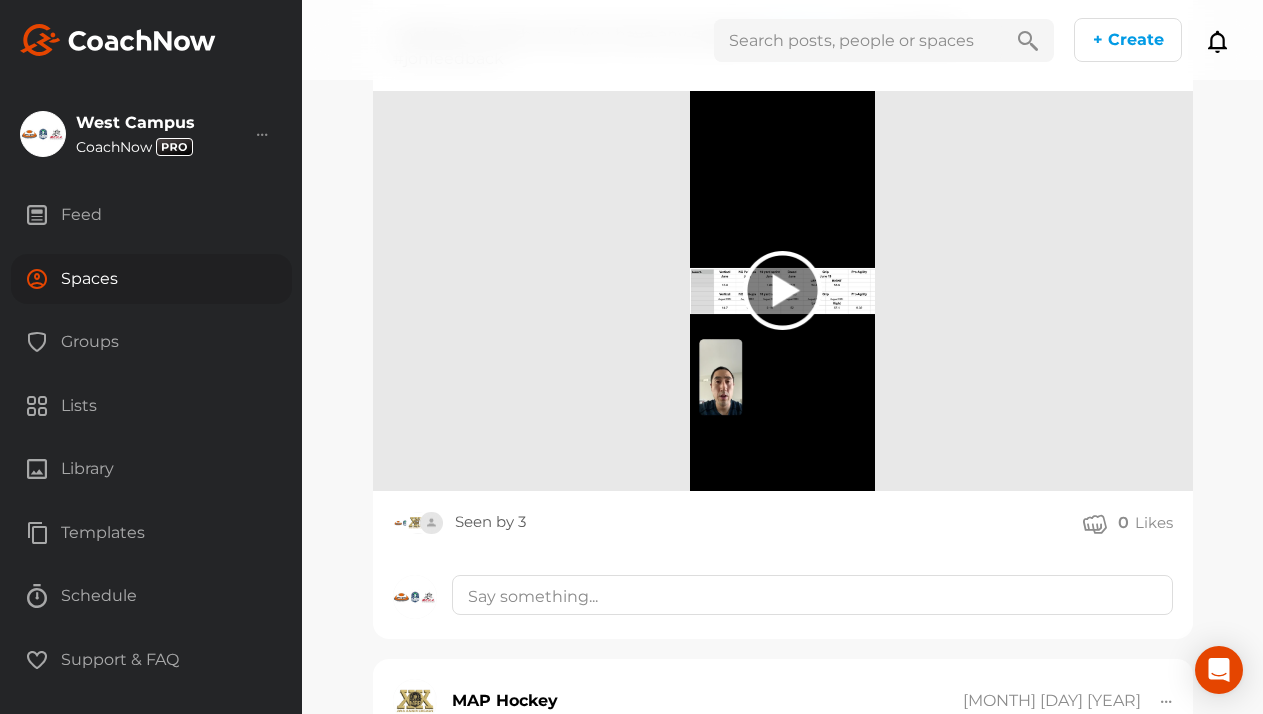 scroll, scrollTop: 4770, scrollLeft: 0, axis: vertical 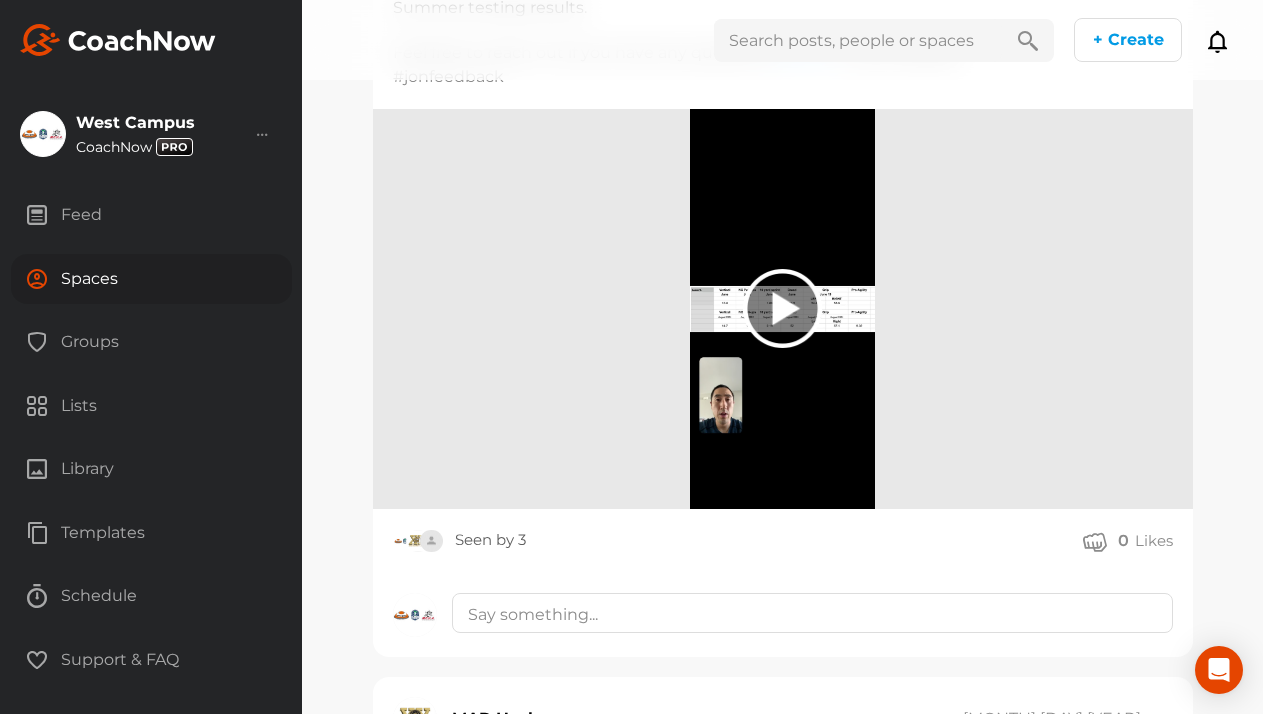 click on "Spaces" at bounding box center (151, 279) 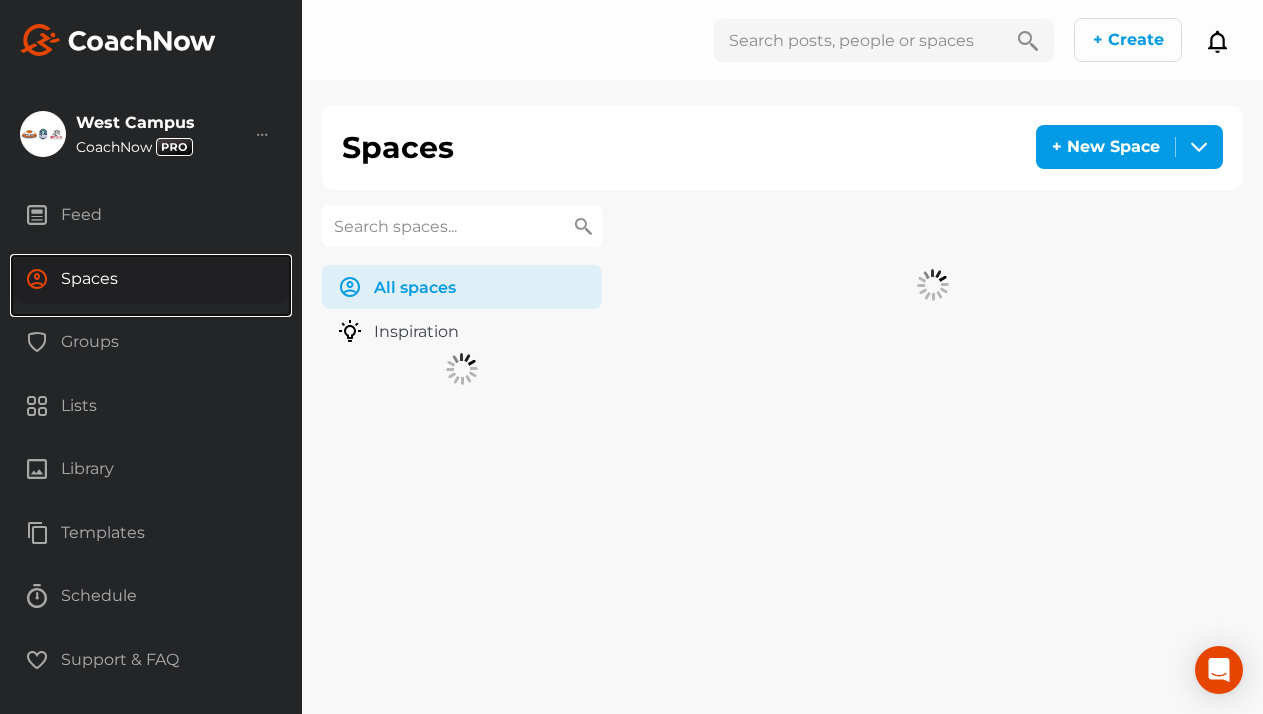 scroll, scrollTop: 0, scrollLeft: 0, axis: both 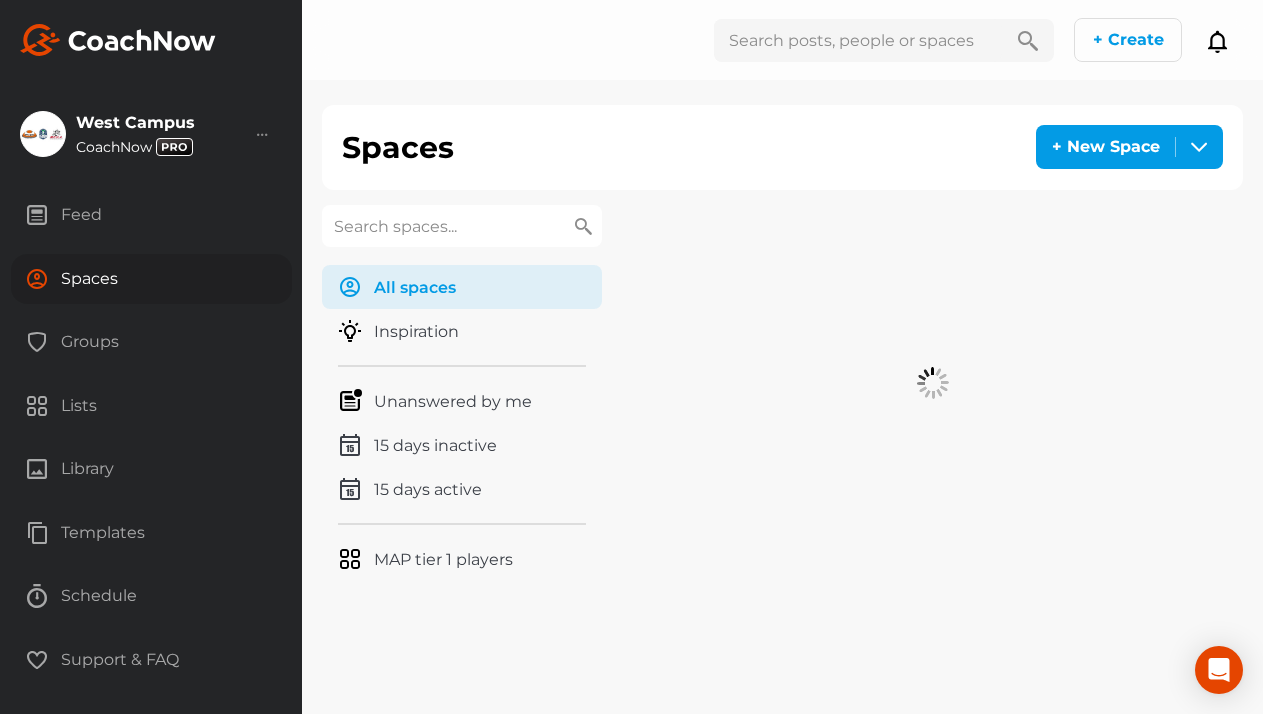 click at bounding box center (462, 226) 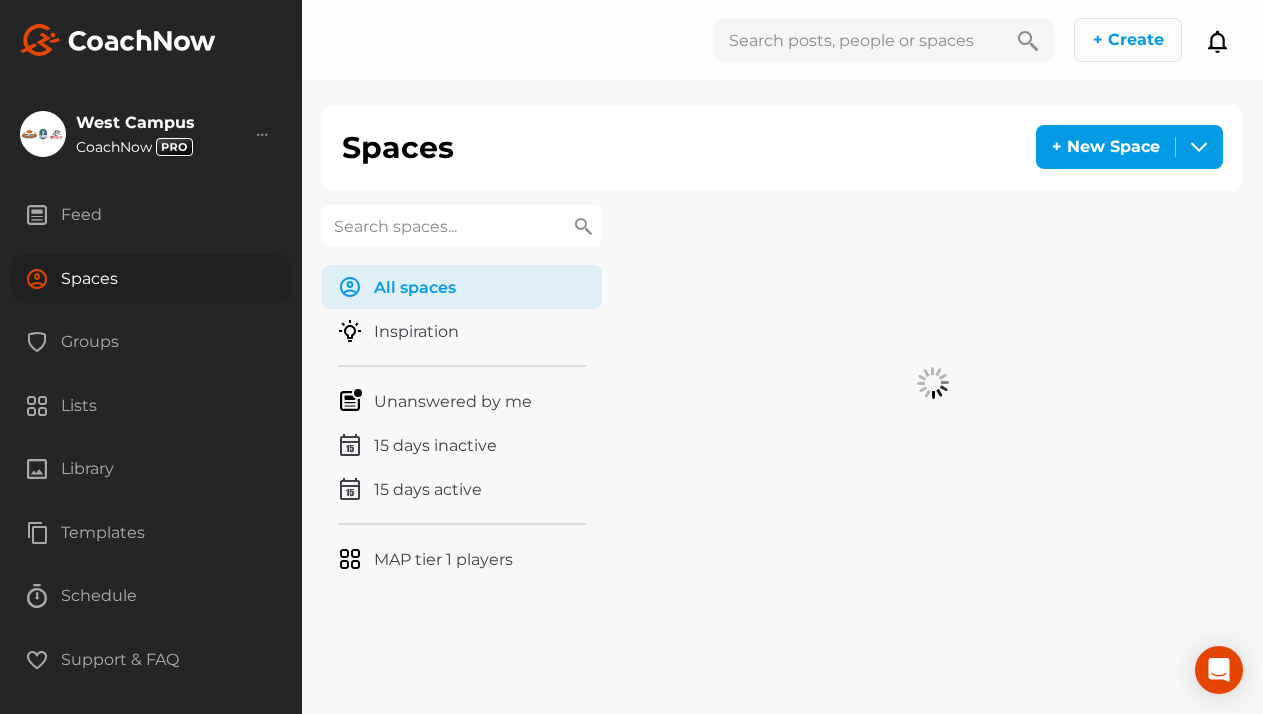 paste on "[LAST]" 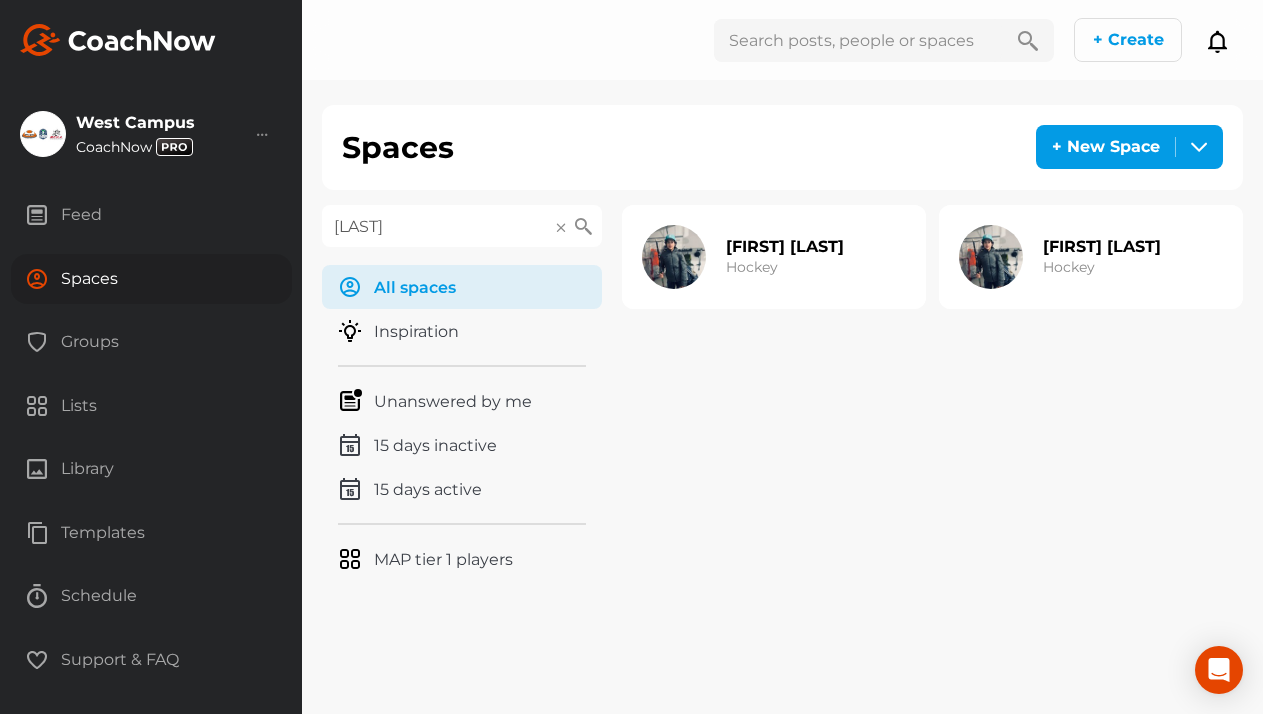 type on "[LAST]" 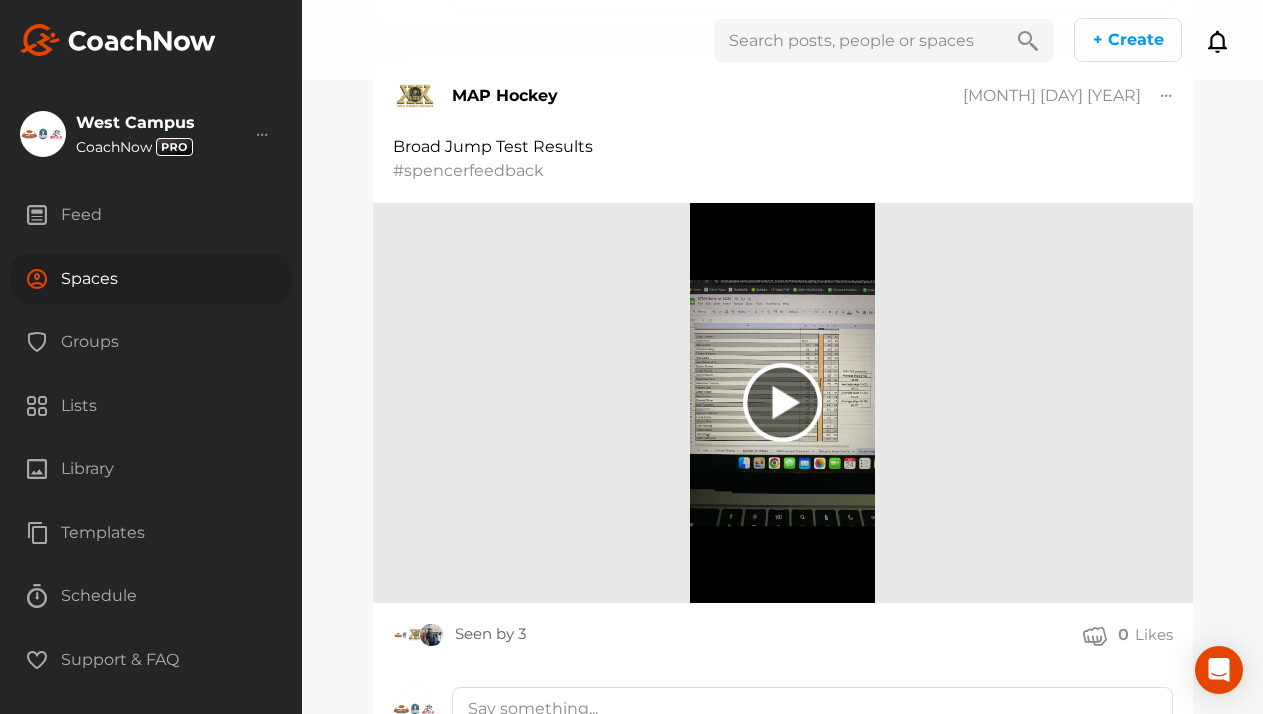 scroll, scrollTop: 4747, scrollLeft: 0, axis: vertical 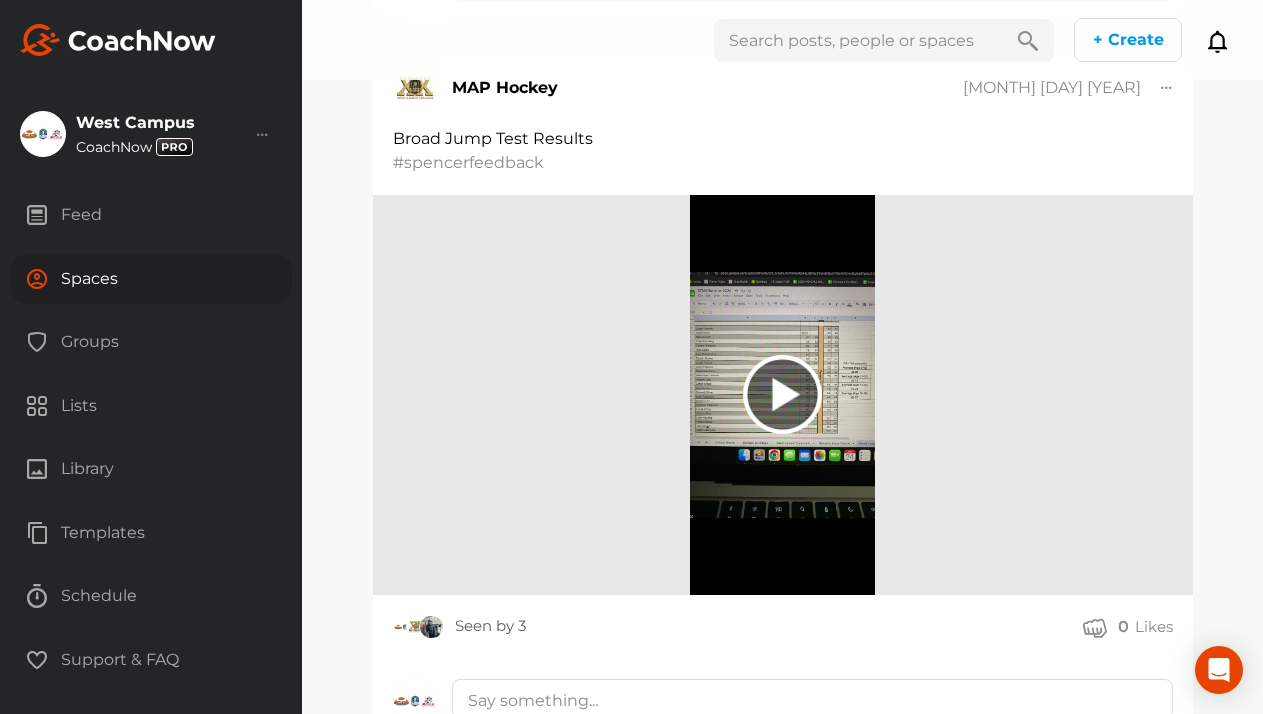 click on "Spaces" at bounding box center (151, 279) 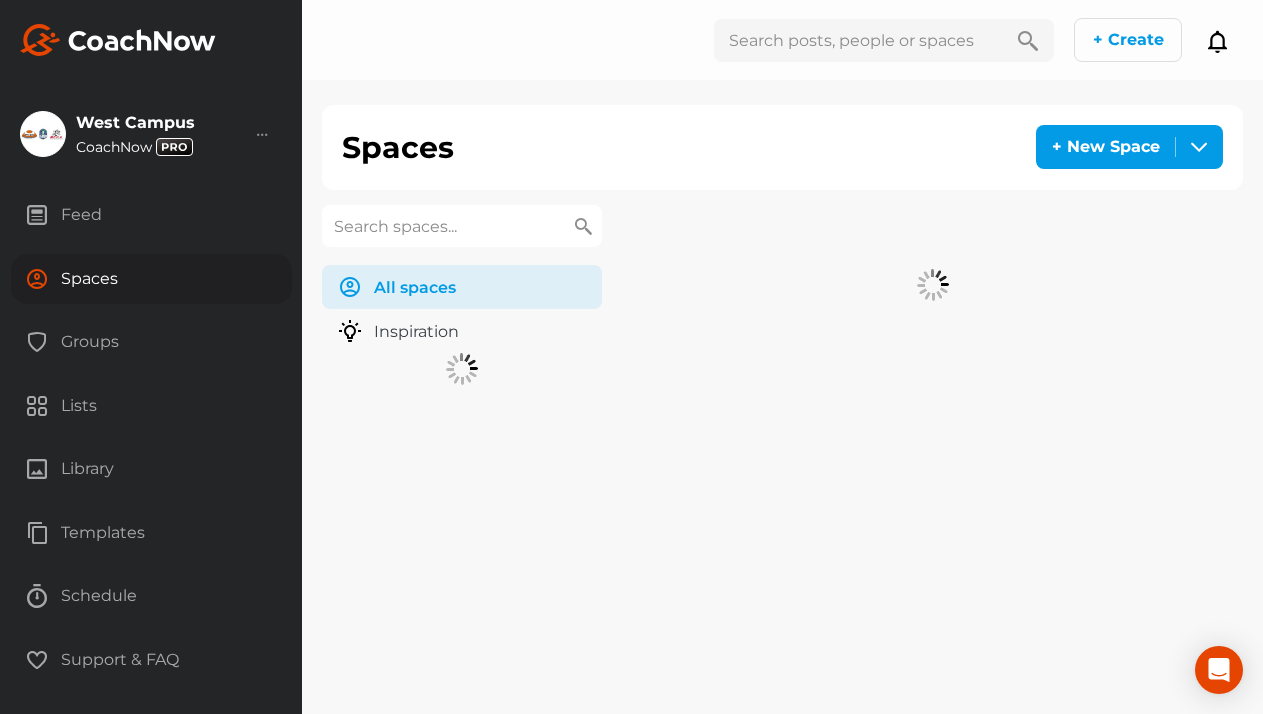 scroll, scrollTop: 0, scrollLeft: 0, axis: both 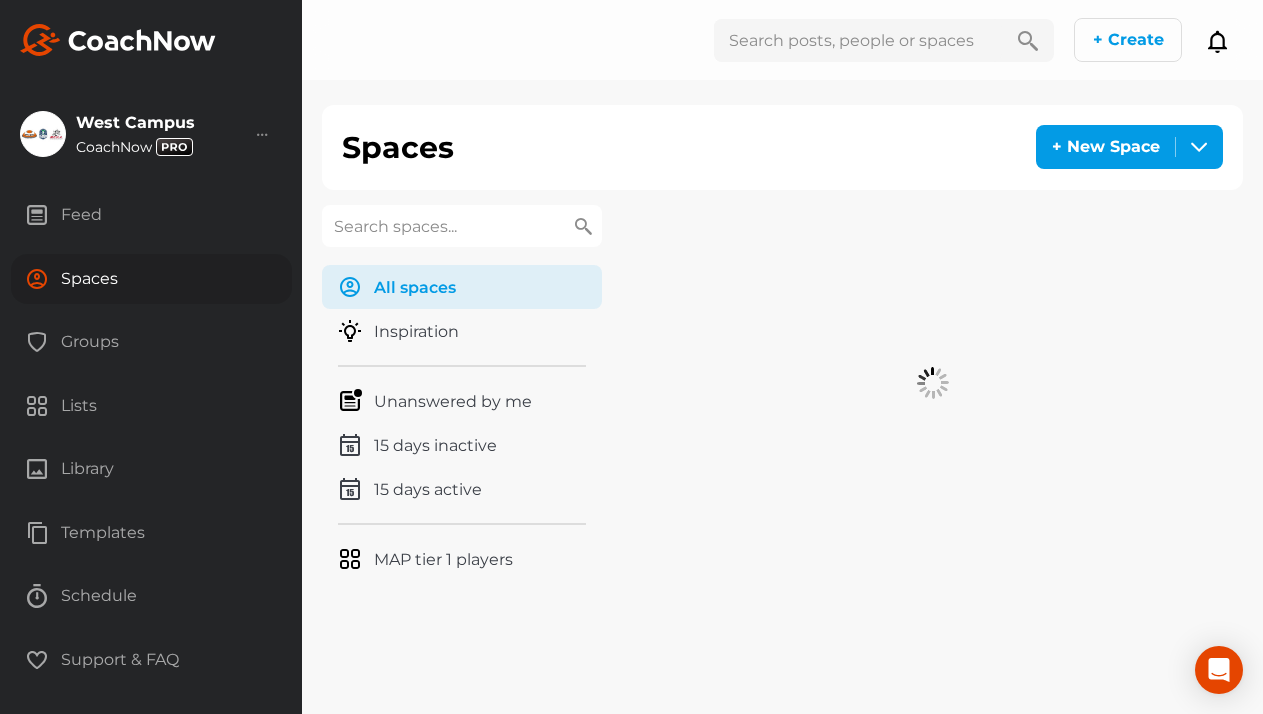 click at bounding box center (462, 226) 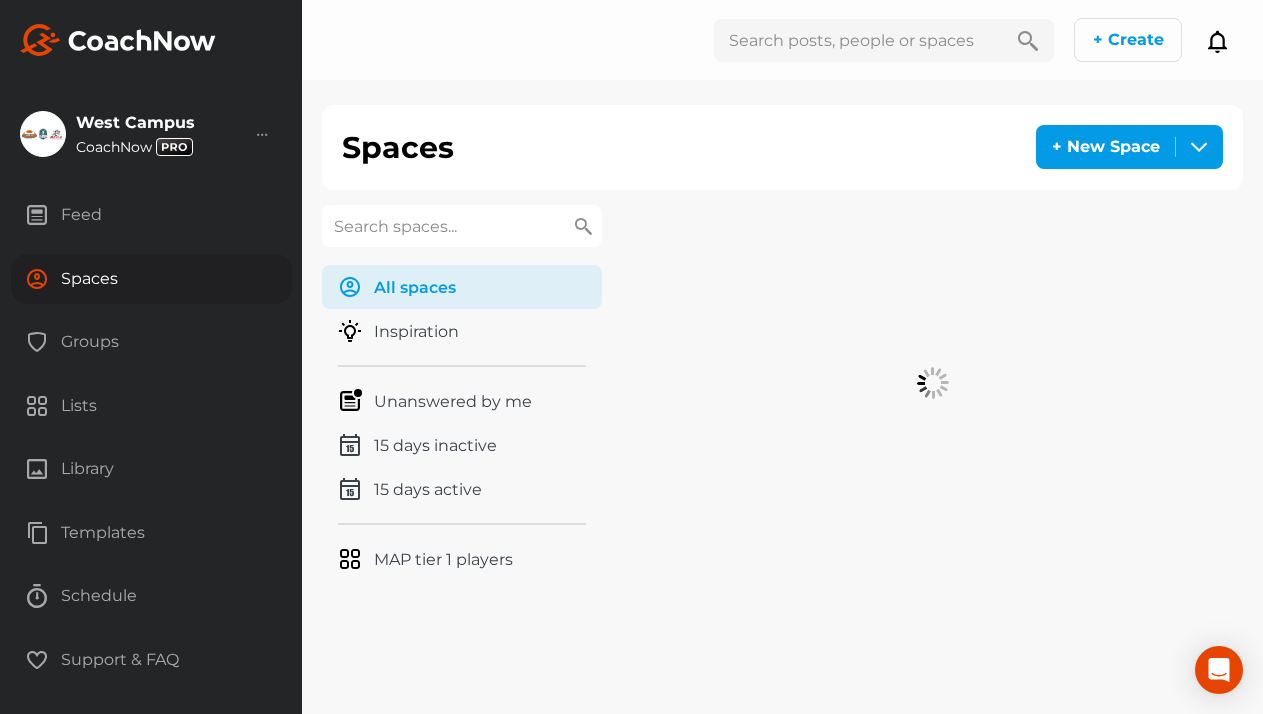 paste on "Athmann" 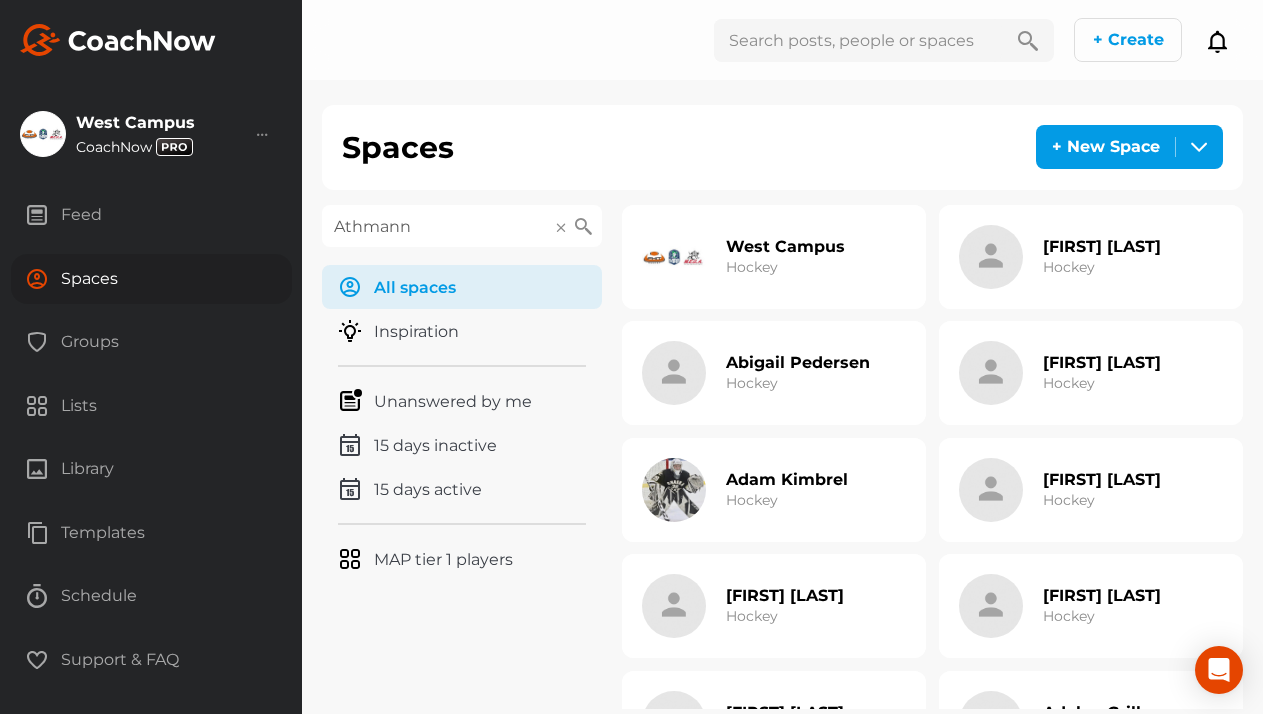 type on "Athmann" 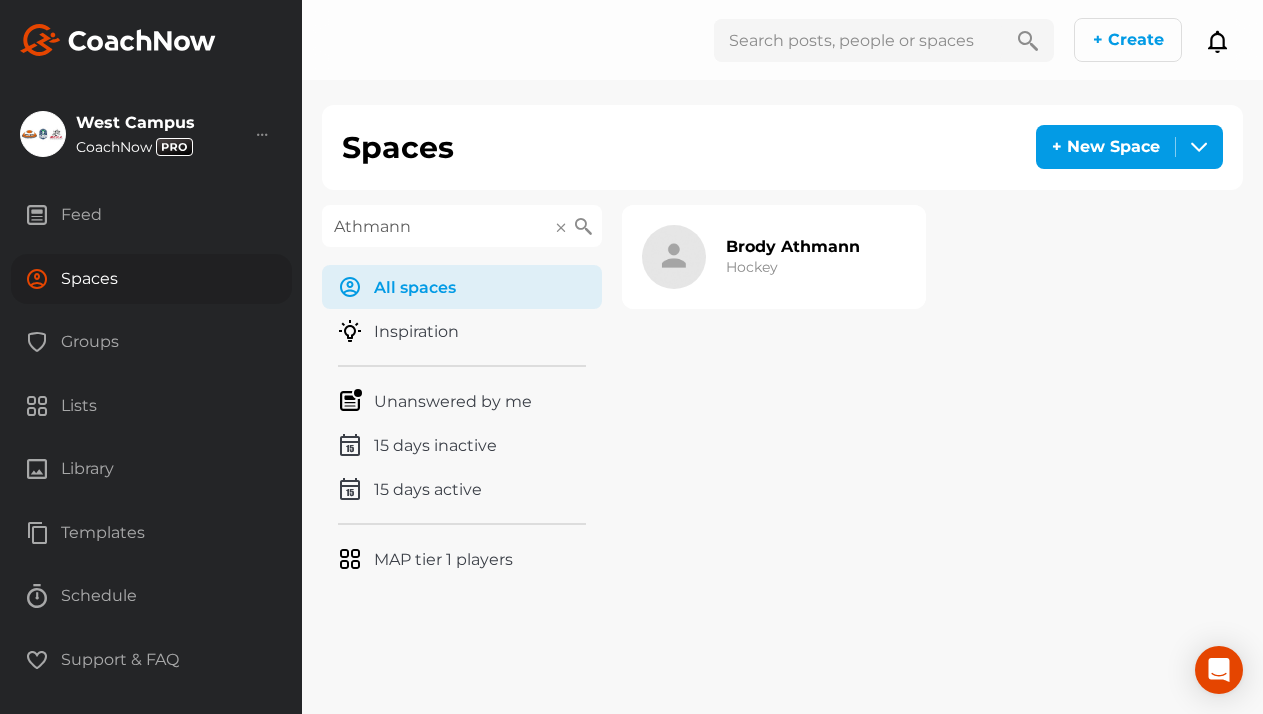 click on "[FIRST] [LAST] Hockey" at bounding box center [793, 257] 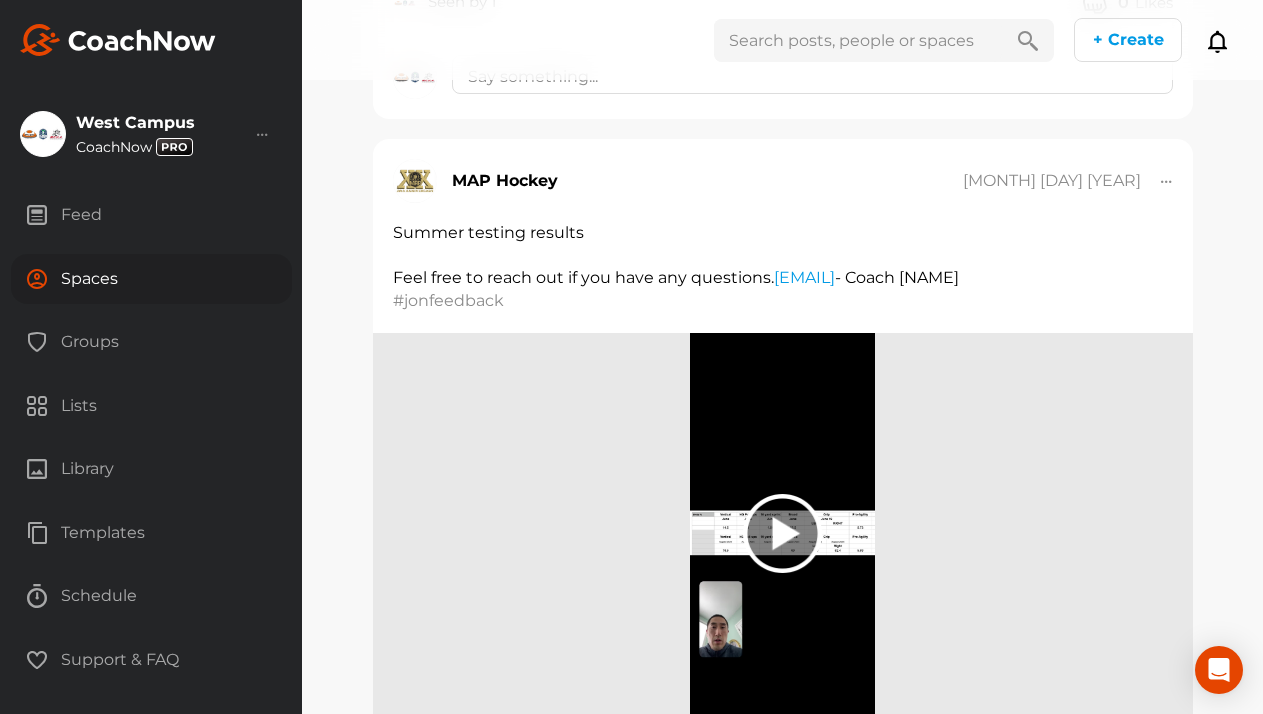 scroll, scrollTop: 4655, scrollLeft: 0, axis: vertical 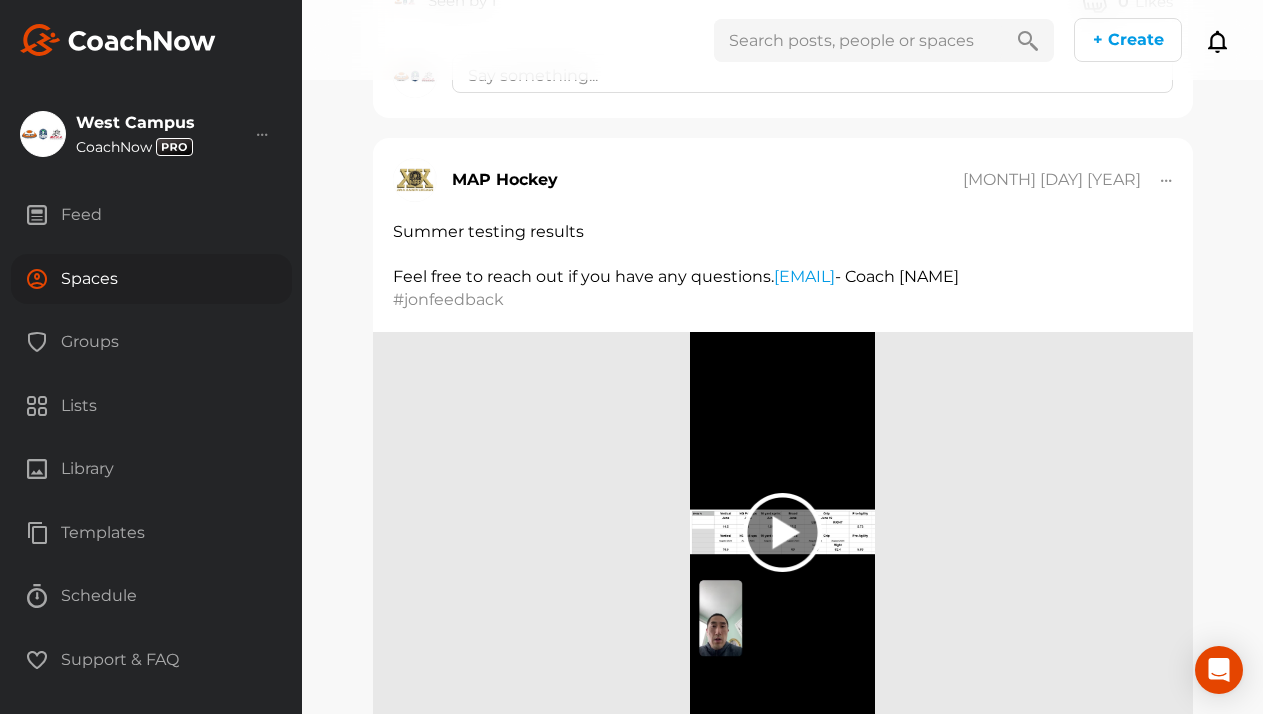 click on "Spaces" at bounding box center (151, 279) 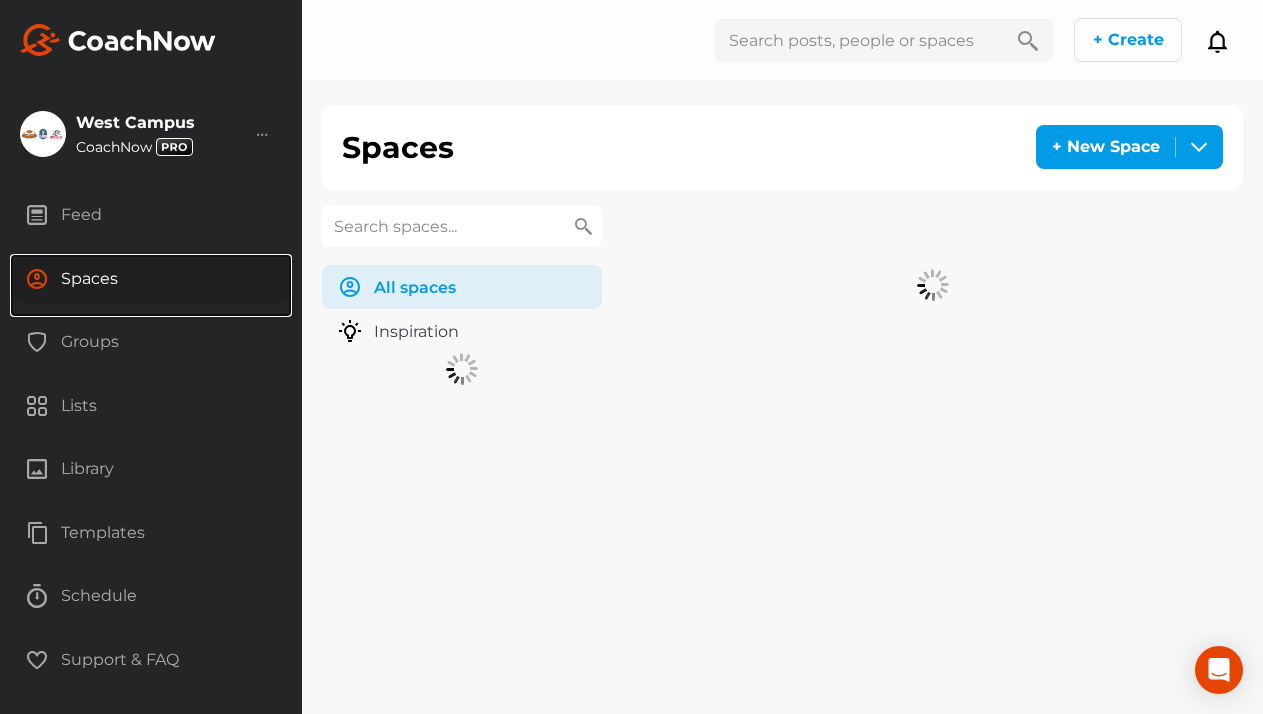 scroll, scrollTop: 0, scrollLeft: 0, axis: both 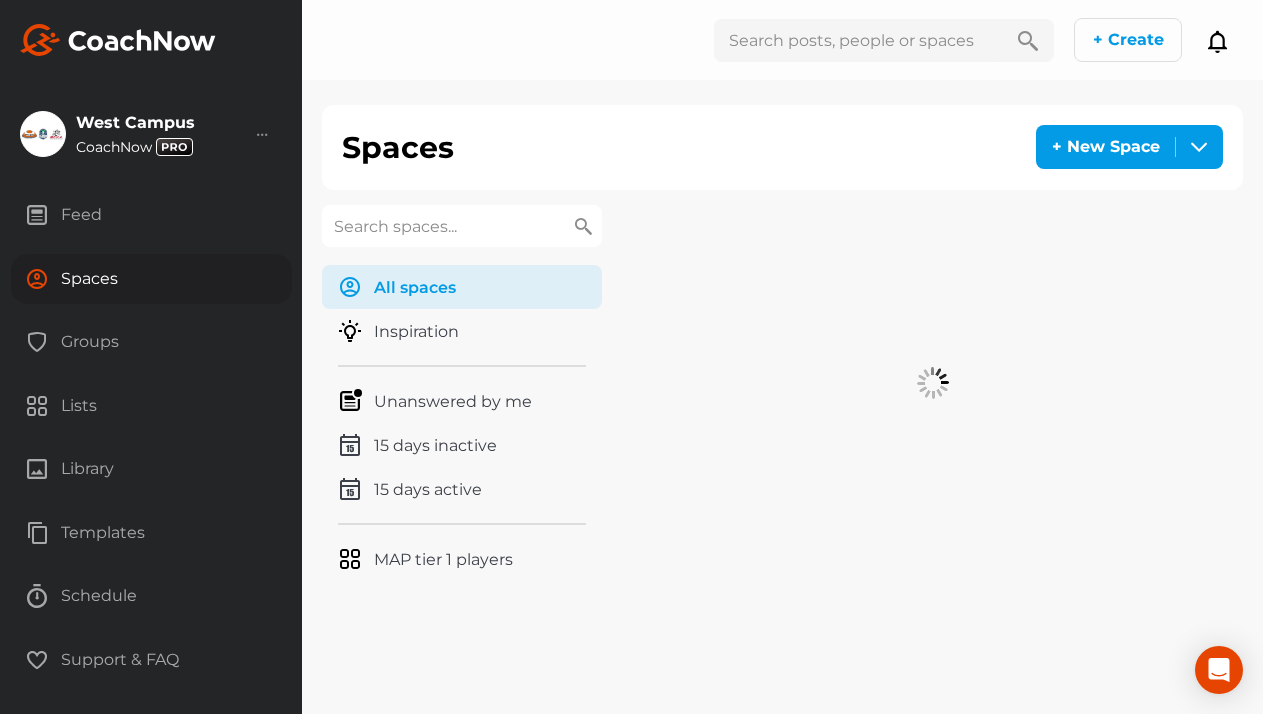 click at bounding box center [462, 226] 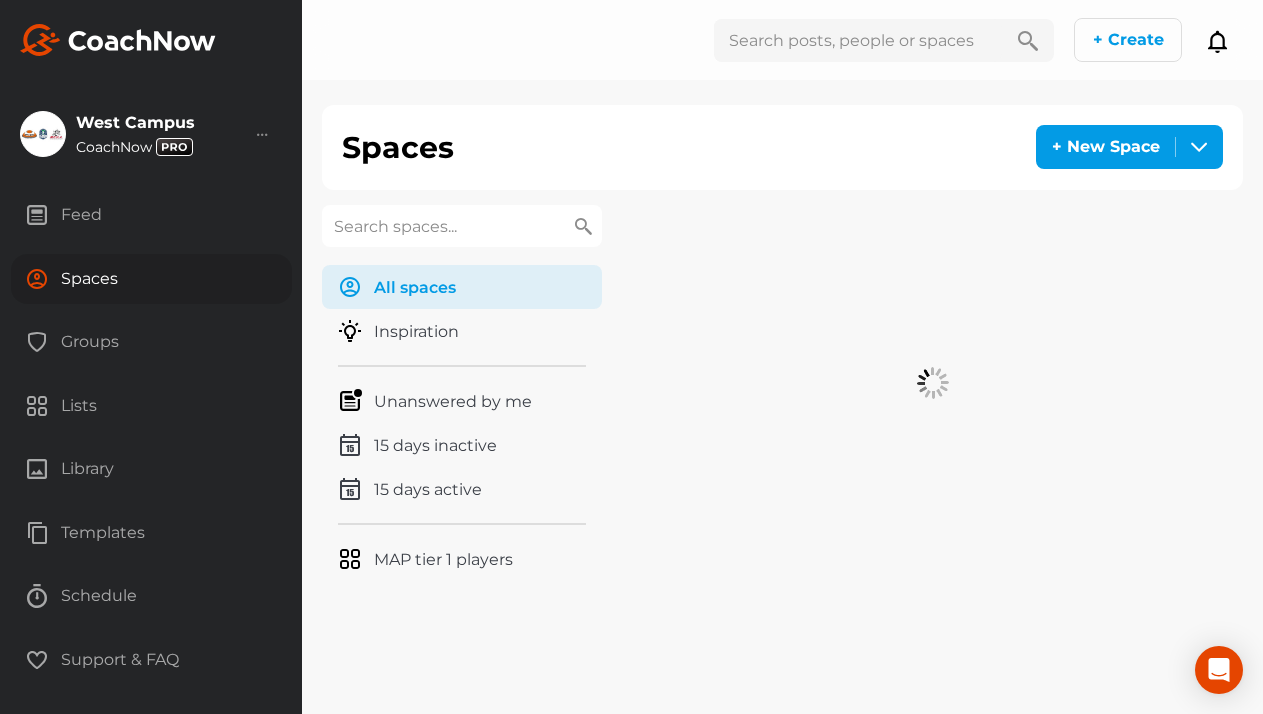 paste on "[LAST]" 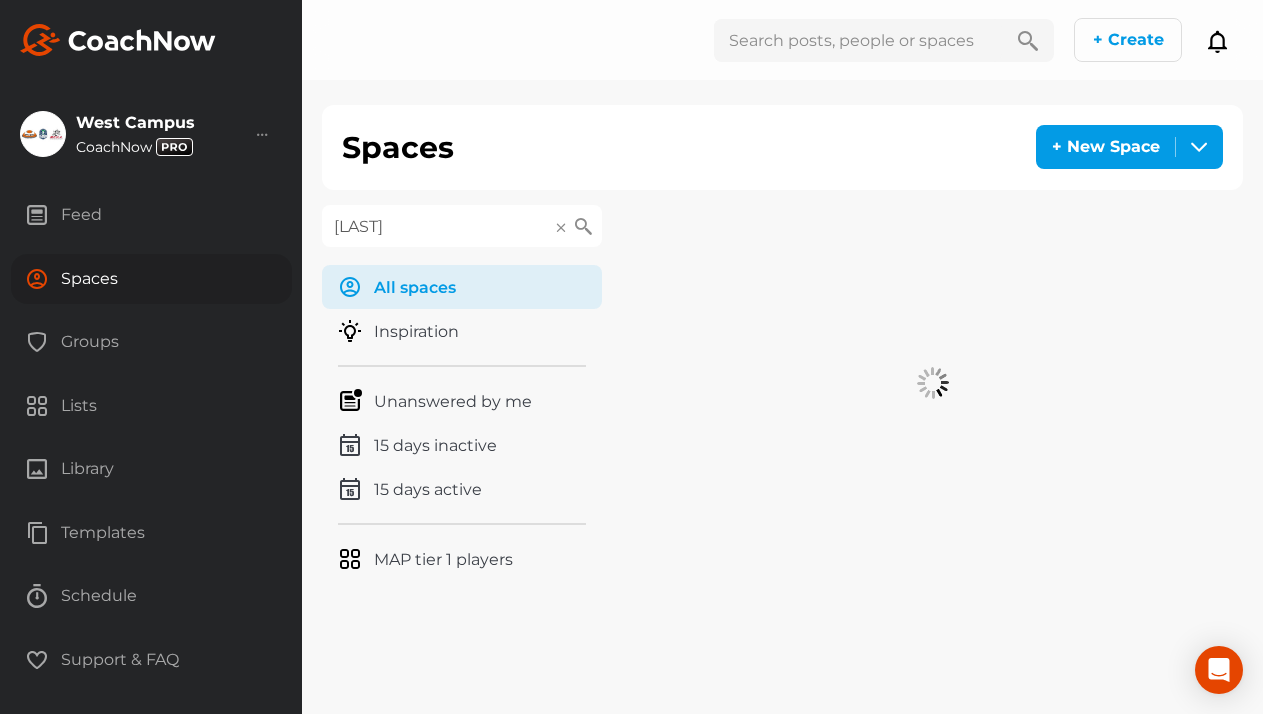 type on "[LAST]" 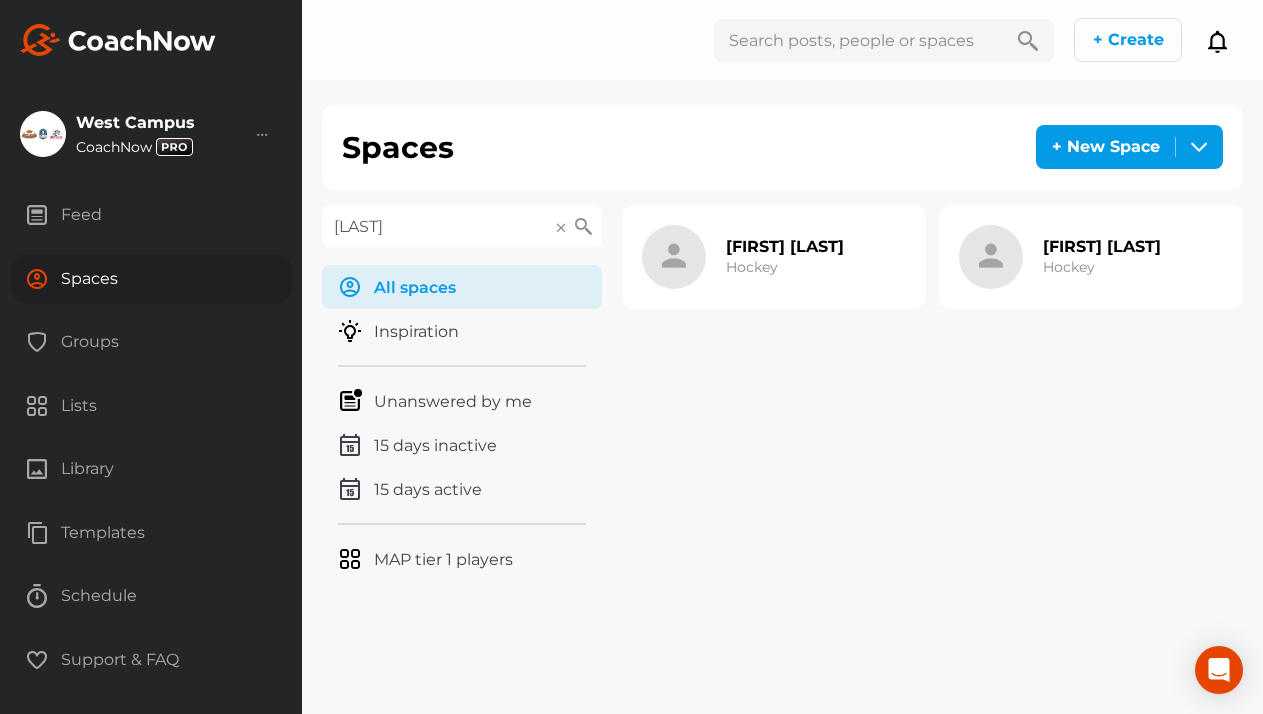 click on "[FIRST] [LAST]" at bounding box center [785, 246] 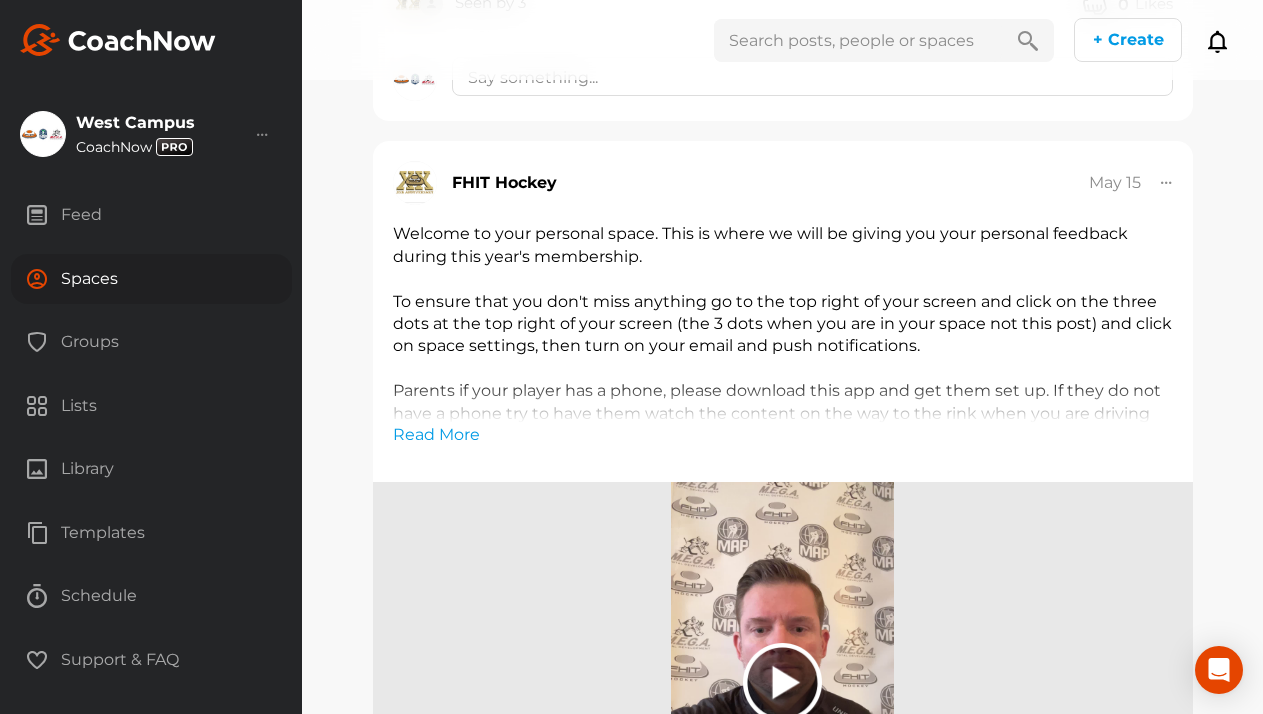 scroll, scrollTop: 5570, scrollLeft: 0, axis: vertical 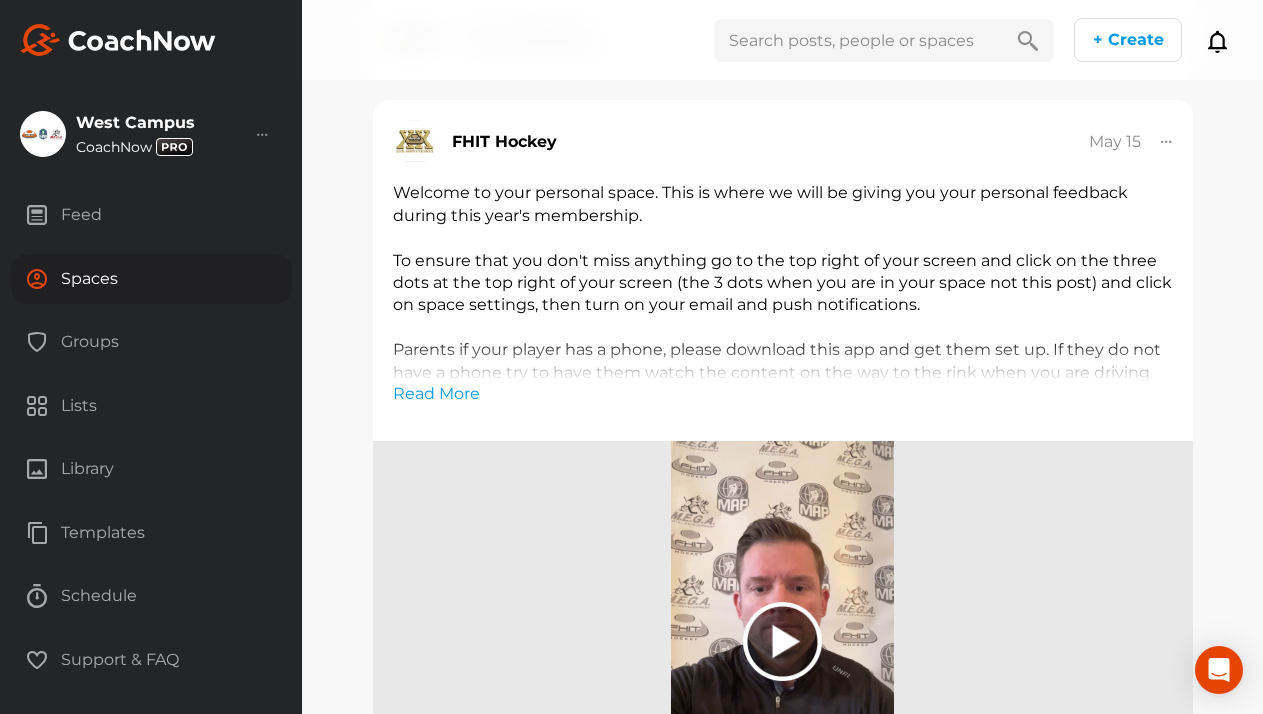 click on "Spaces" at bounding box center [151, 279] 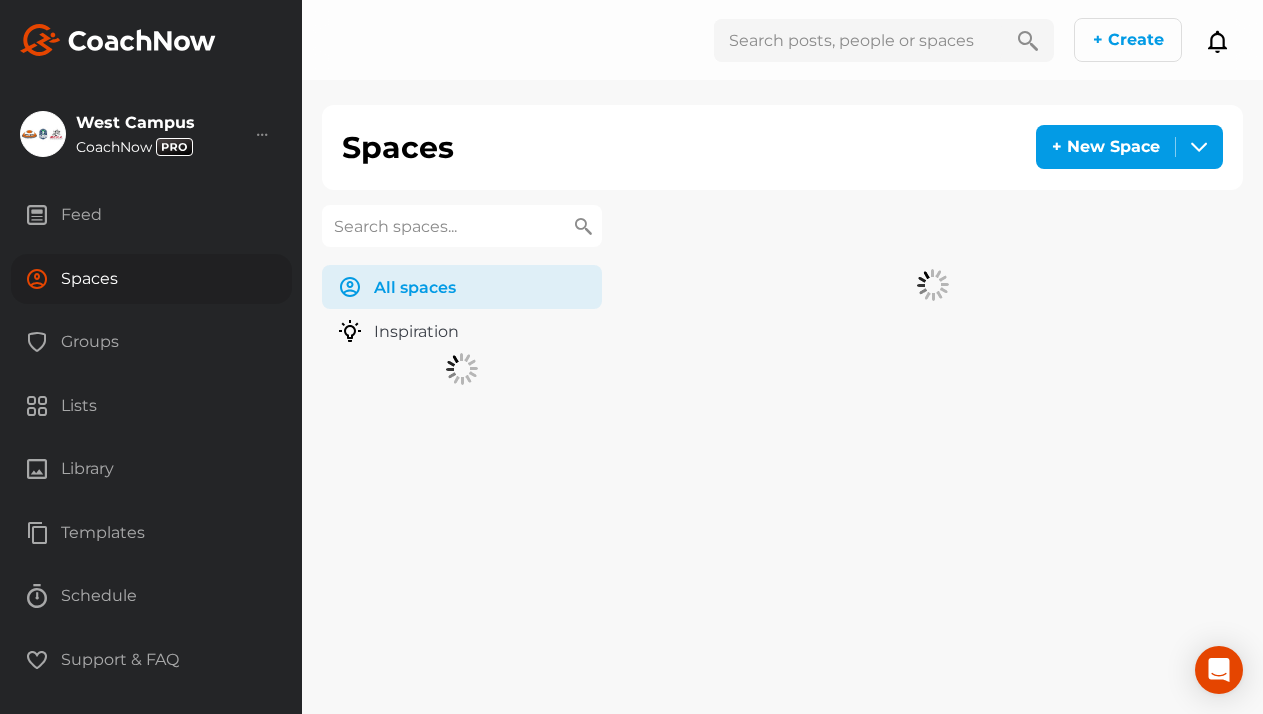 scroll, scrollTop: 0, scrollLeft: 0, axis: both 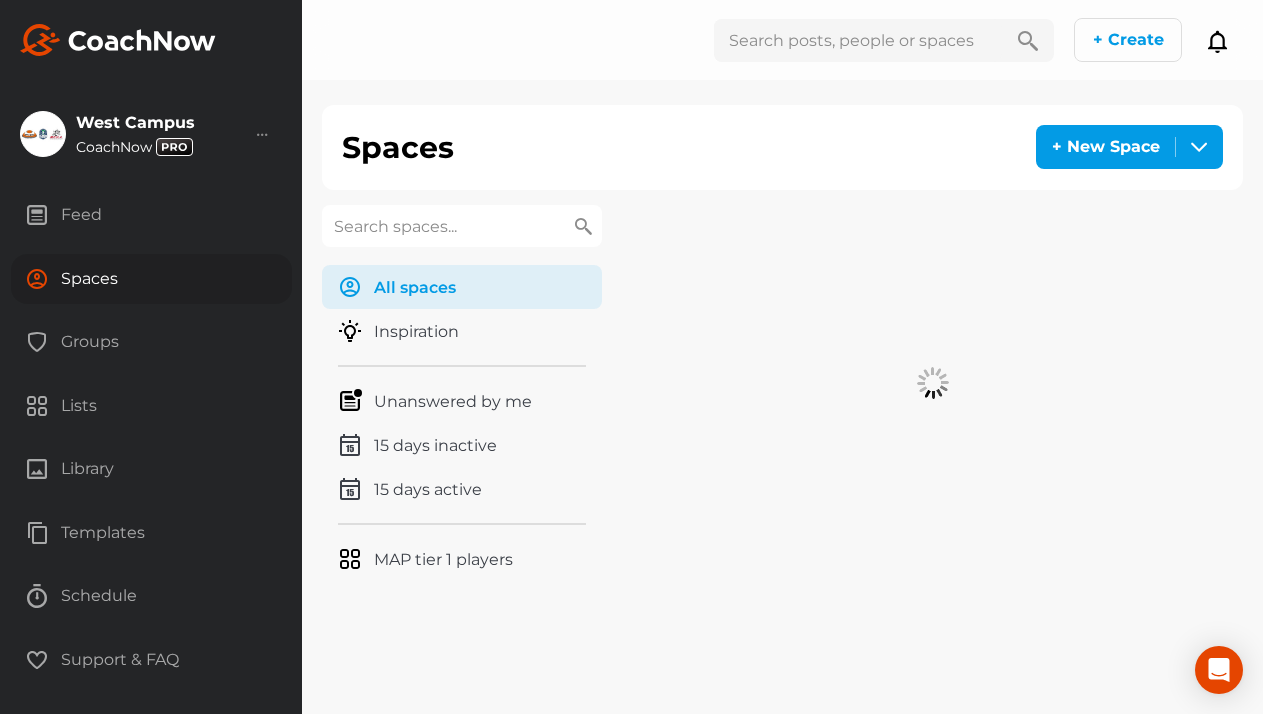 click at bounding box center [462, 226] 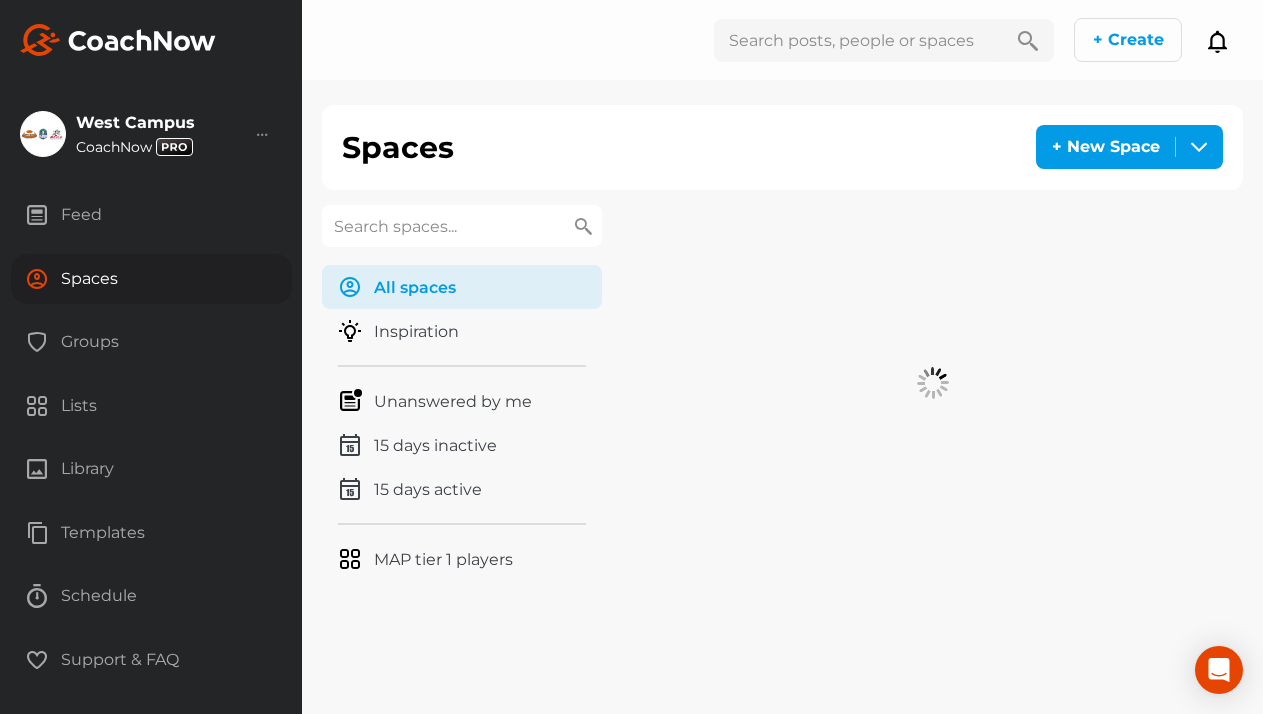 paste on "Day" 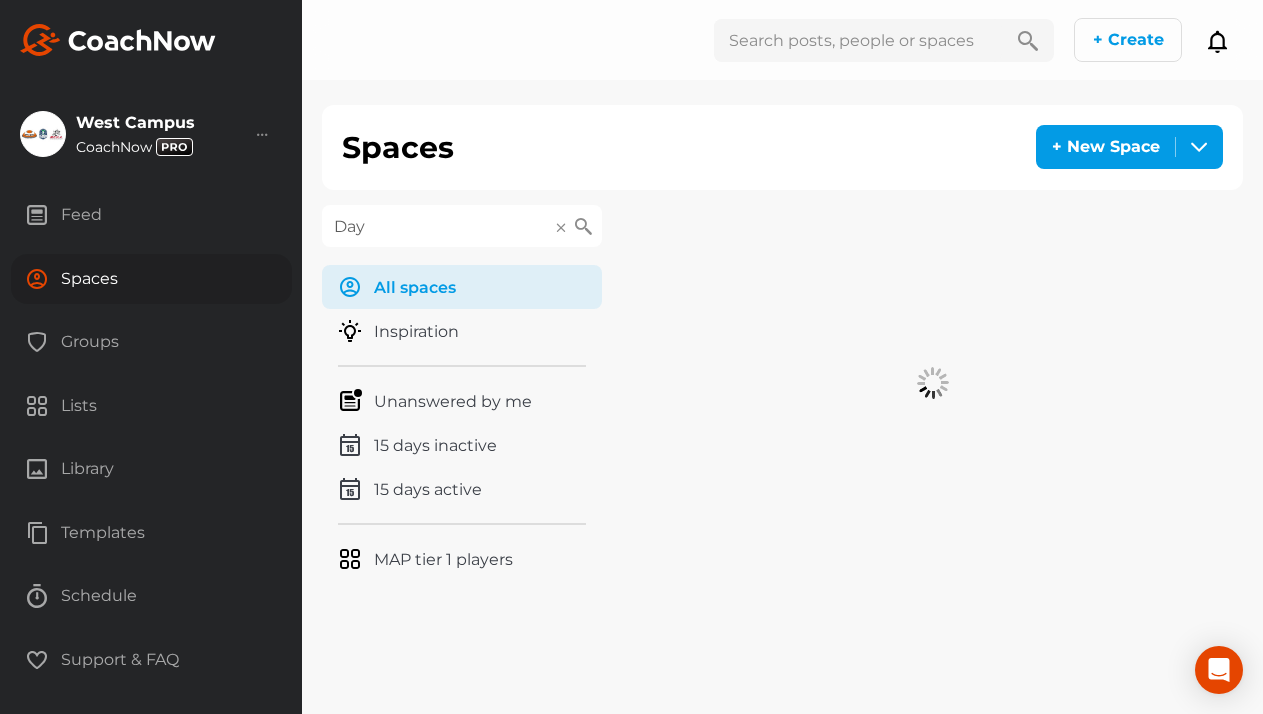 type on "Day" 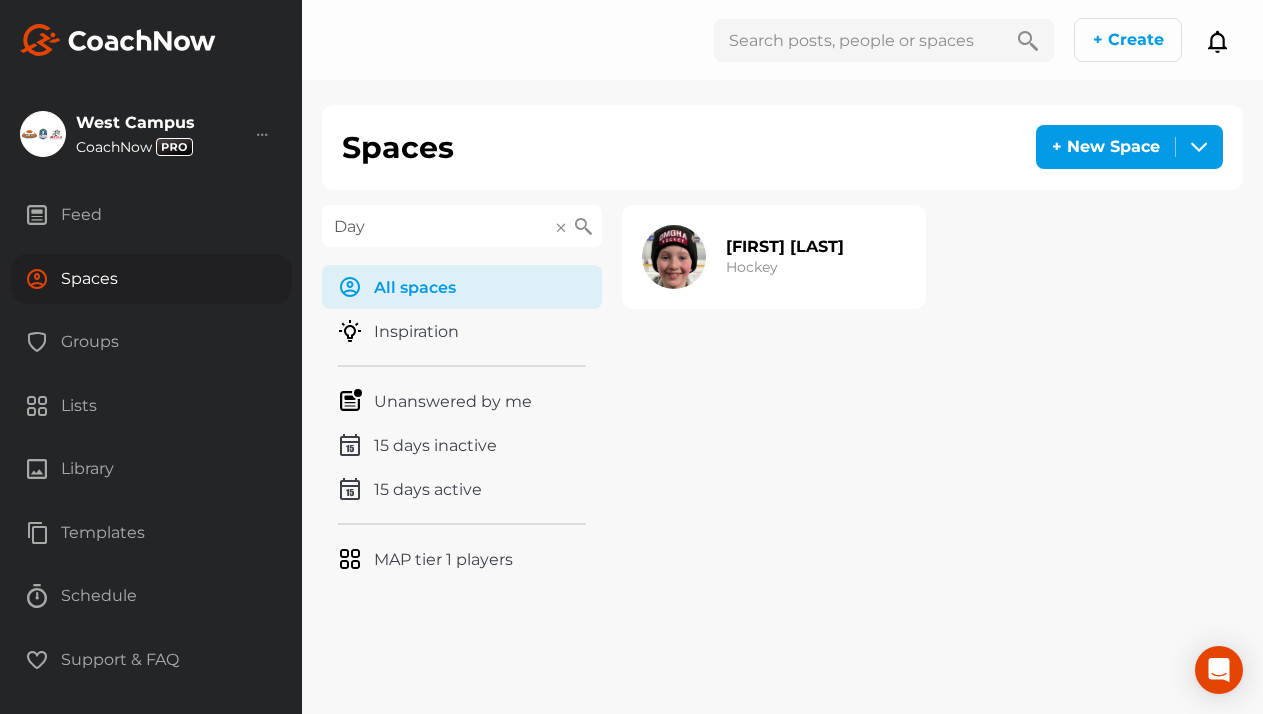 click on "[LAST] Hockey" at bounding box center [785, 257] 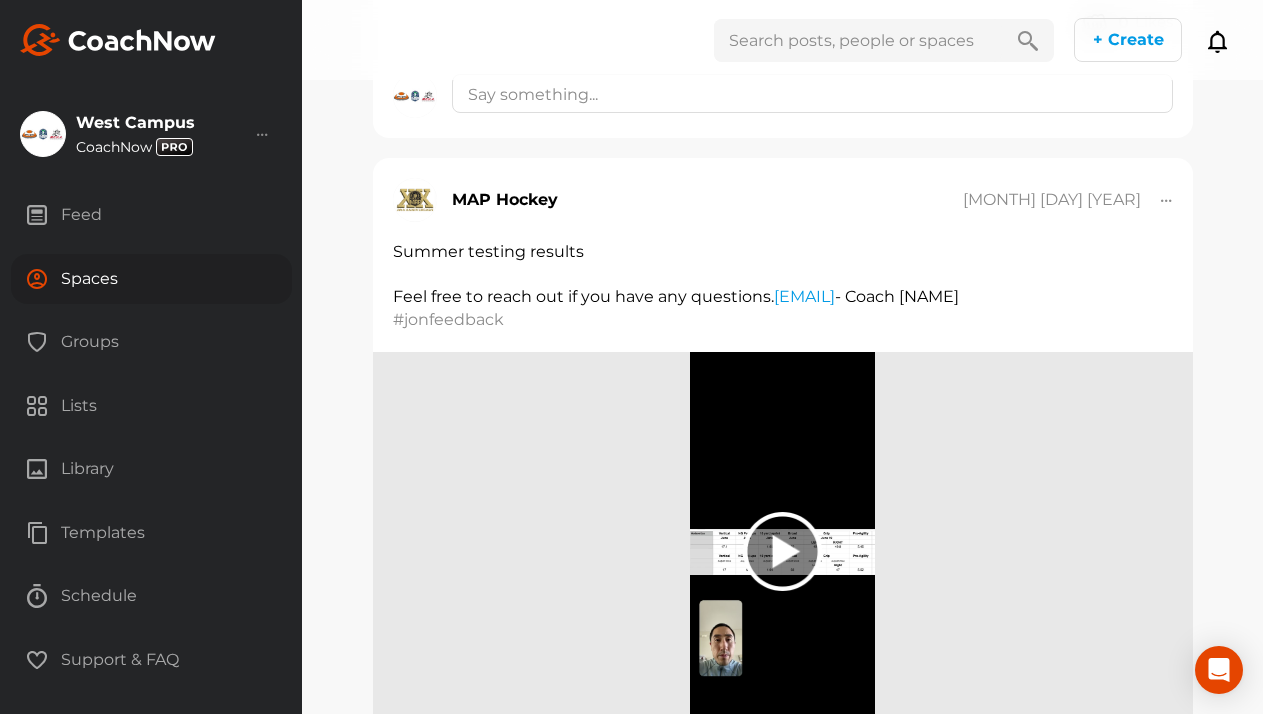 scroll, scrollTop: 5286, scrollLeft: 0, axis: vertical 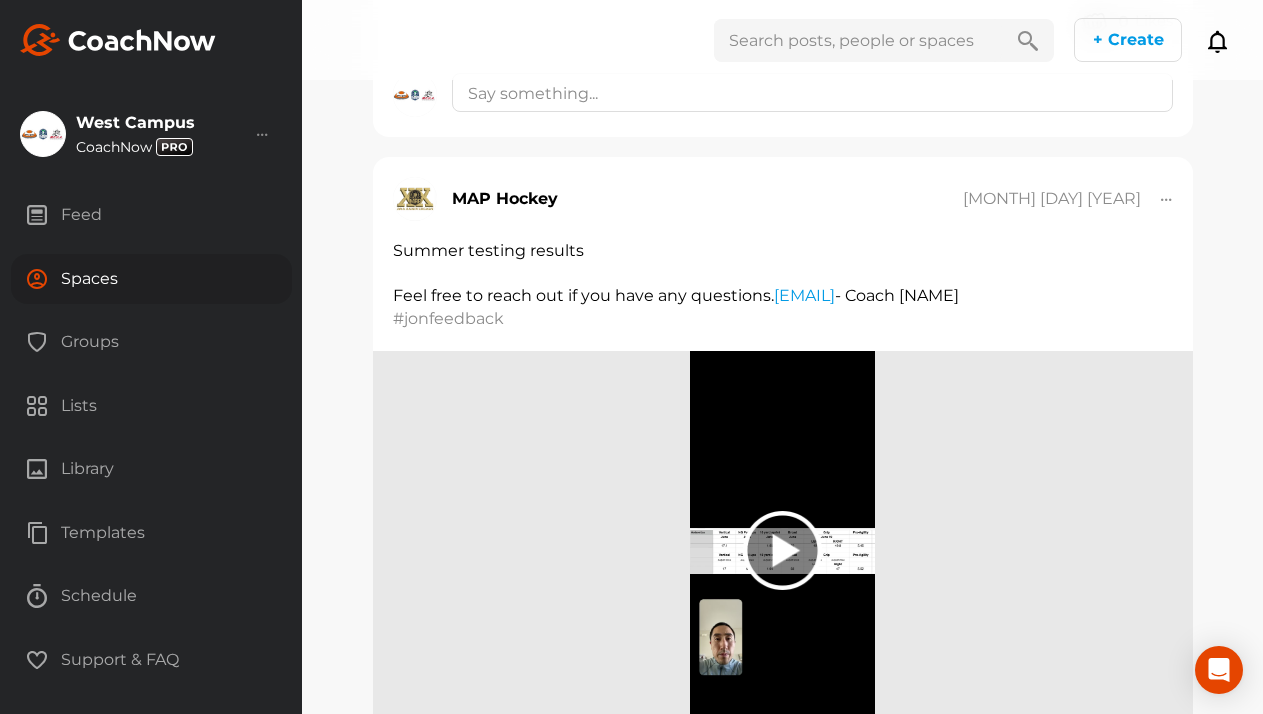 click on "Spaces" at bounding box center (151, 279) 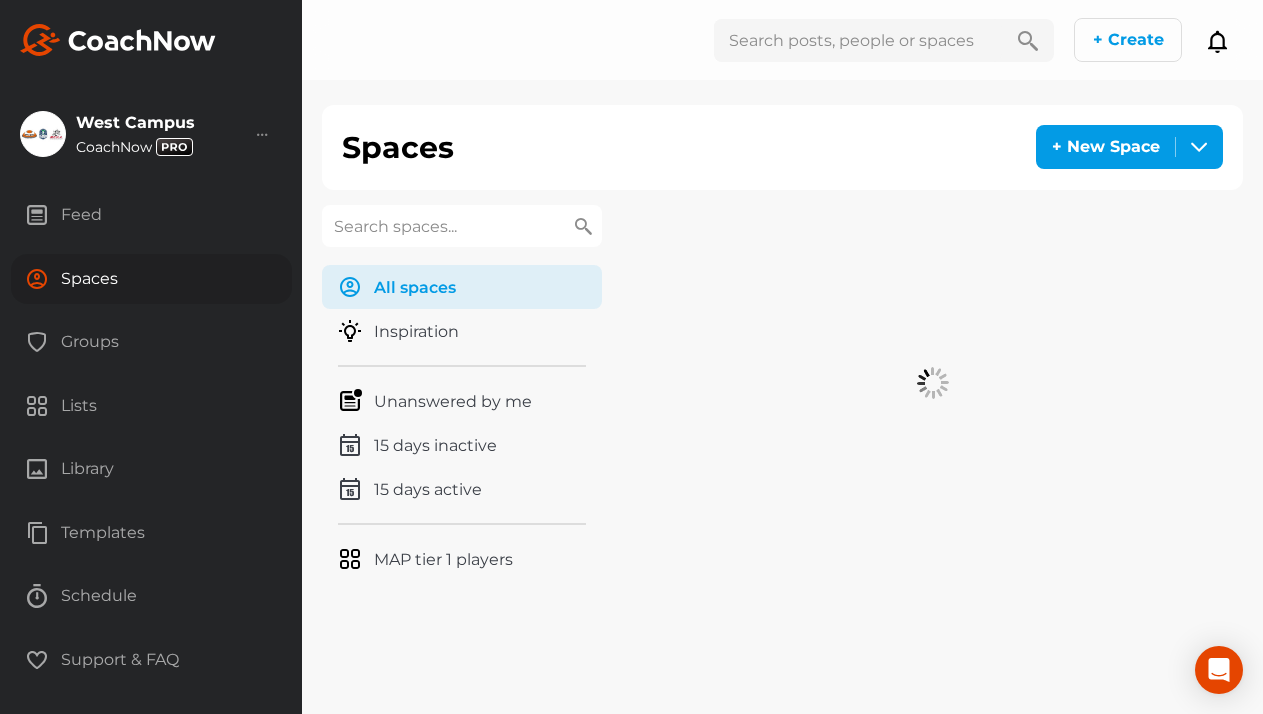 click at bounding box center (462, 226) 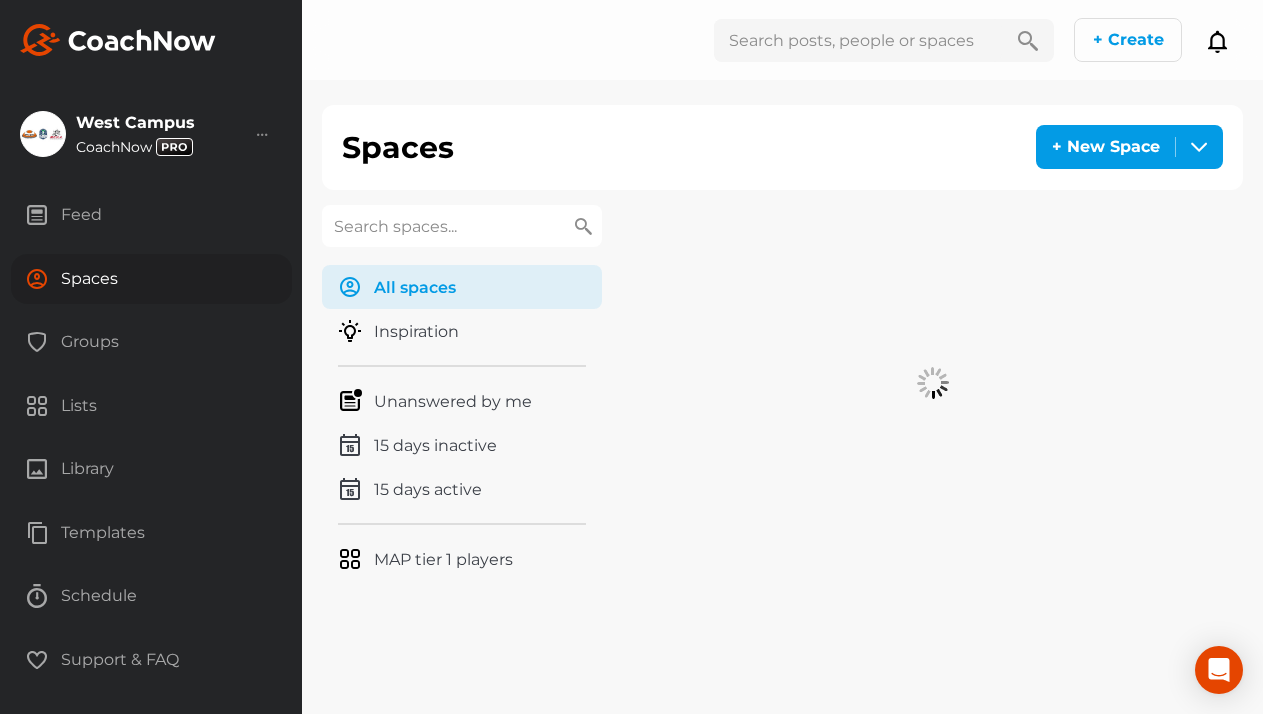 paste on "[LAST]" 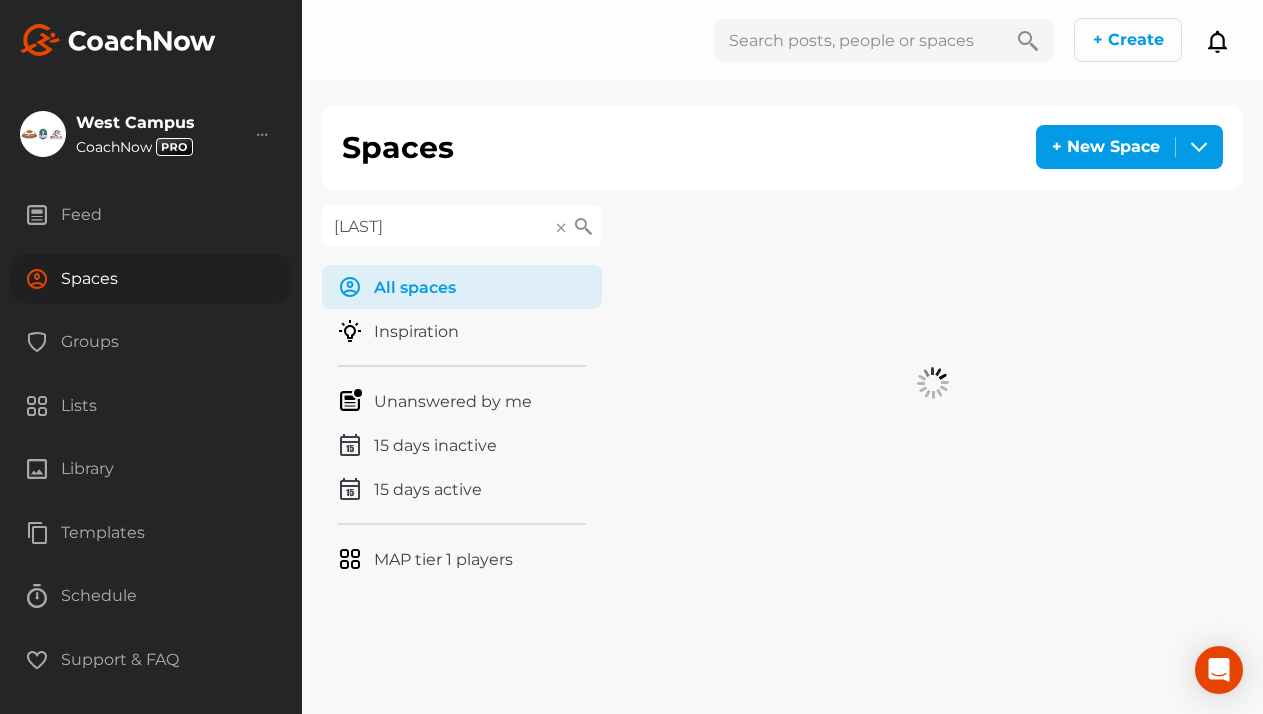 type on "[LAST]" 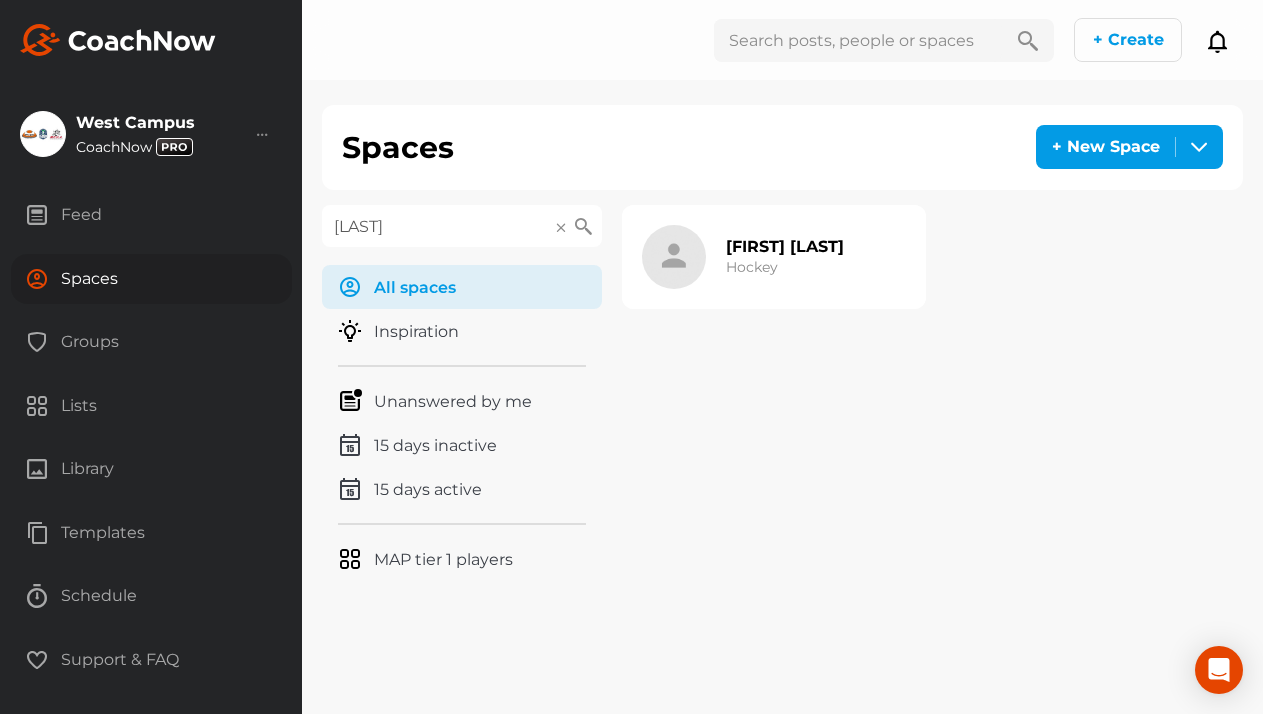 click on "Hockey" at bounding box center [752, 267] 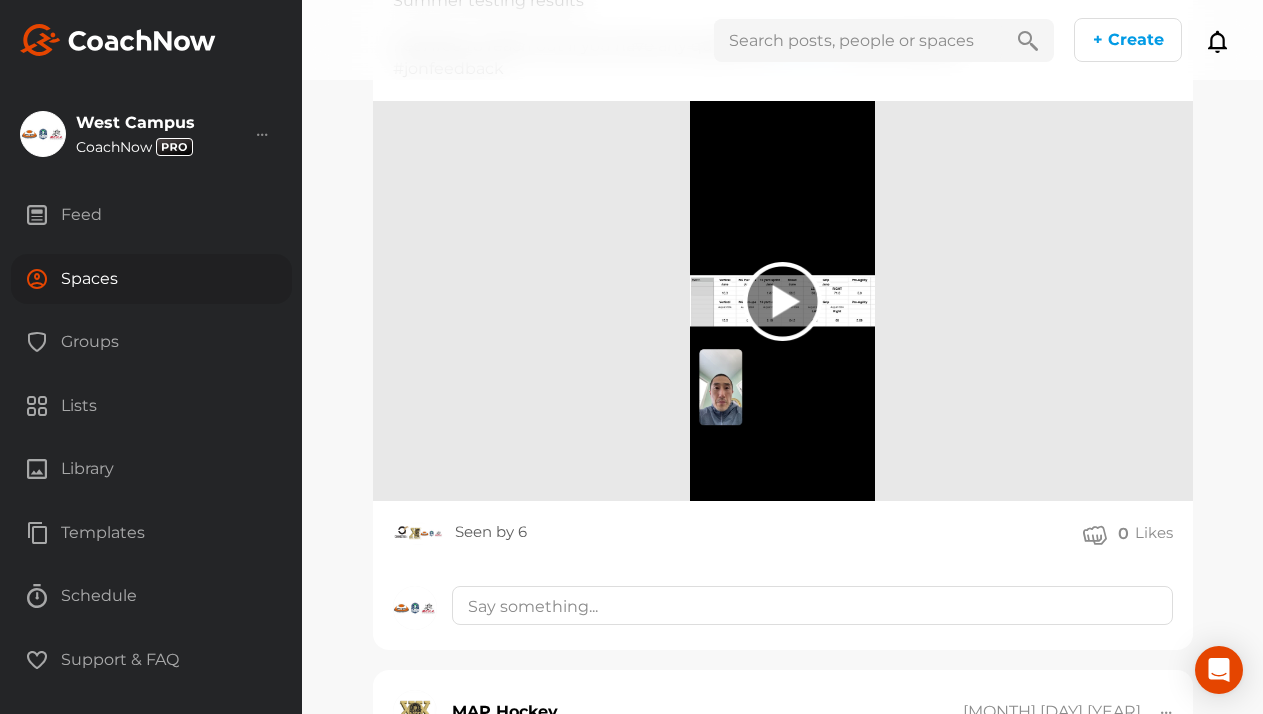 scroll, scrollTop: 7219, scrollLeft: 0, axis: vertical 